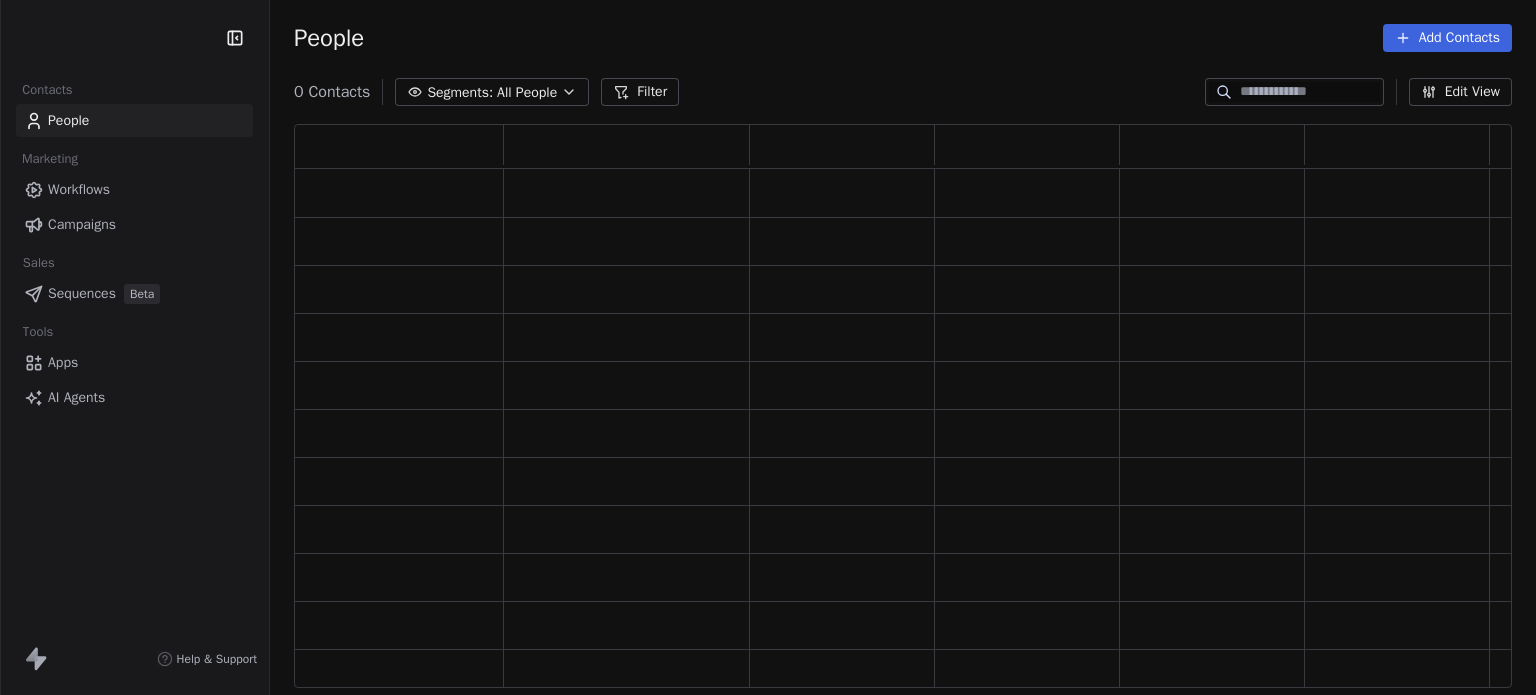 scroll, scrollTop: 0, scrollLeft: 0, axis: both 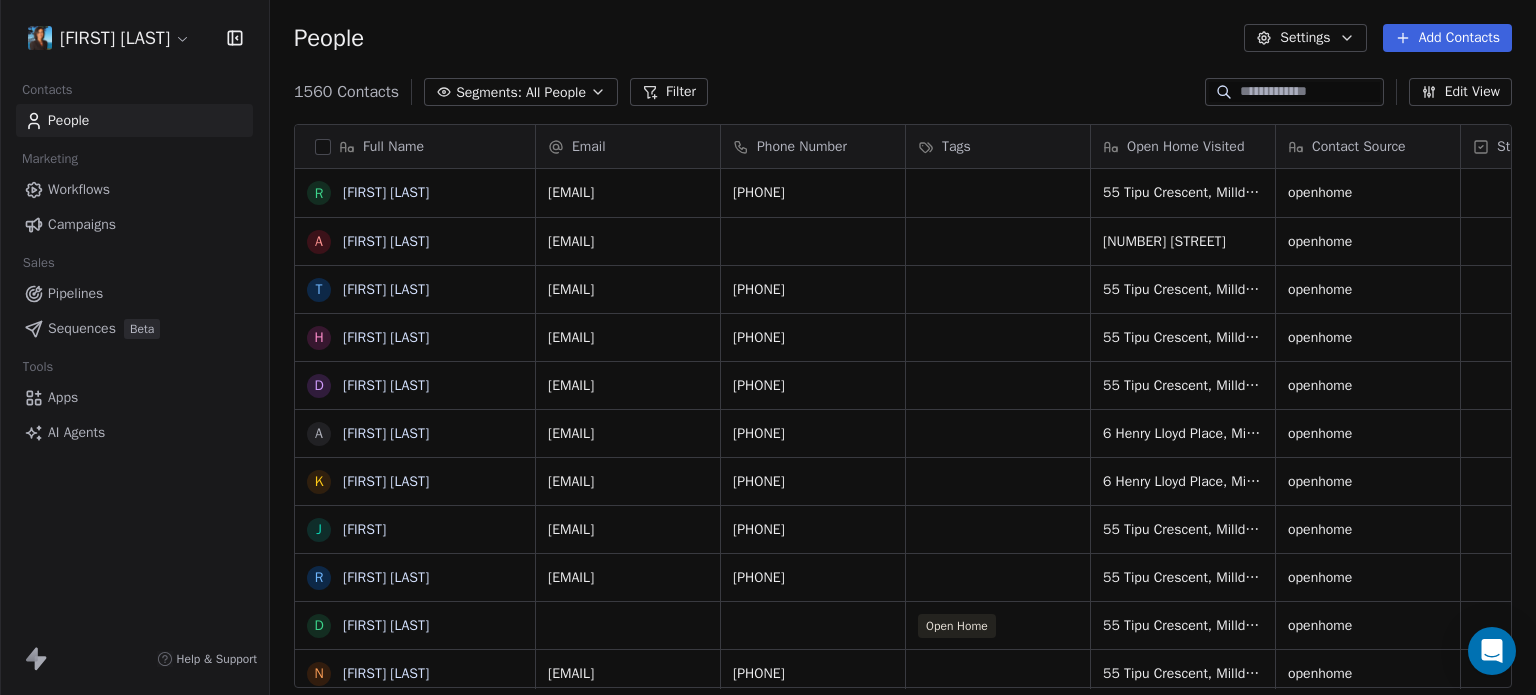 click on "Sequences" at bounding box center (82, 328) 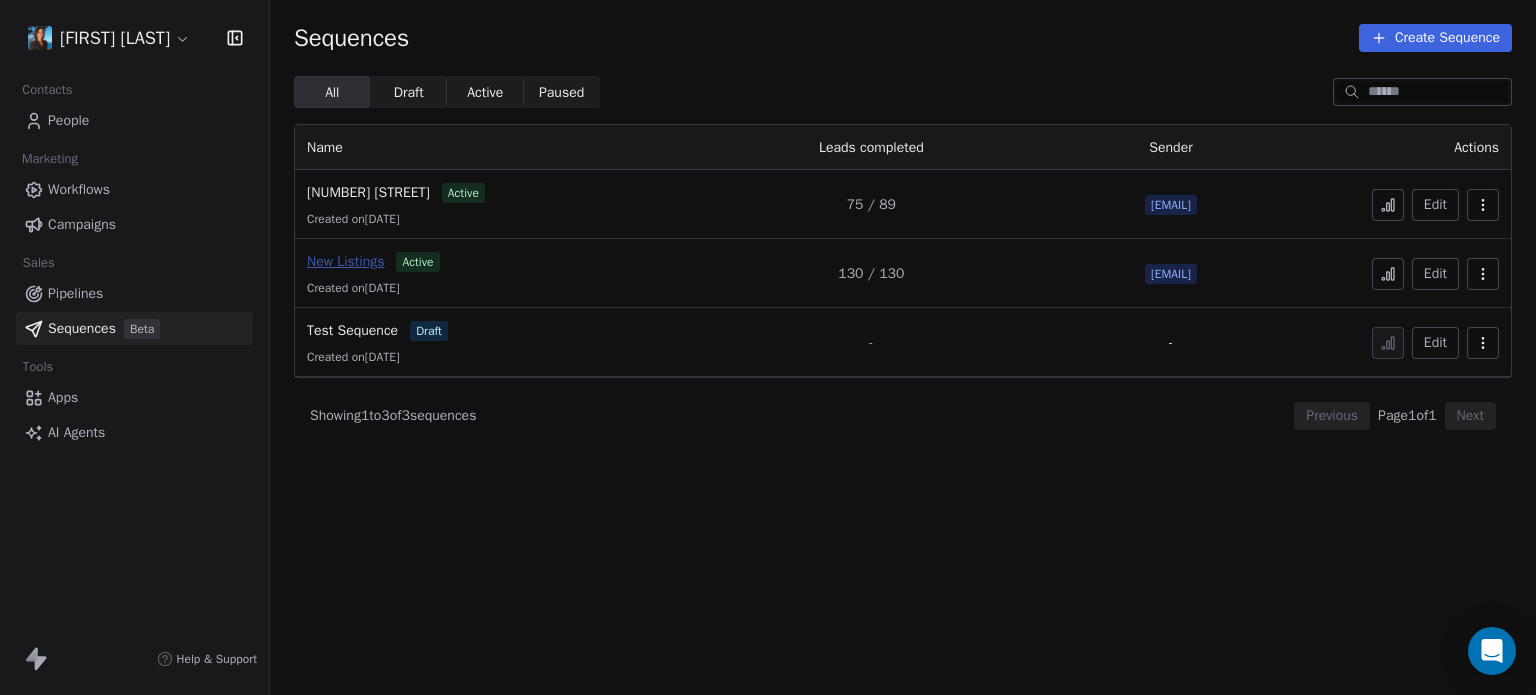 click on "New Listings" at bounding box center [345, 261] 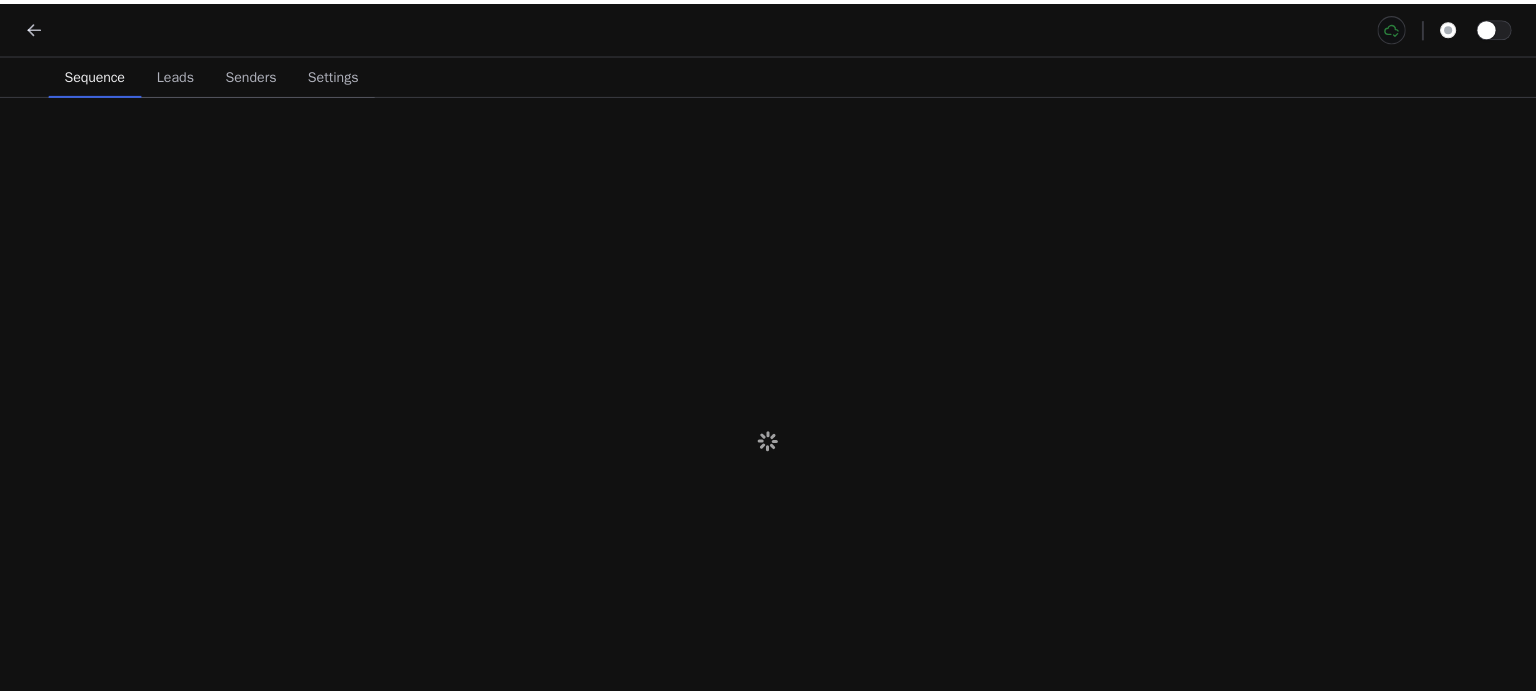 scroll, scrollTop: 0, scrollLeft: 0, axis: both 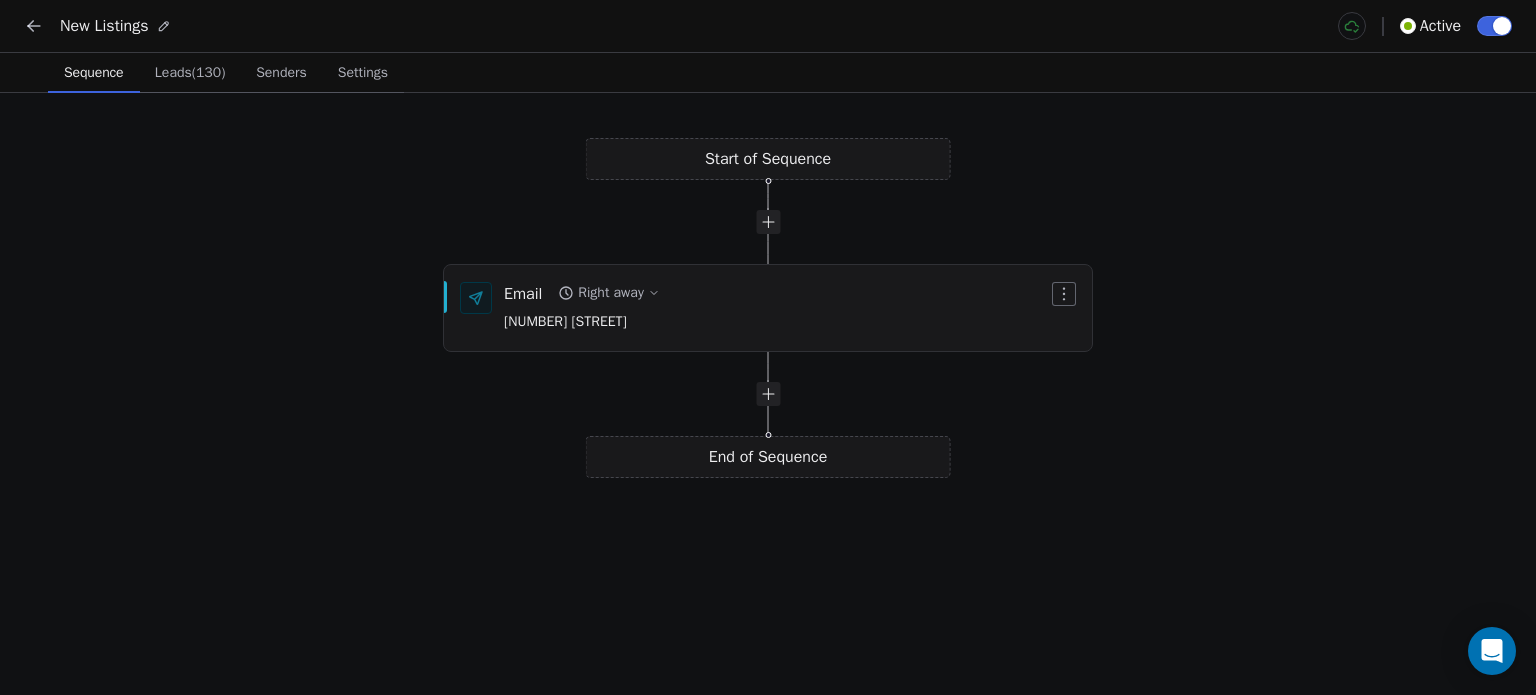 click 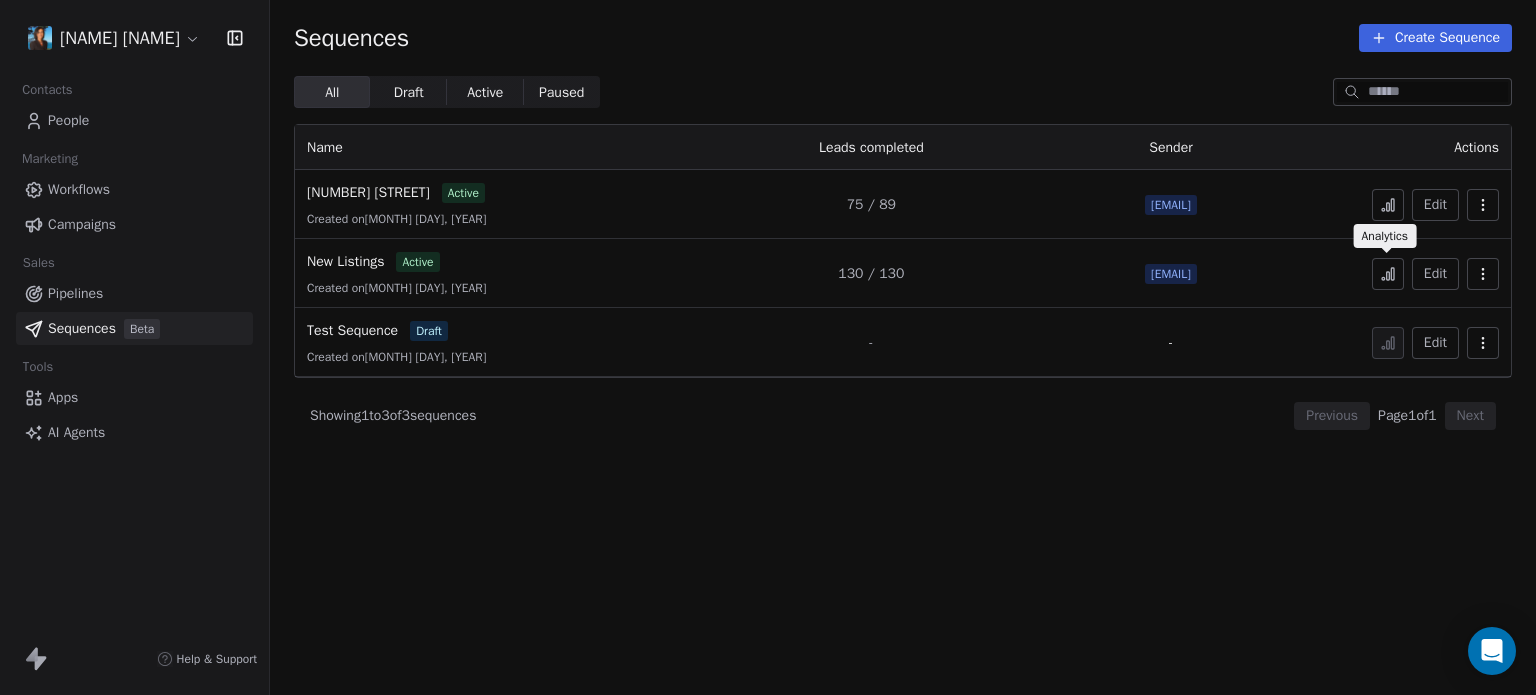 click 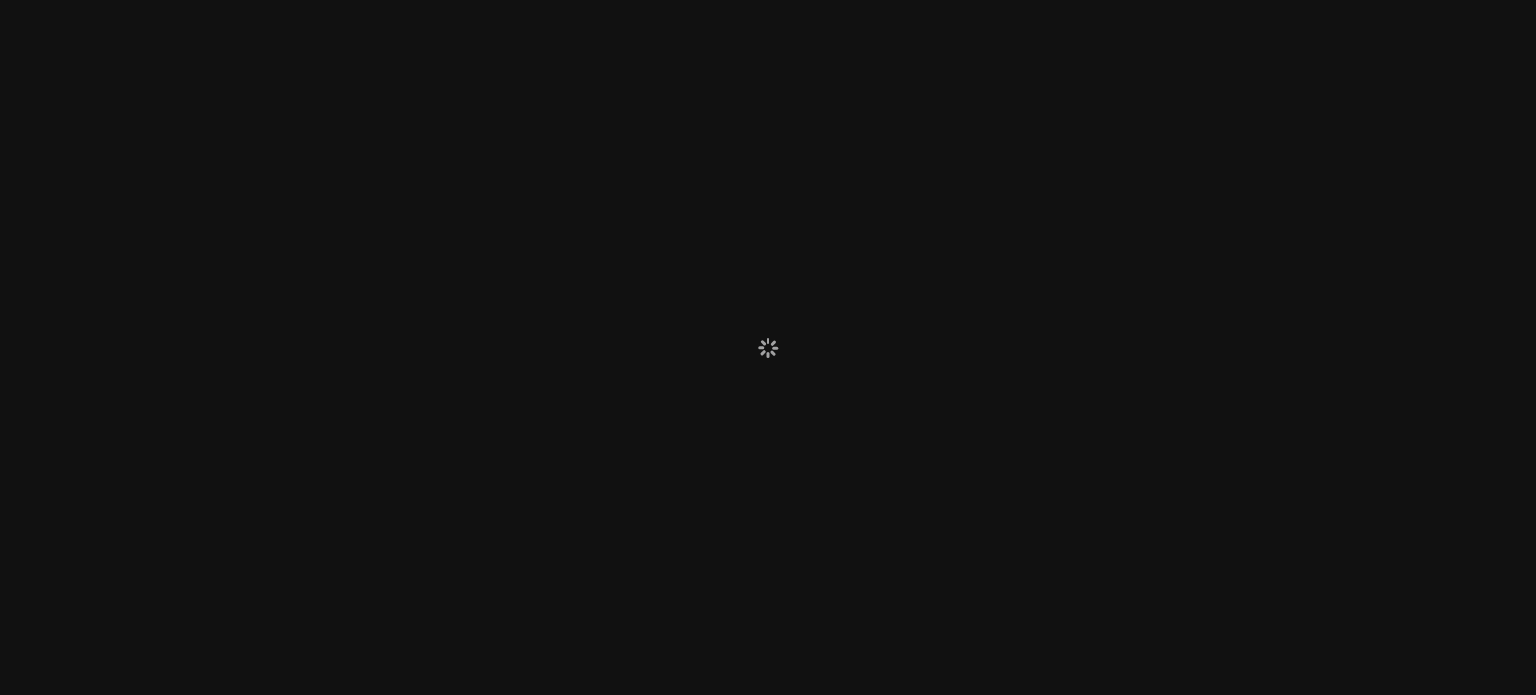 scroll, scrollTop: 0, scrollLeft: 0, axis: both 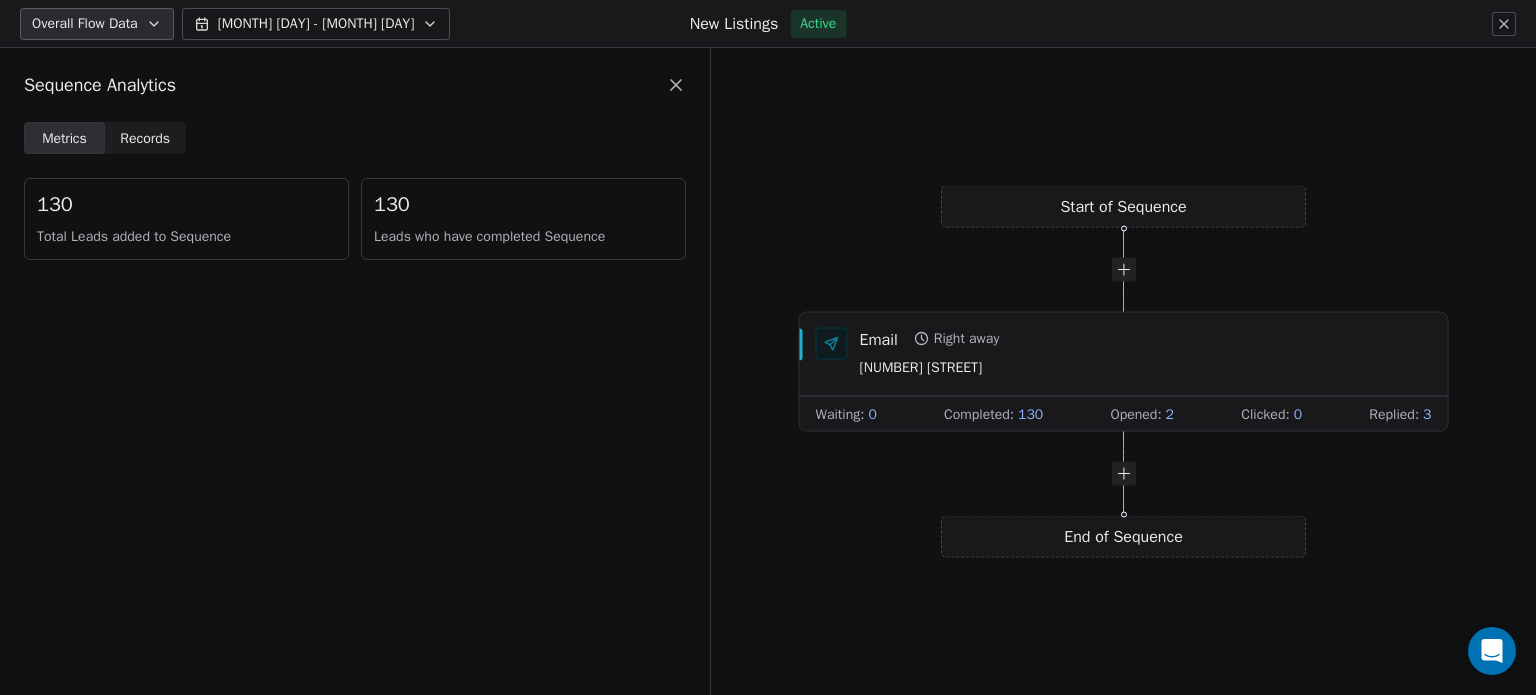 click on "130" at bounding box center (523, 205) 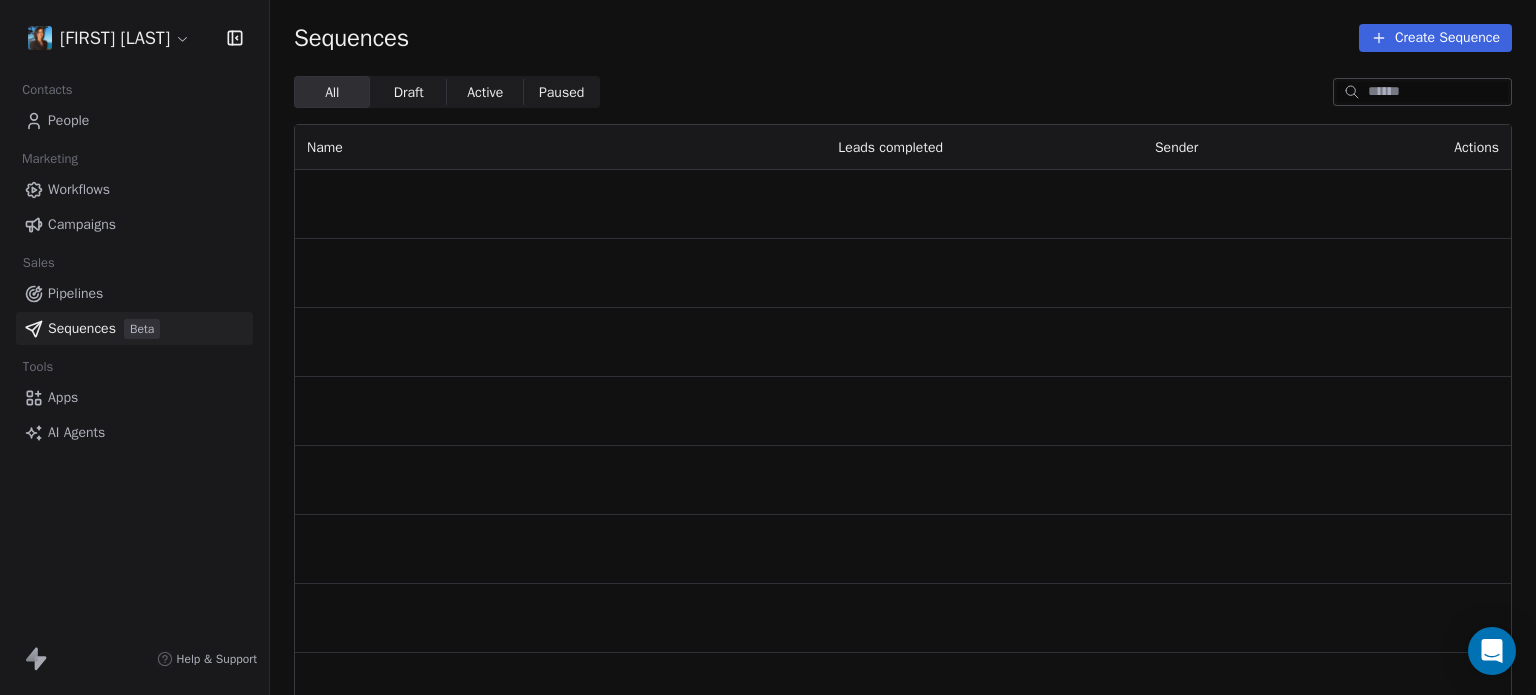 click on "Sequences  Create Sequence" at bounding box center [903, 38] 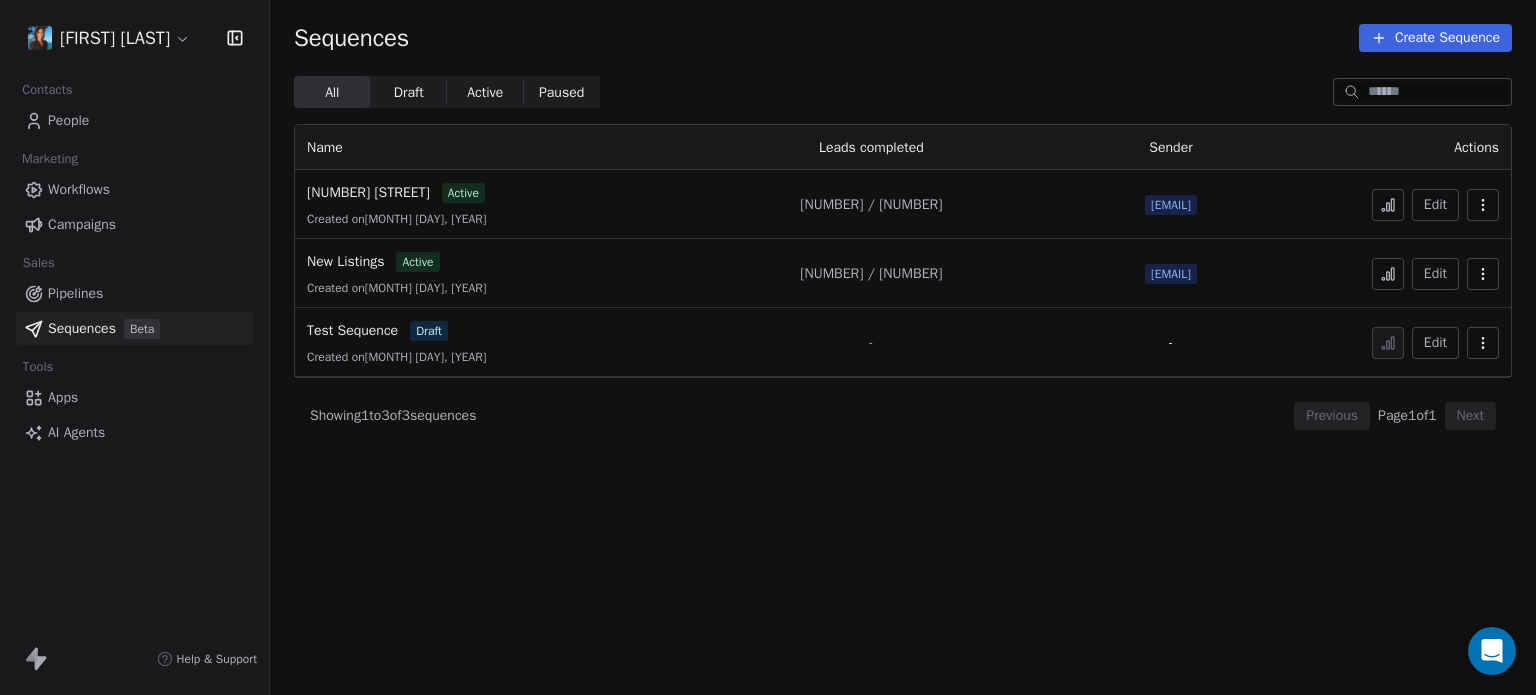 click on "Create Sequence" at bounding box center (1435, 38) 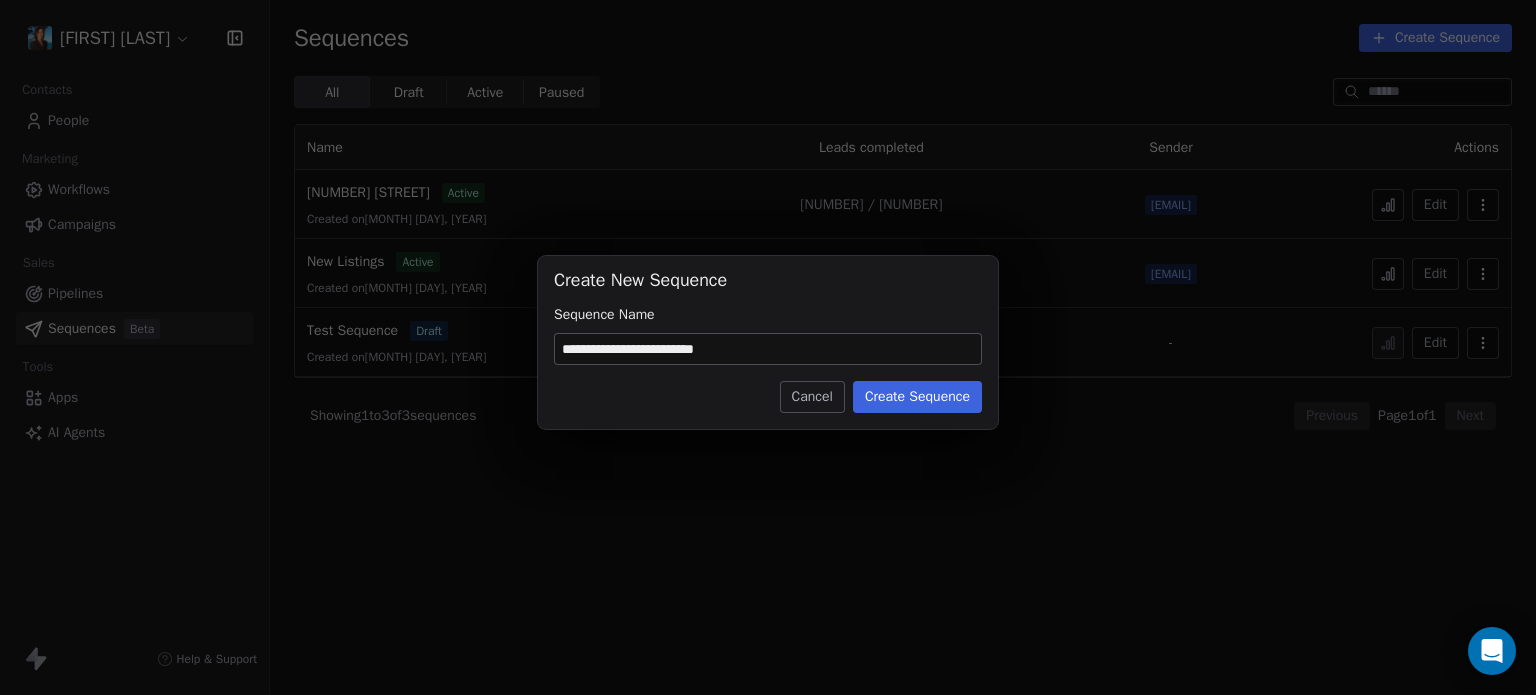 type on "**********" 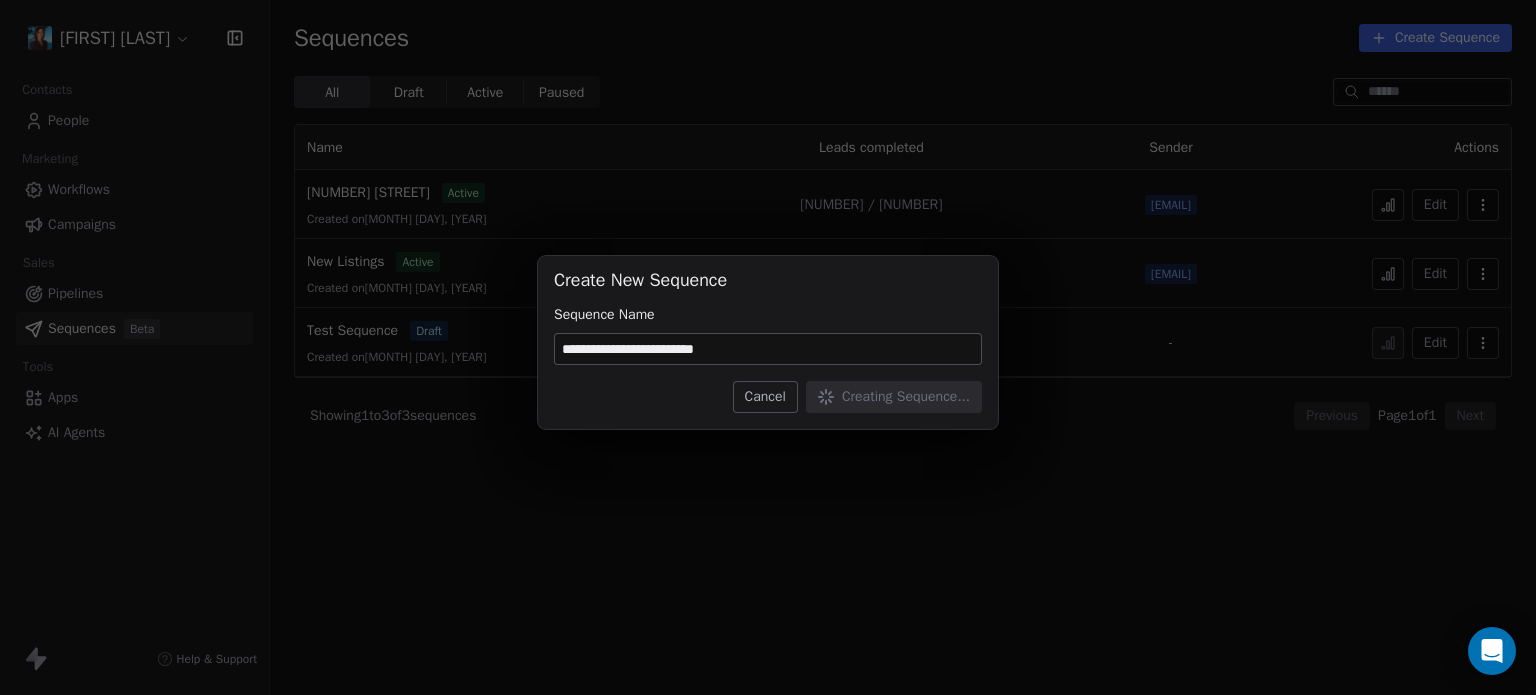 type 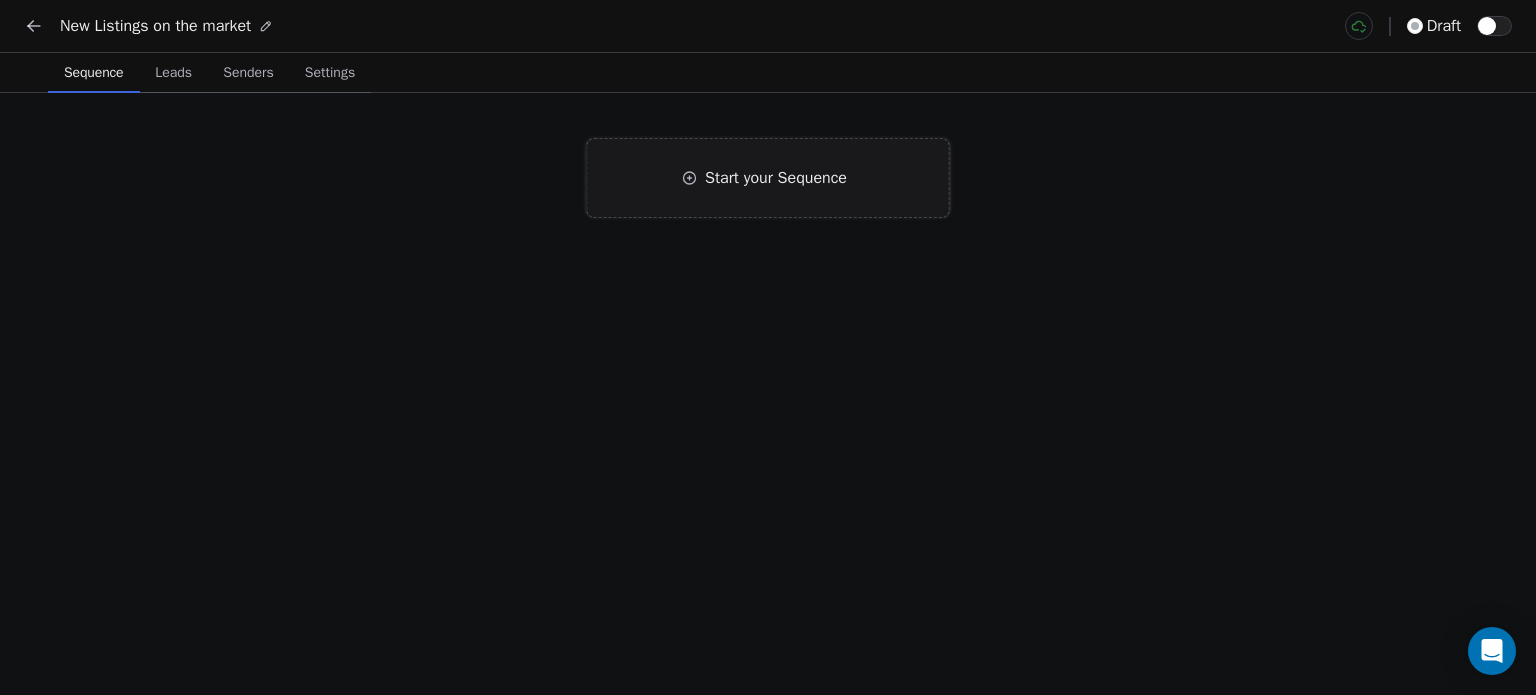 click on "Start your Sequence" at bounding box center (776, 178) 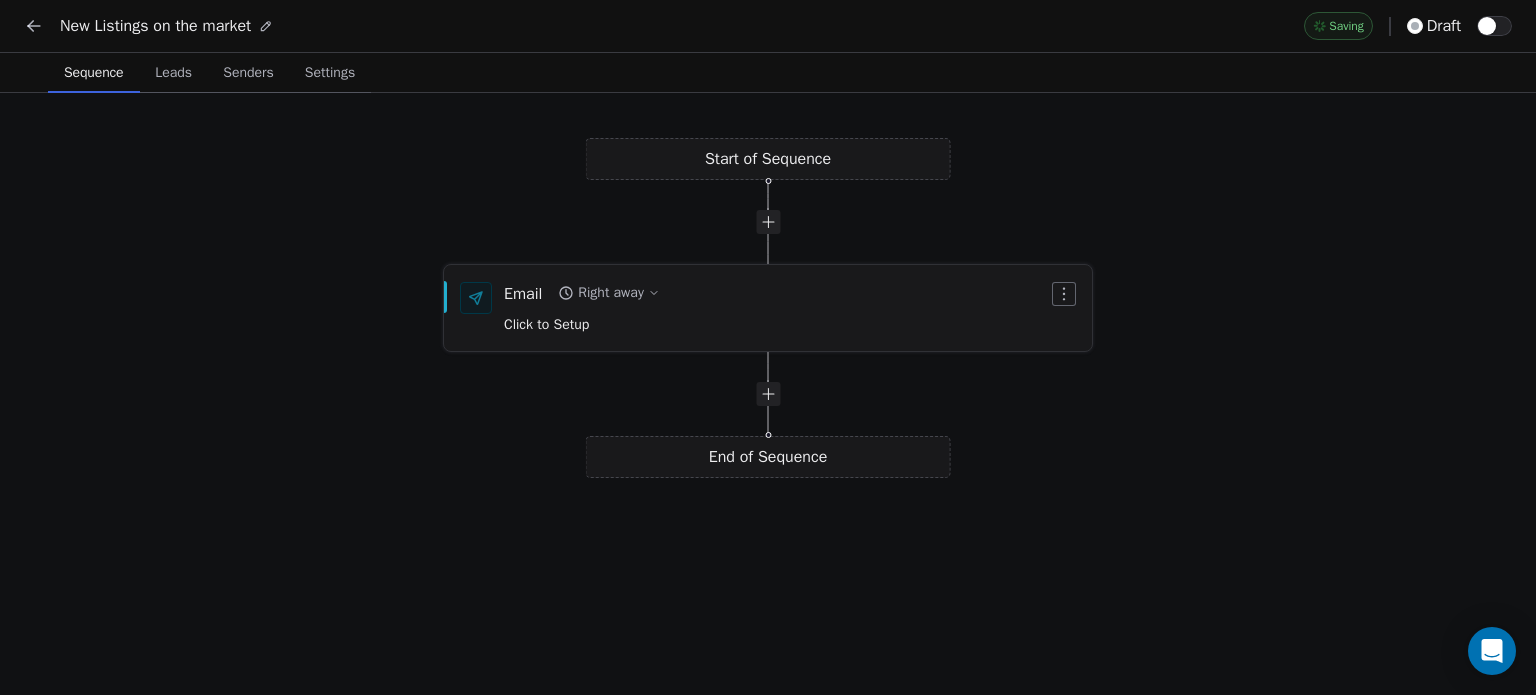 click on "Email Right away Click to Setup" at bounding box center [776, 308] 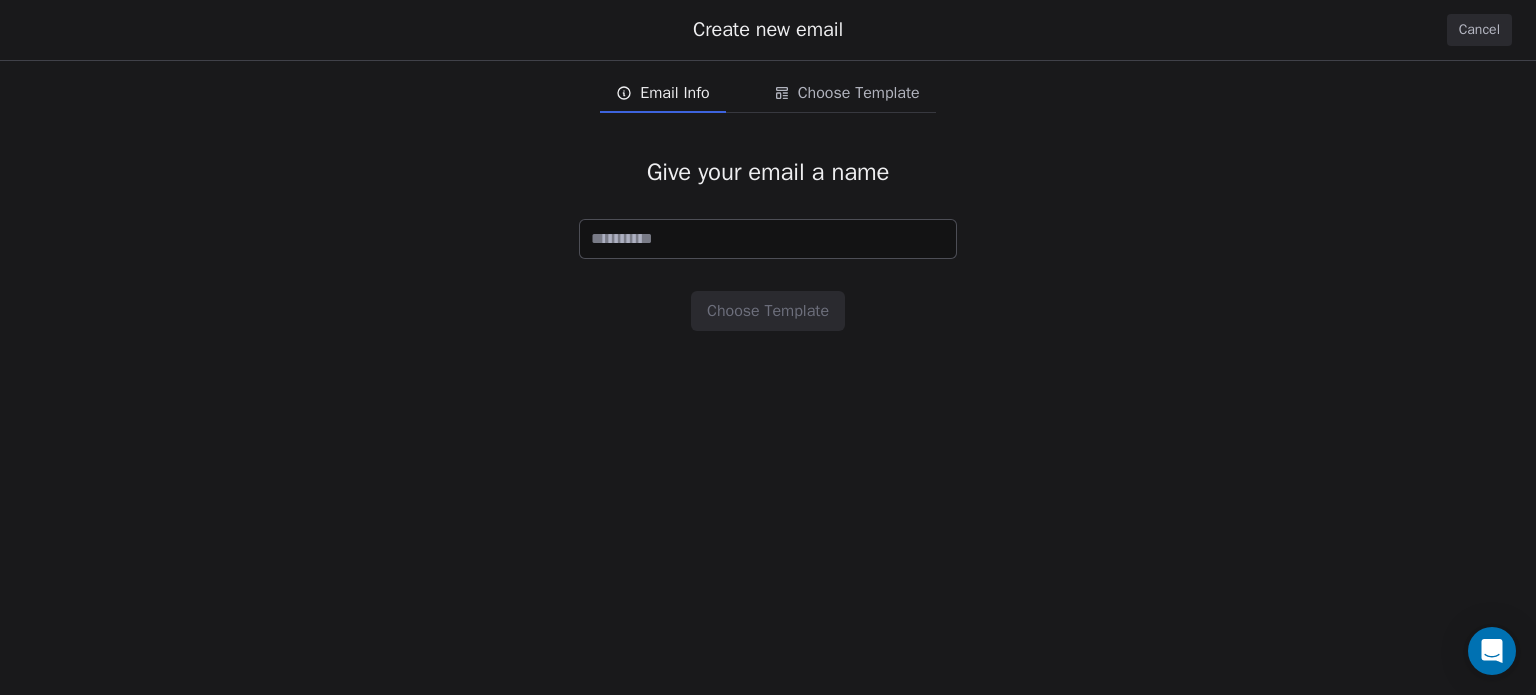 click at bounding box center [768, 239] 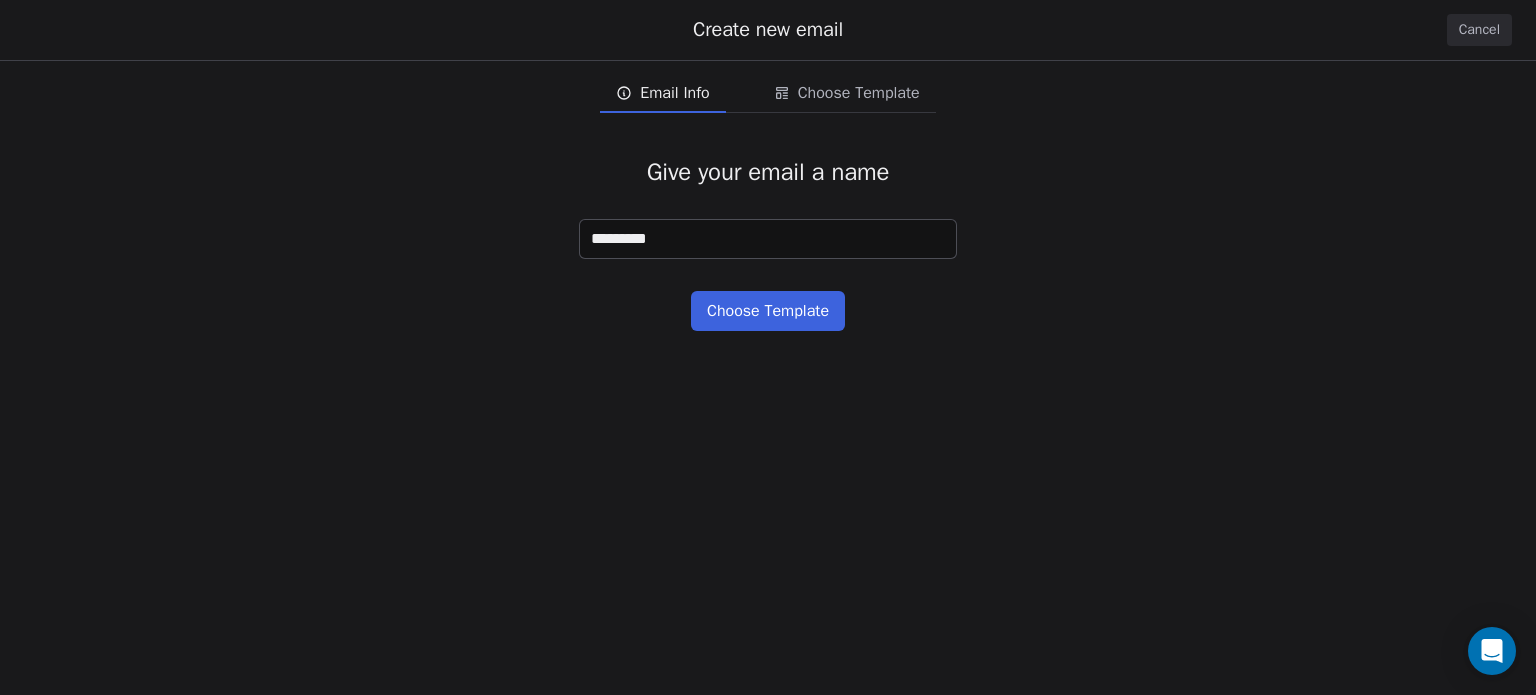 type on "**********" 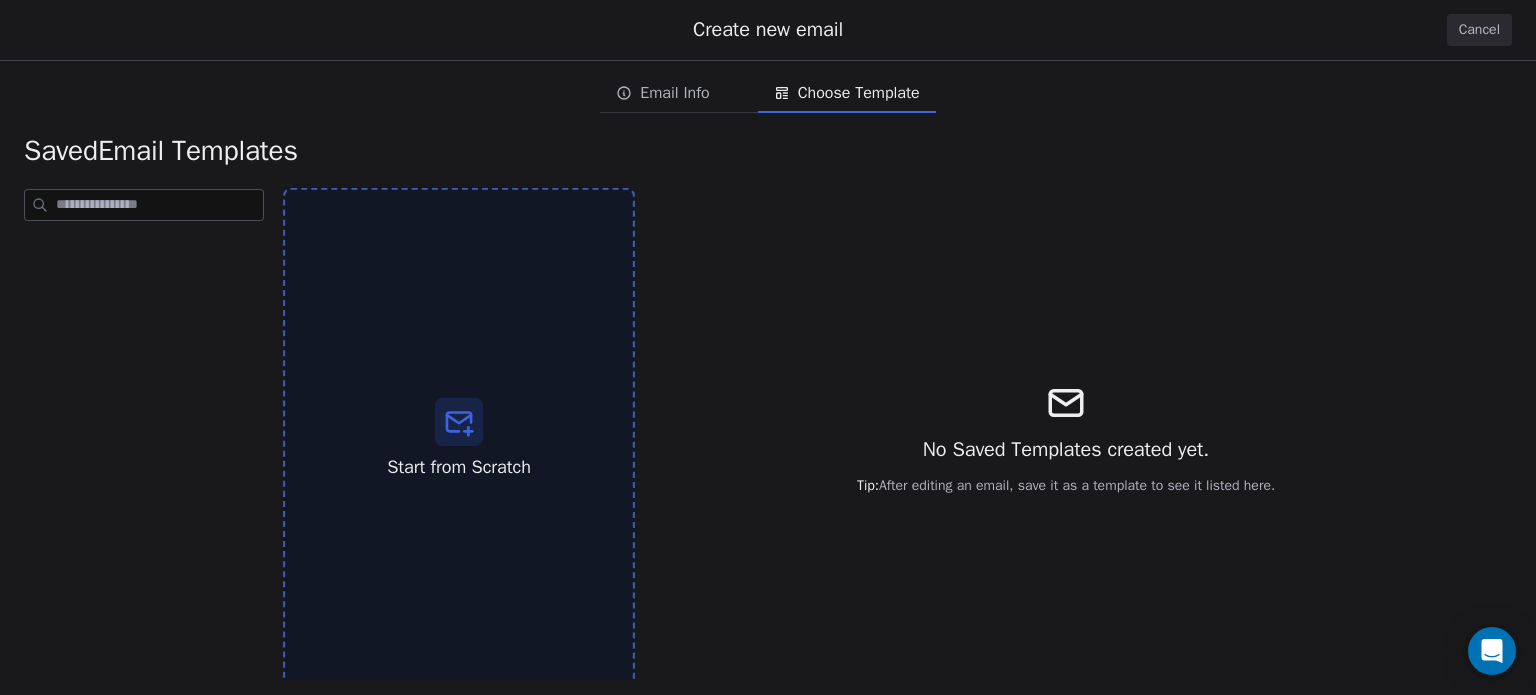 click 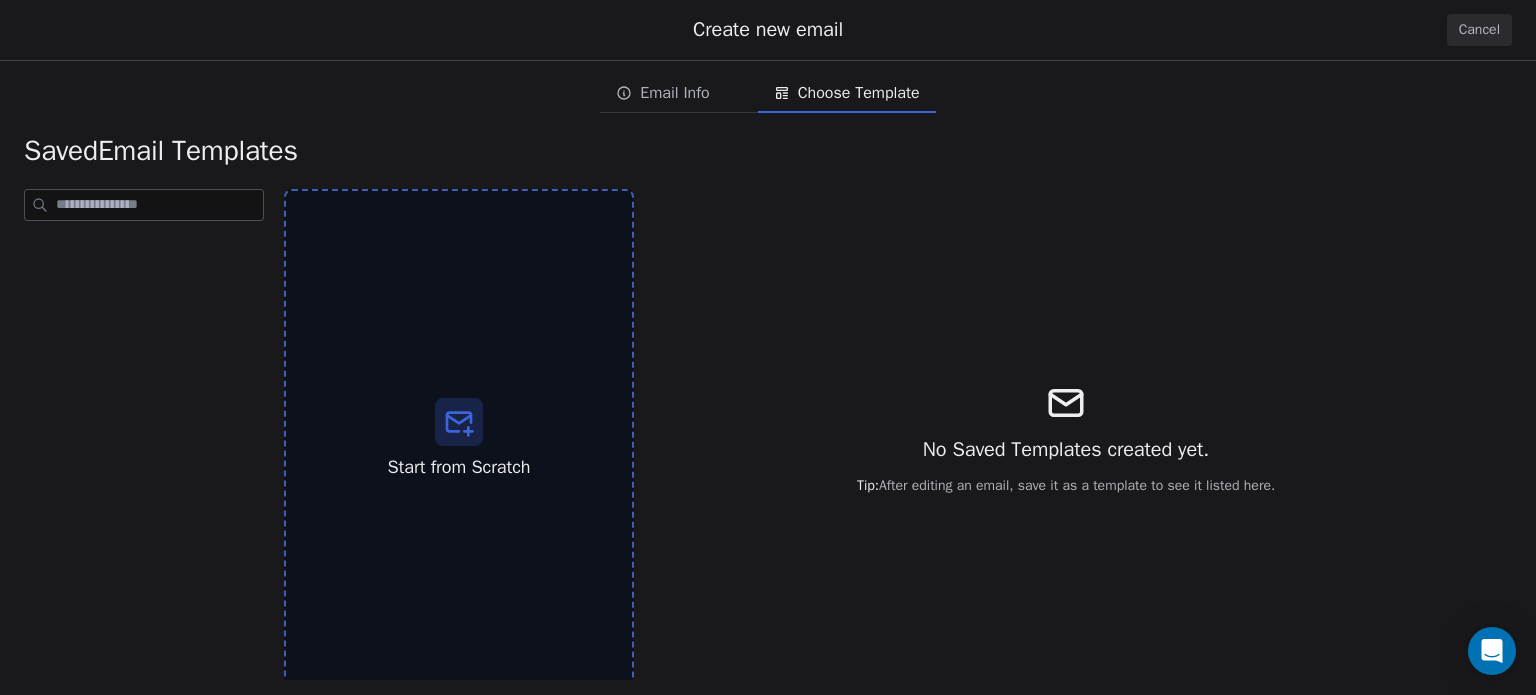 click on "No Saved Templates created yet.   Tip:  After editing an email, save it as a template to see it listed here." at bounding box center (1066, 439) 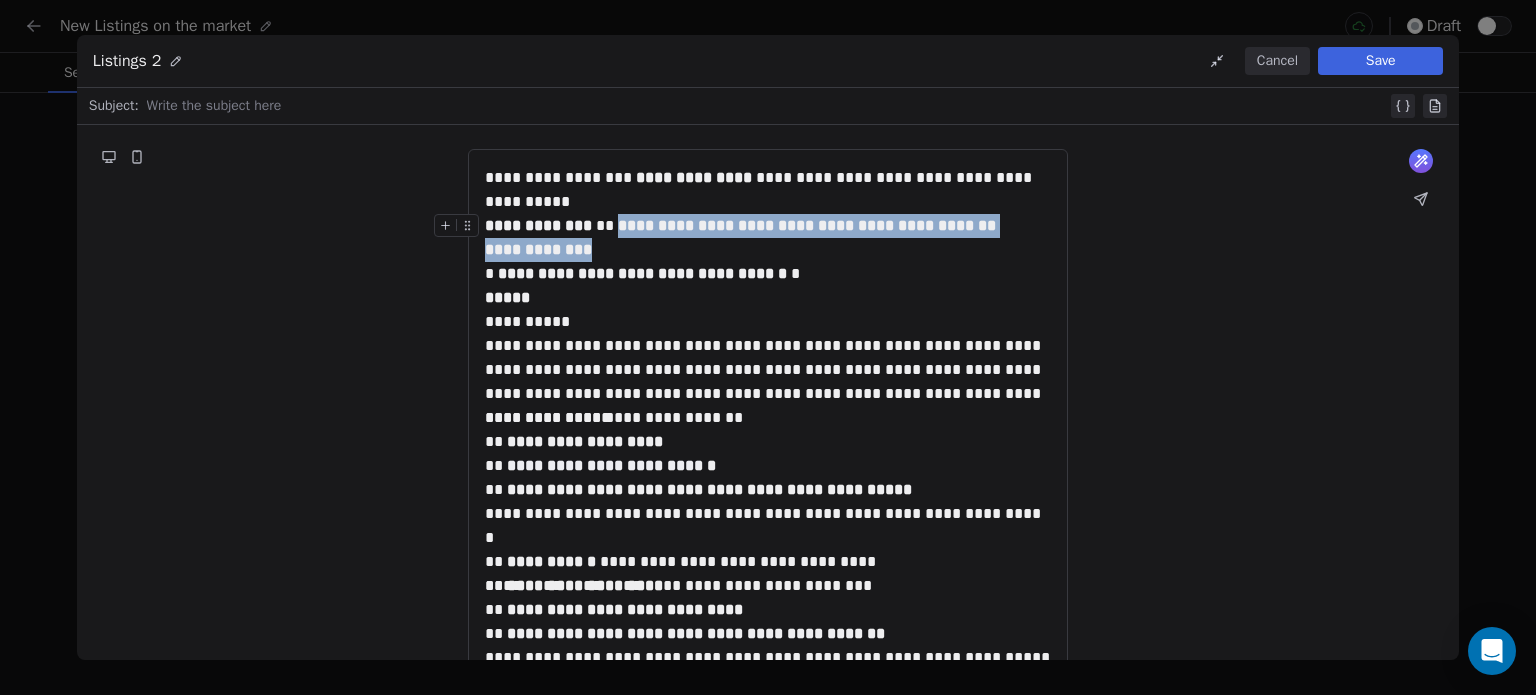 drag, startPoint x: 612, startPoint y: 228, endPoint x: 620, endPoint y: 246, distance: 19.697716 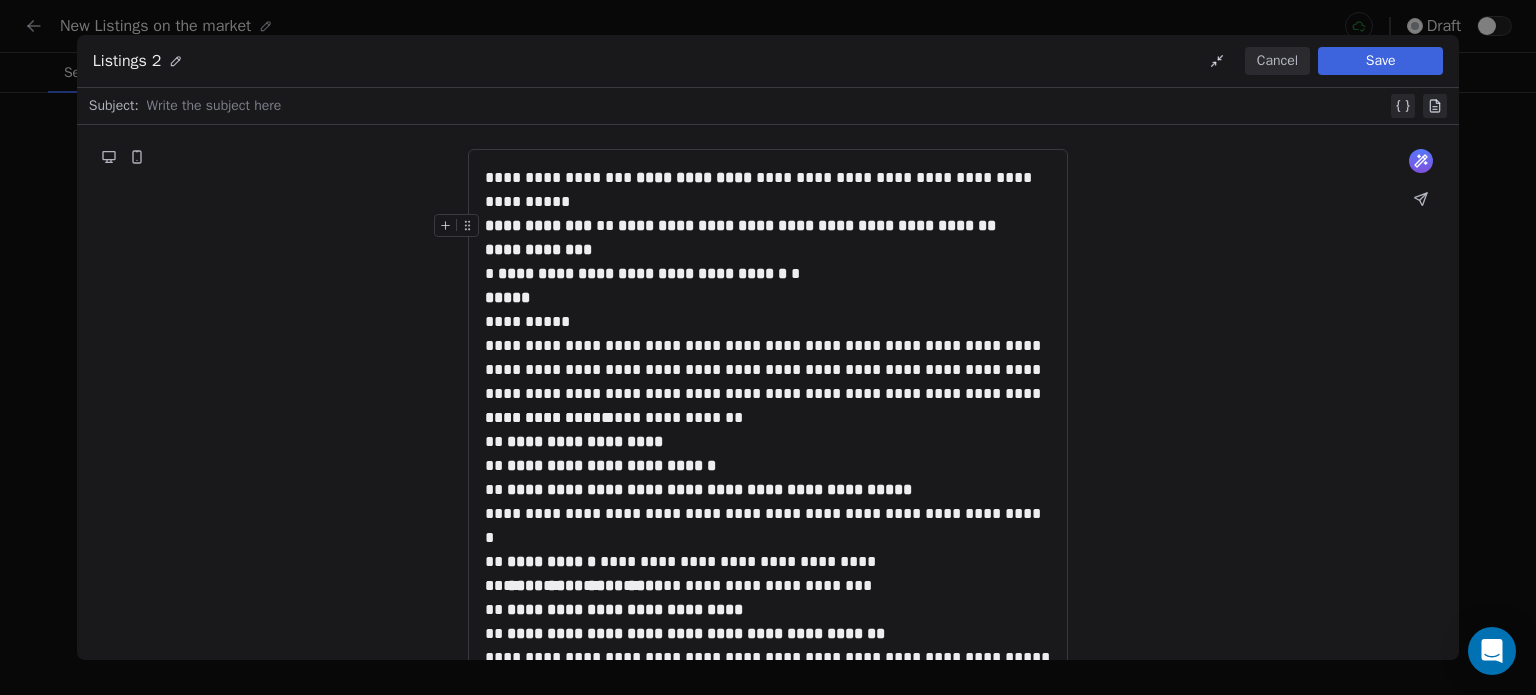 drag, startPoint x: 944, startPoint y: 195, endPoint x: 941, endPoint y: 220, distance: 25.179358 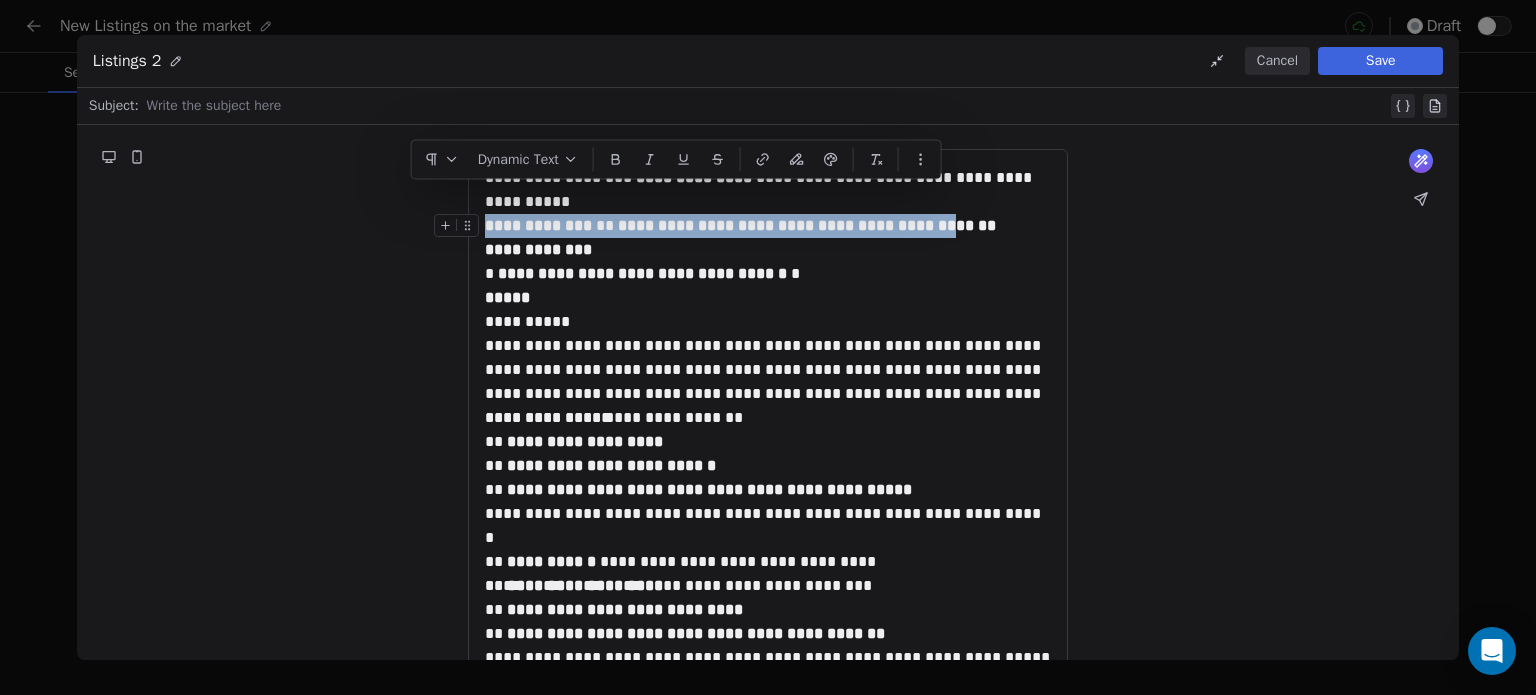 click on "**********" at bounding box center (807, 225) 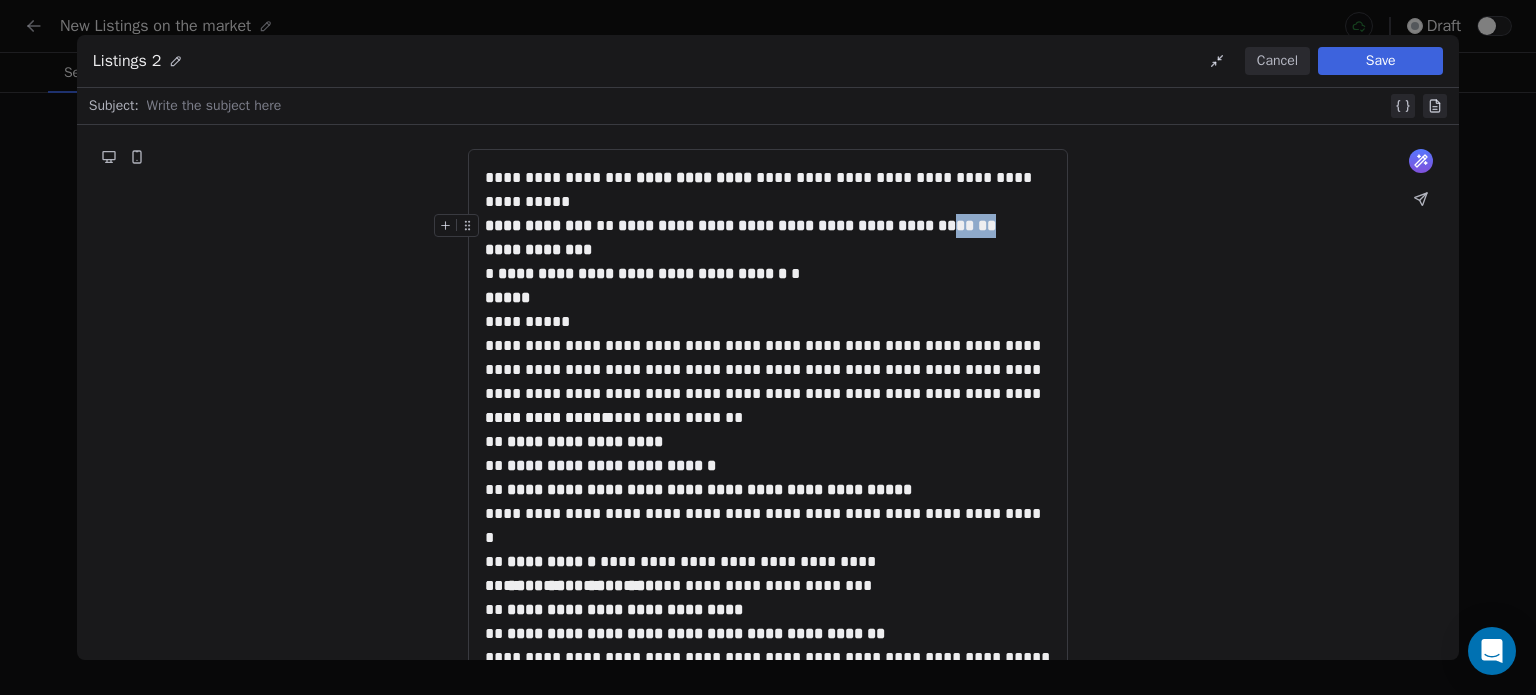 click on "**********" at bounding box center [807, 225] 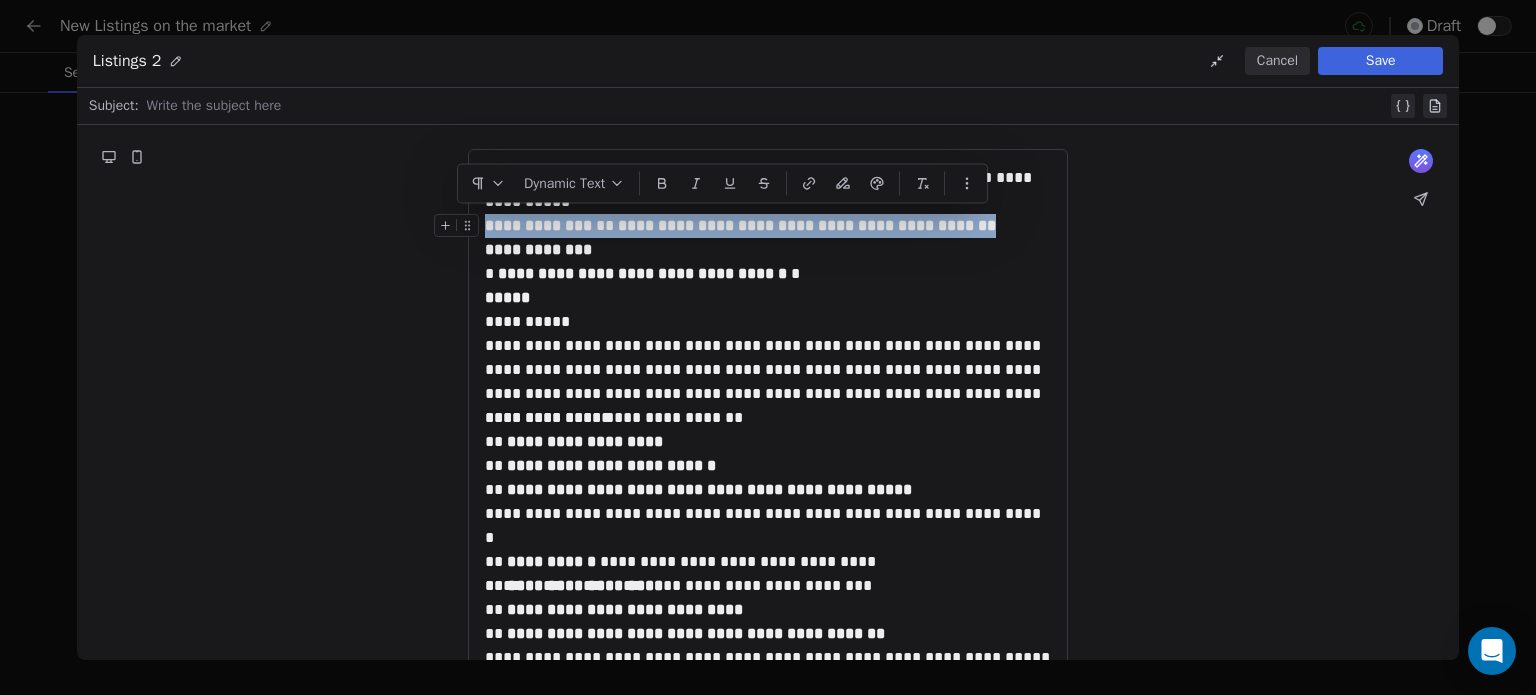click on "**********" at bounding box center [807, 225] 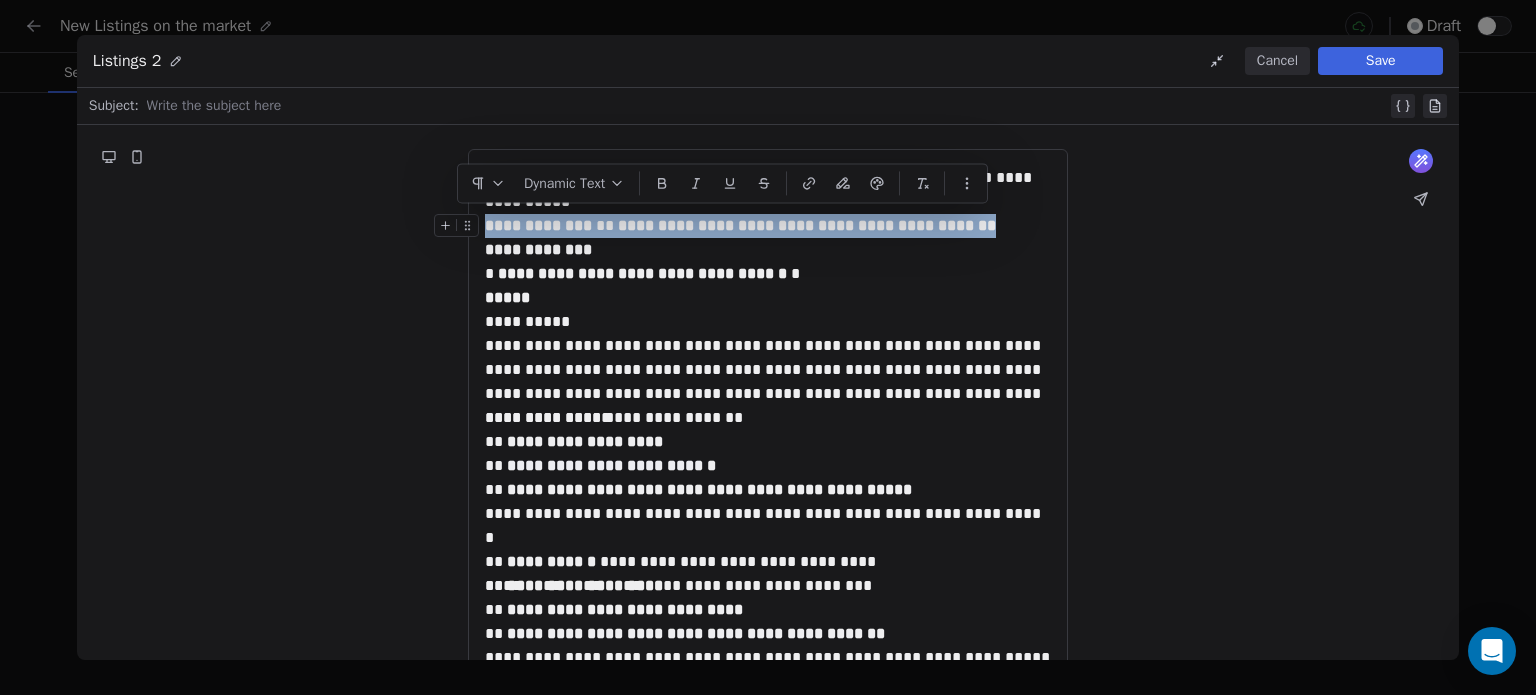 click on "**********" at bounding box center (807, 225) 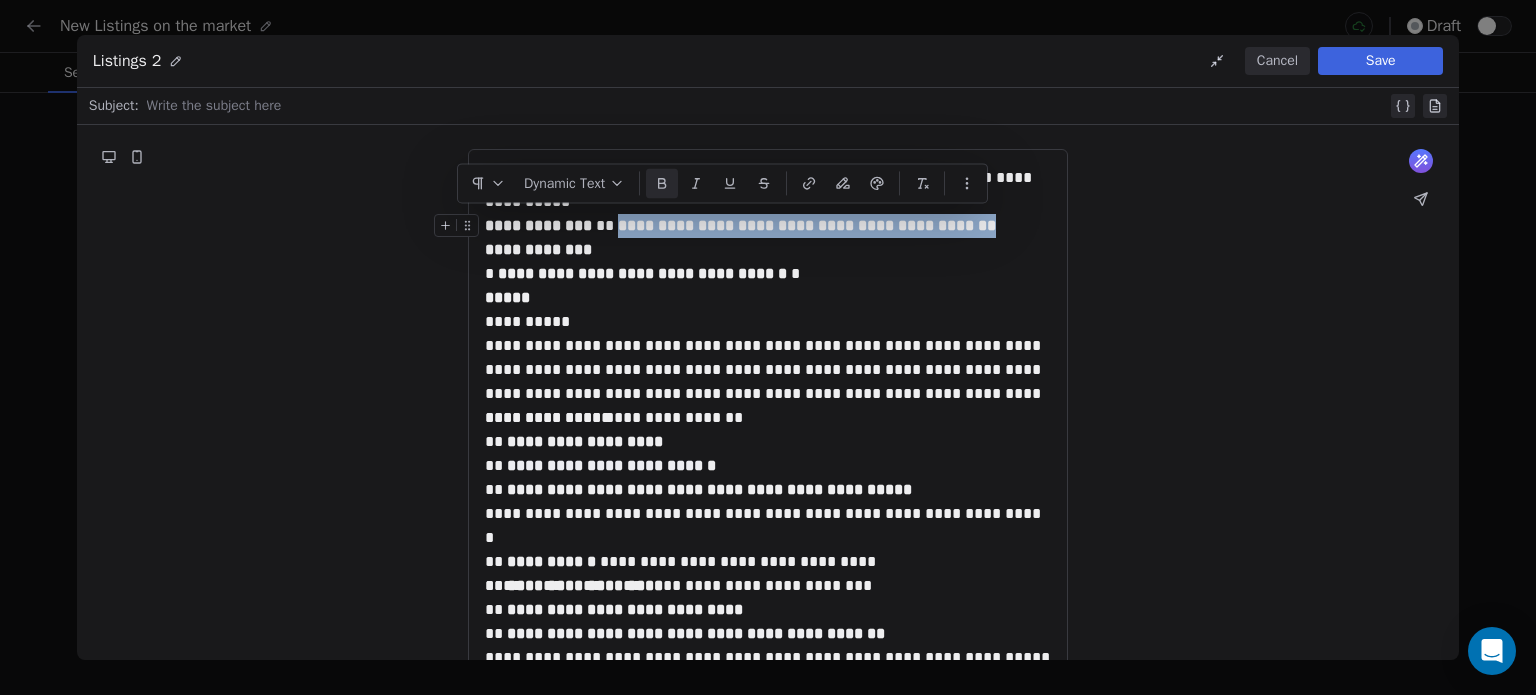 drag, startPoint x: 995, startPoint y: 223, endPoint x: 611, endPoint y: 223, distance: 384 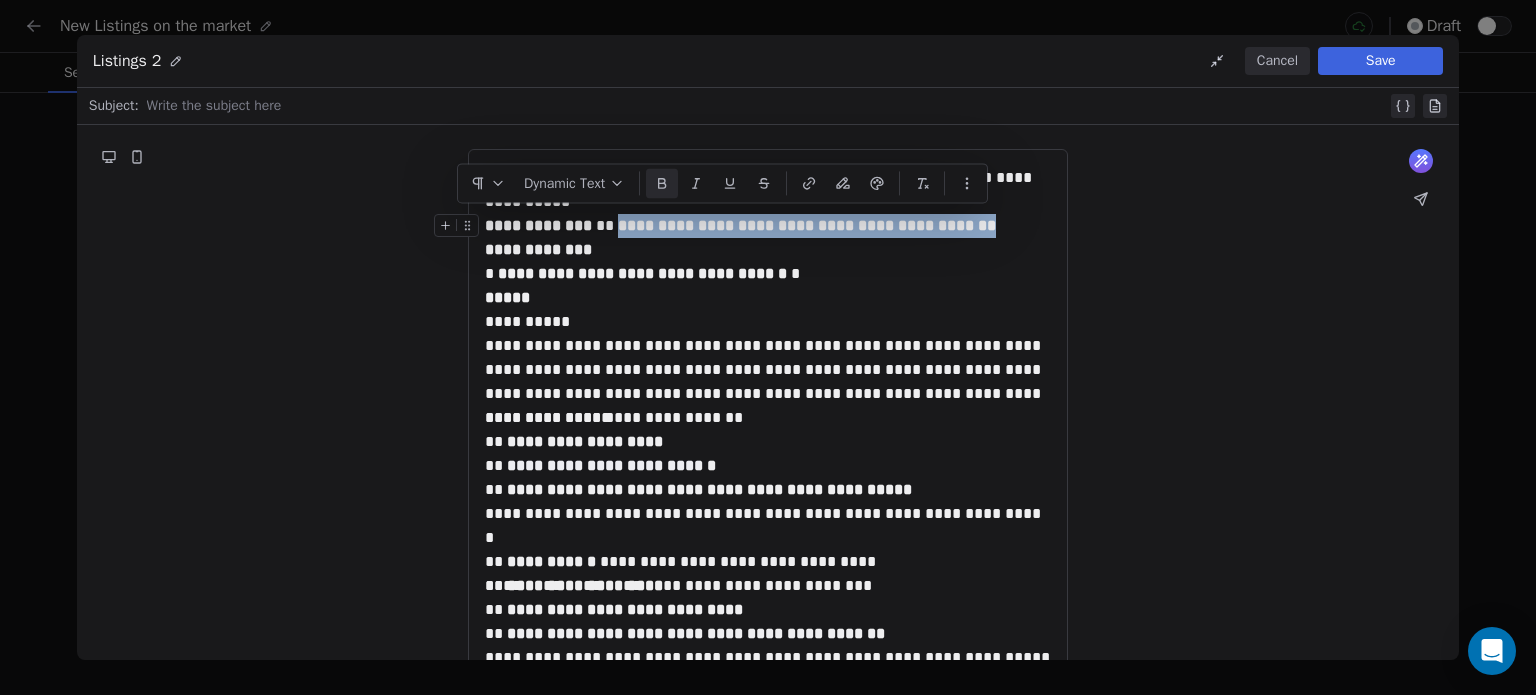 copy on "**********" 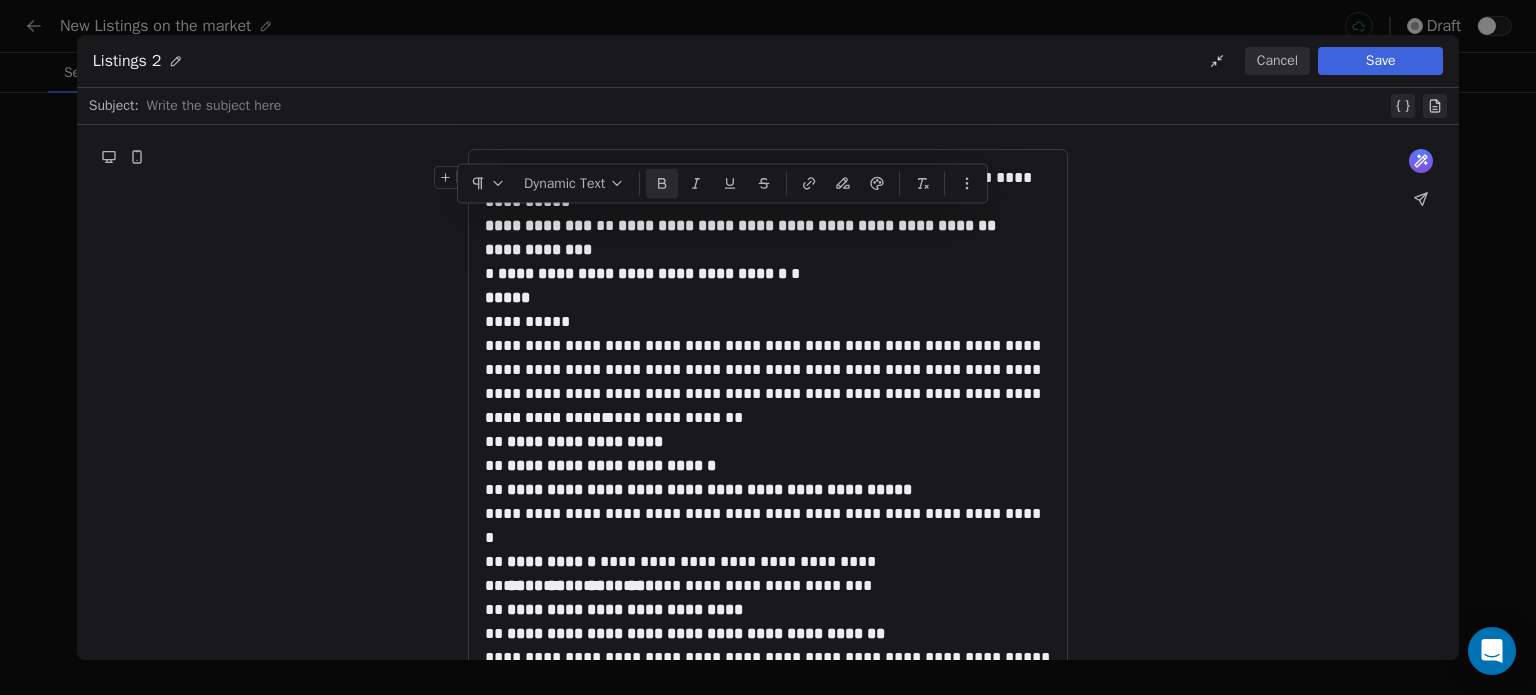 click on "Write the subject here" at bounding box center (781, 106) 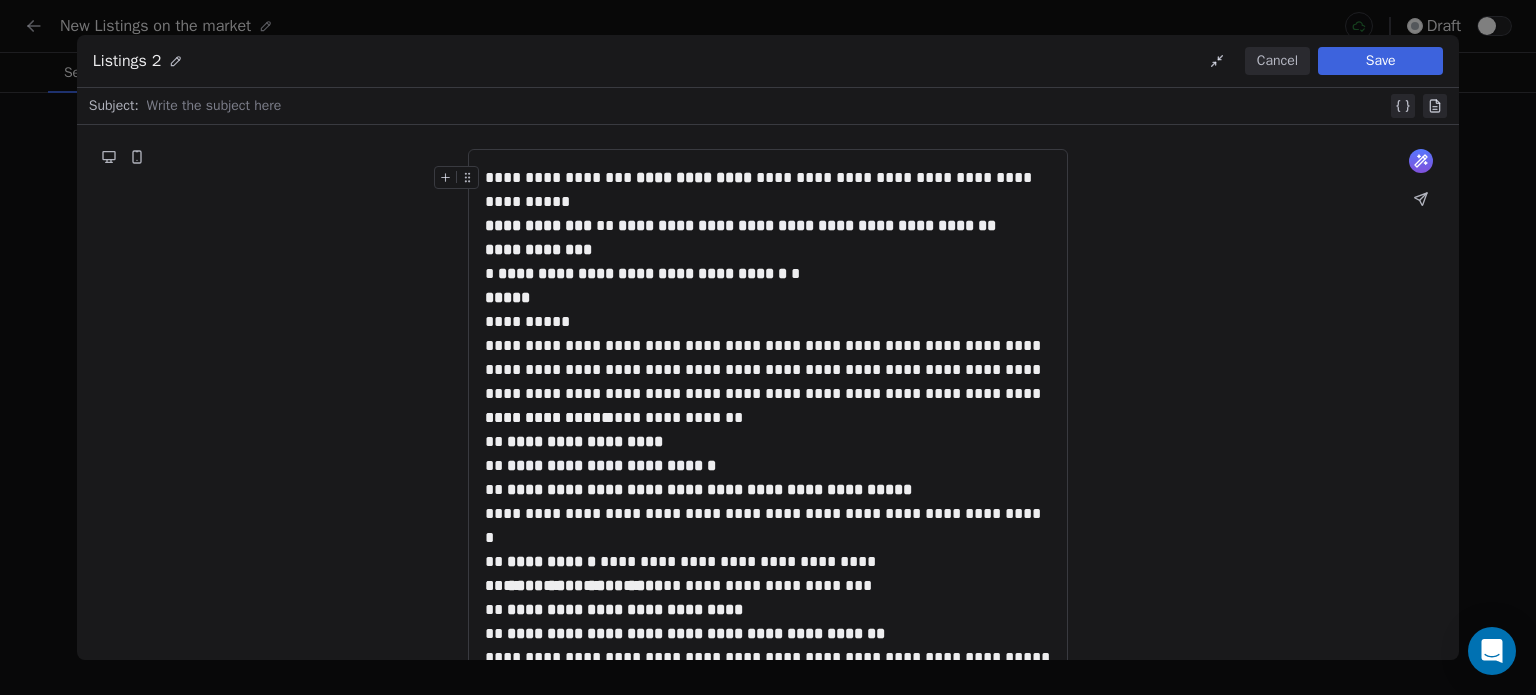 paste 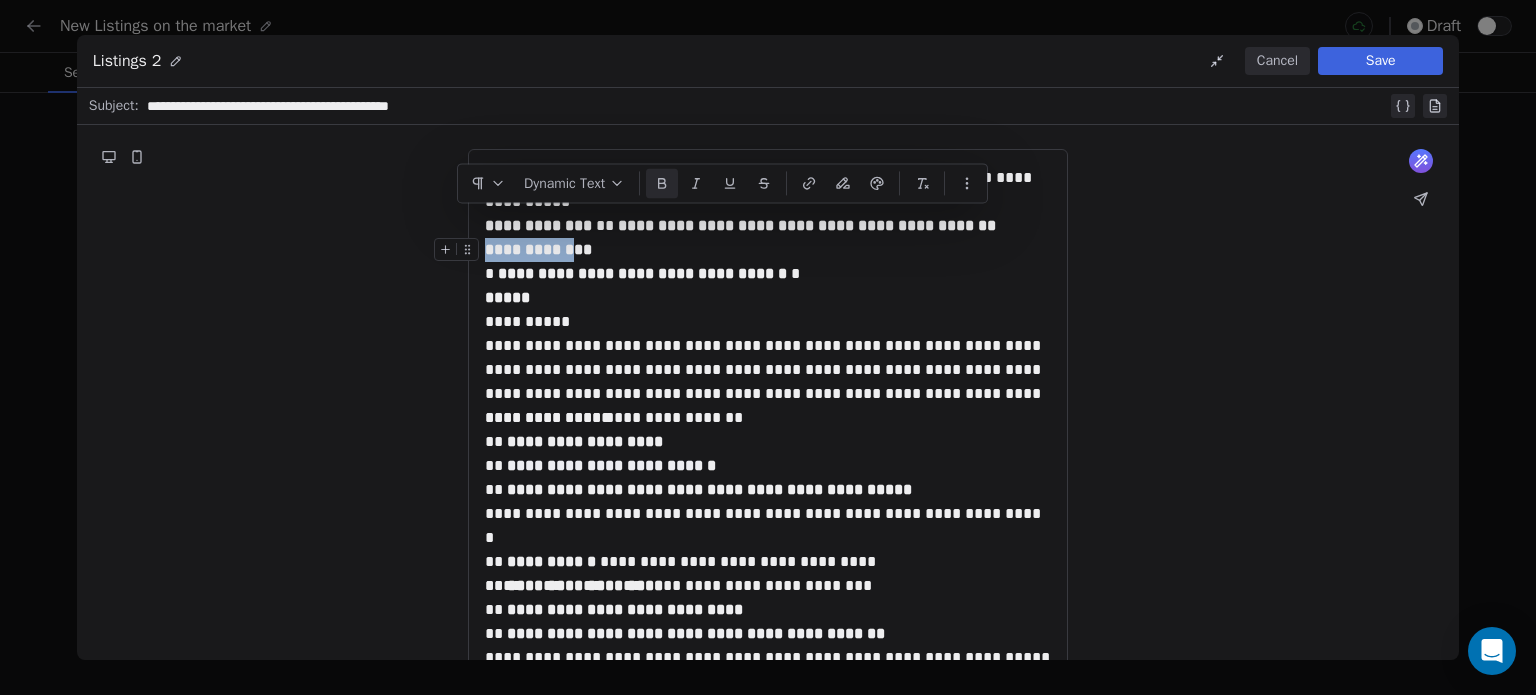 drag, startPoint x: 593, startPoint y: 251, endPoint x: 572, endPoint y: 247, distance: 21.377558 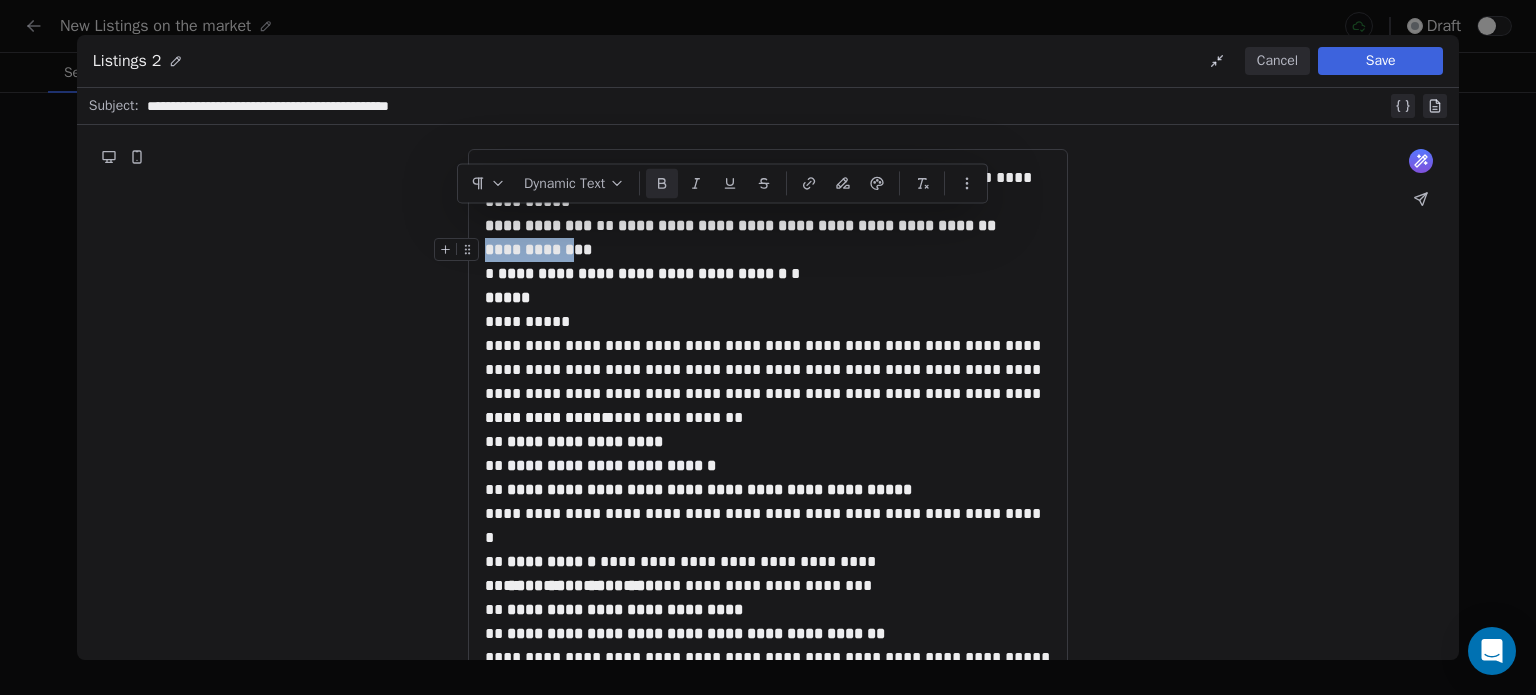click on "**********" at bounding box center (538, 249) 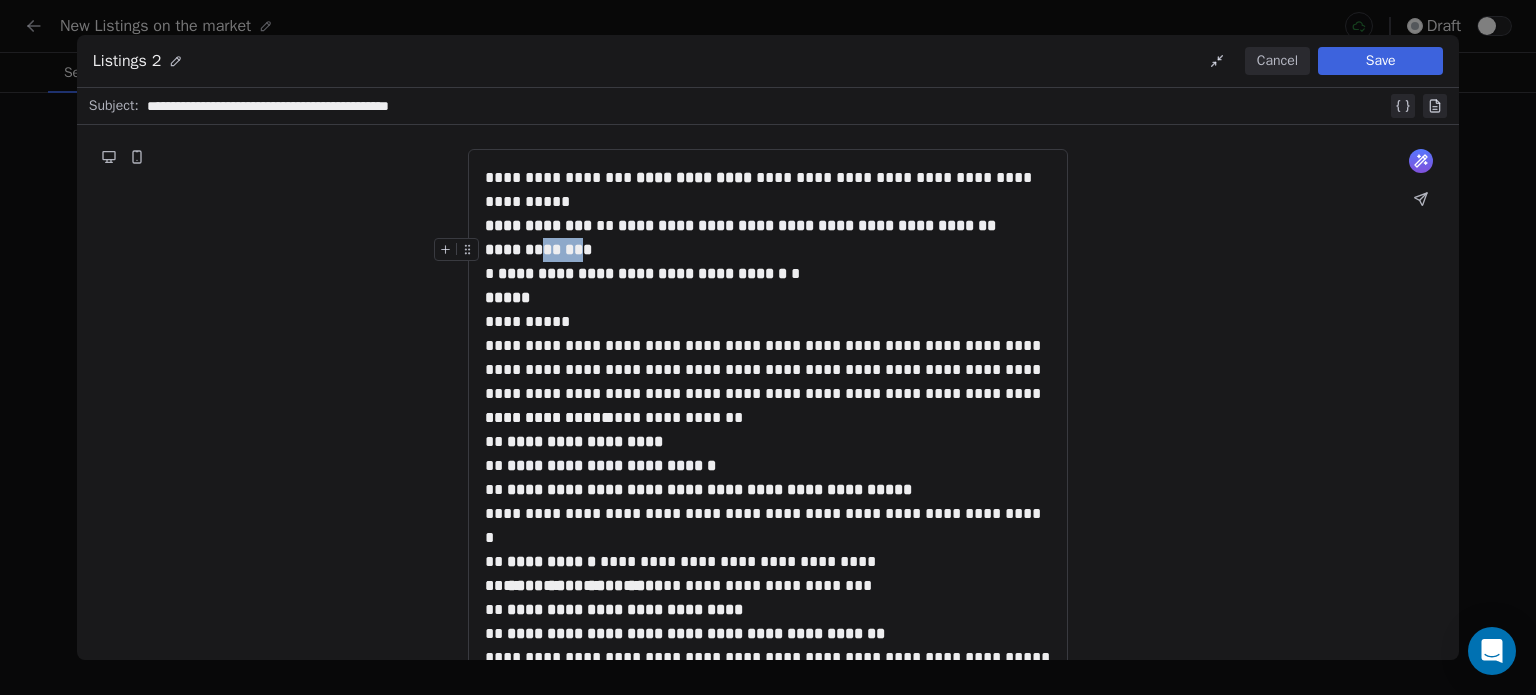 click on "**********" at bounding box center (538, 249) 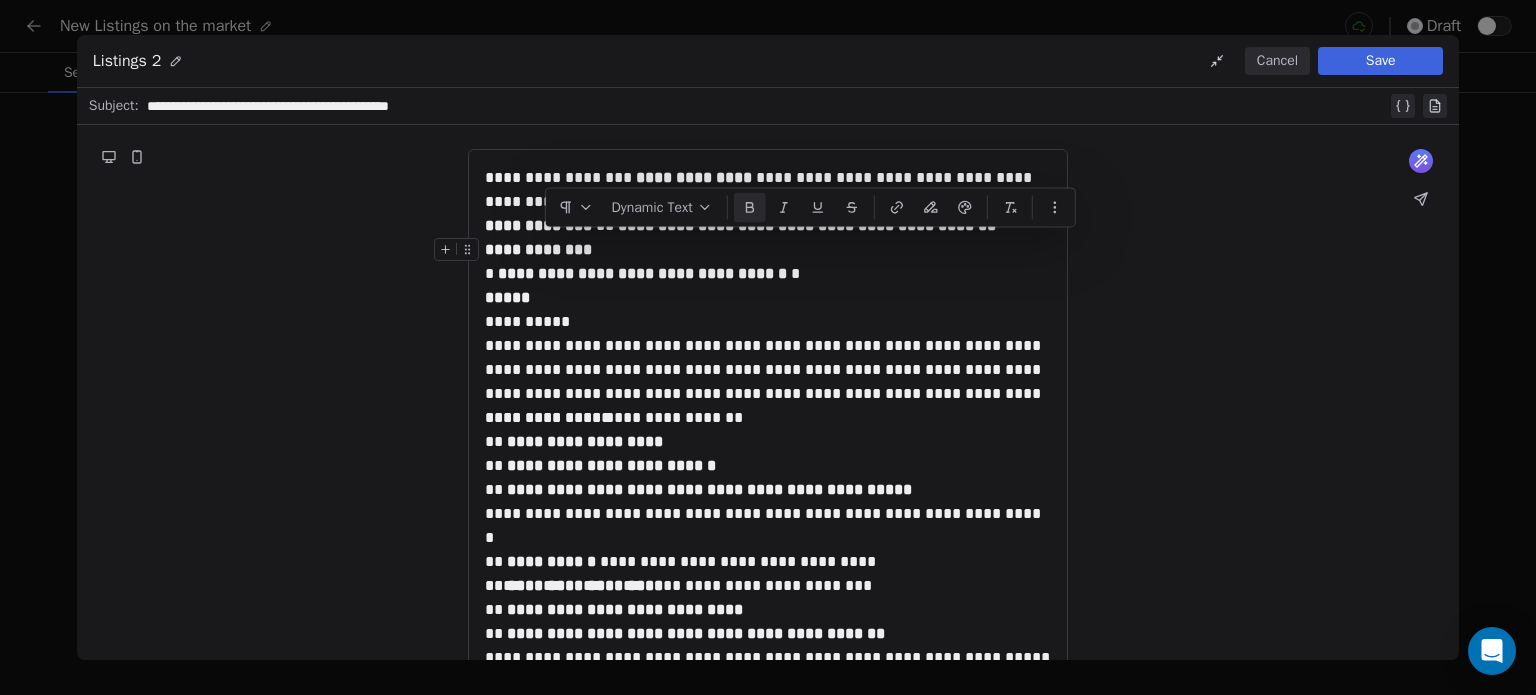 click on "**********" at bounding box center (768, 262) 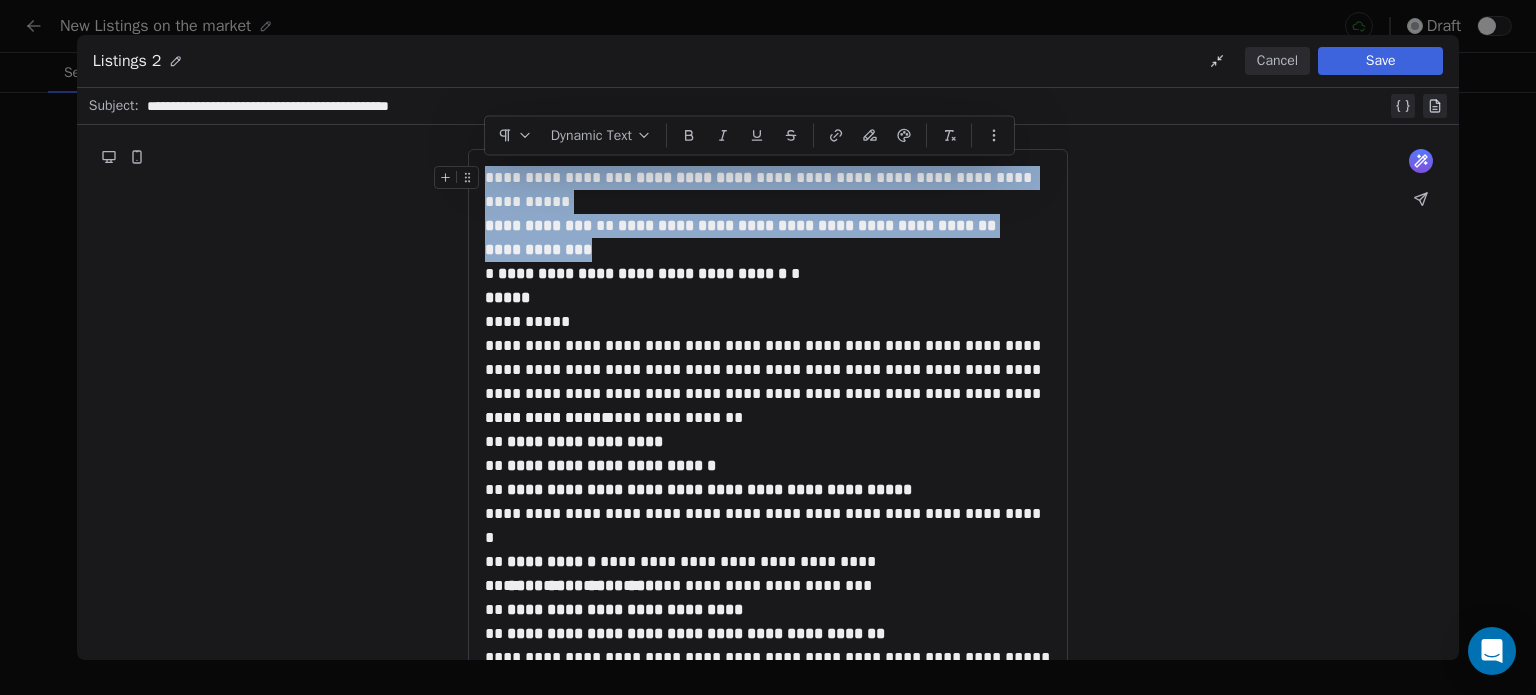 drag, startPoint x: 590, startPoint y: 249, endPoint x: 488, endPoint y: 183, distance: 121.49074 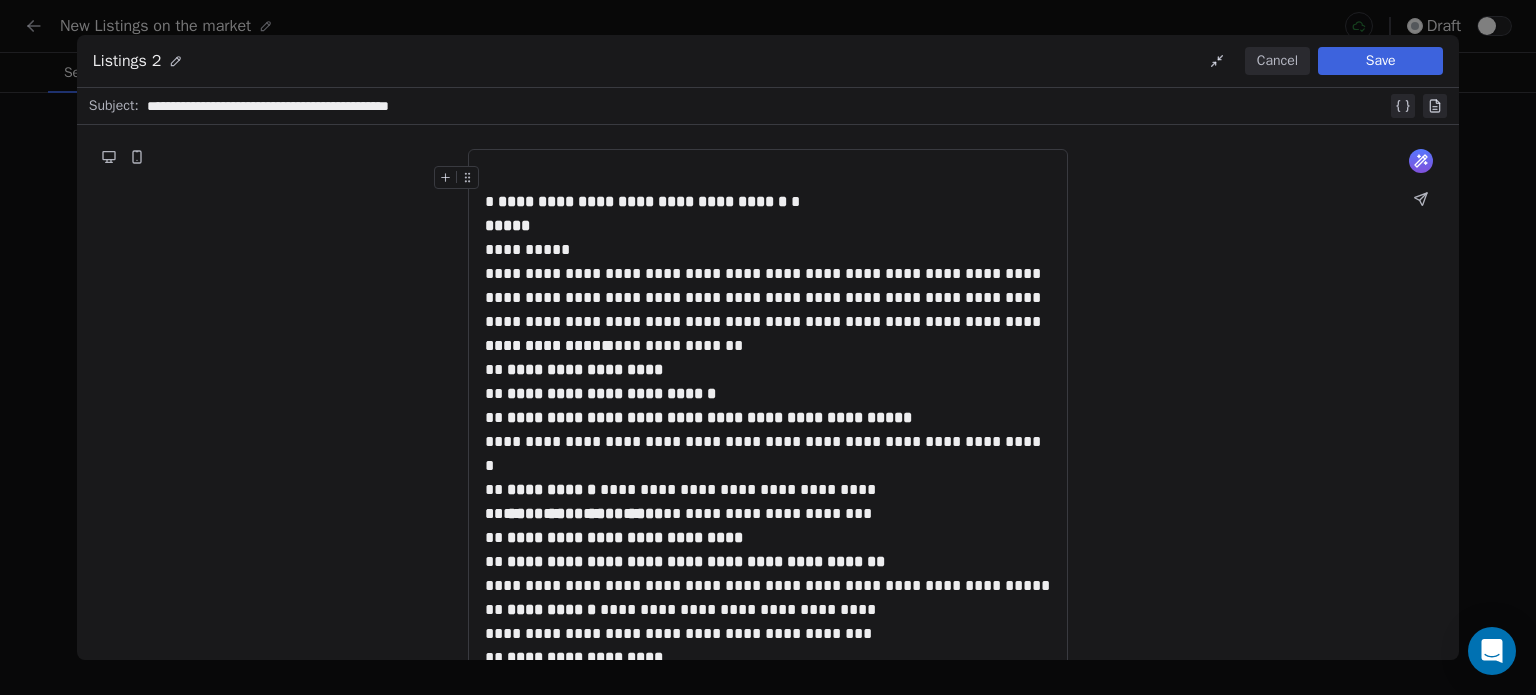 click on "**********" at bounding box center [768, 190] 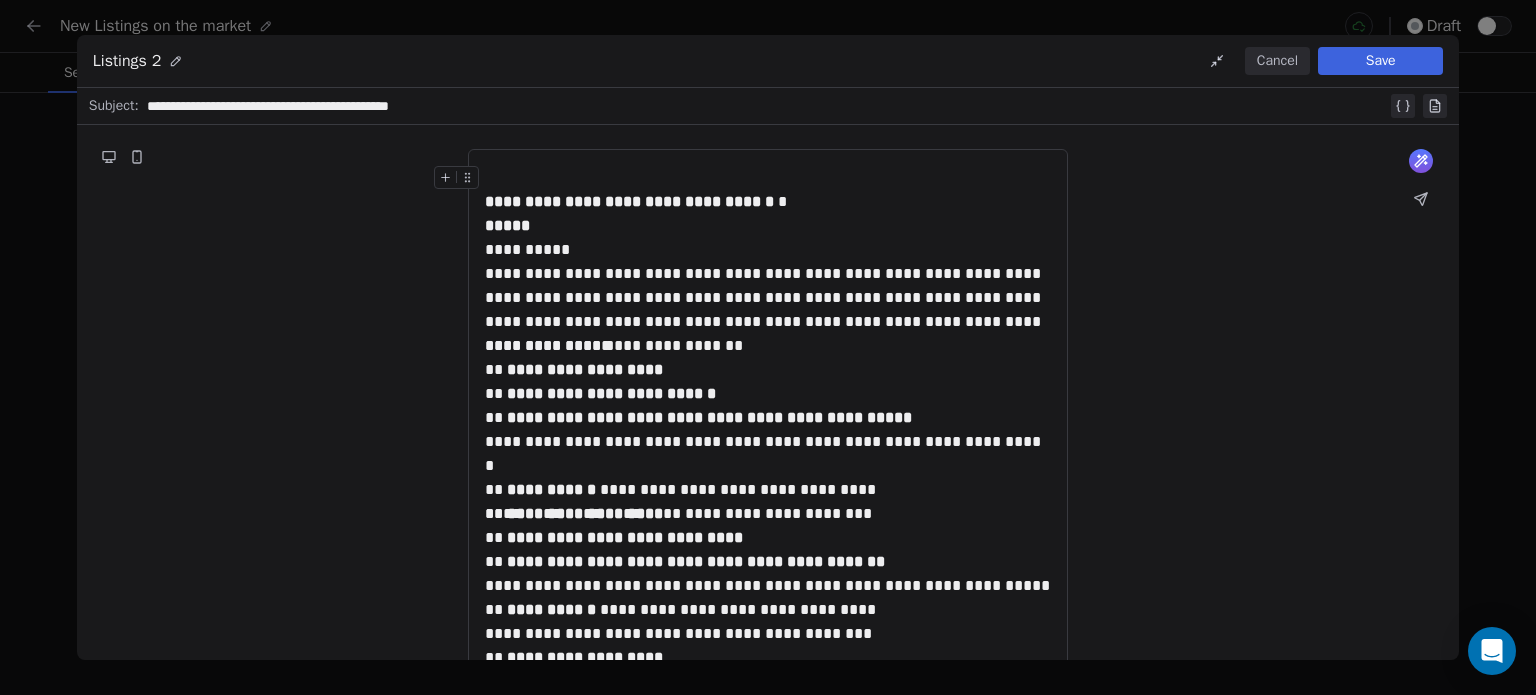 click on "**********" at bounding box center (768, 190) 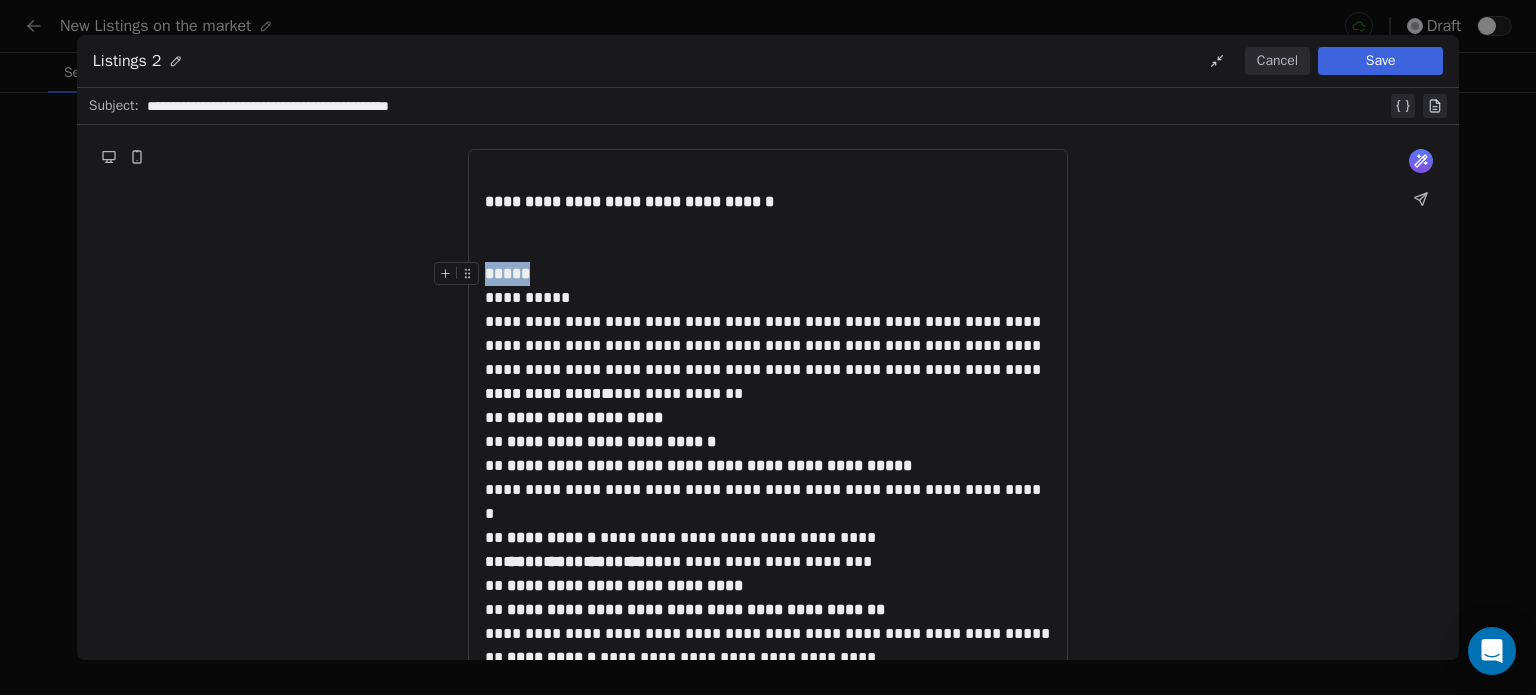 drag, startPoint x: 548, startPoint y: 268, endPoint x: 486, endPoint y: 267, distance: 62.008064 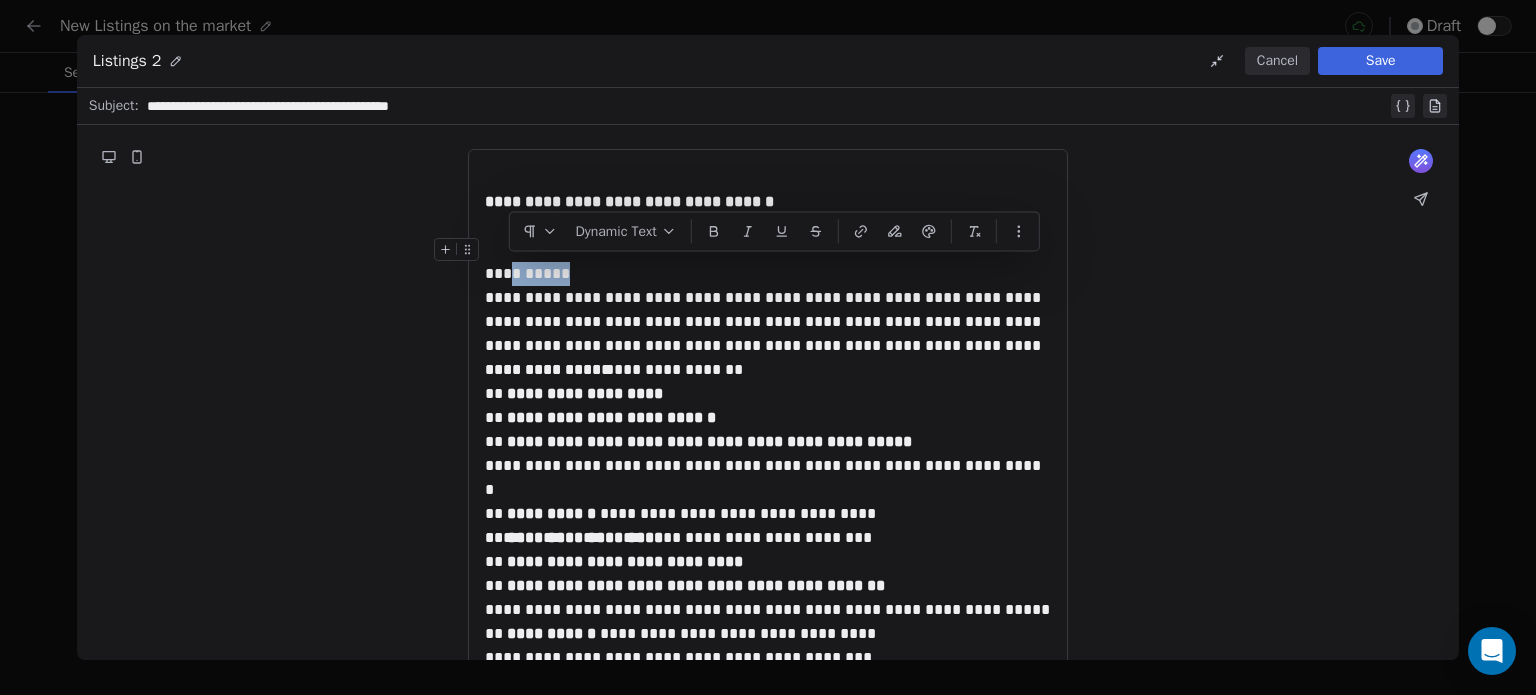 drag, startPoint x: 561, startPoint y: 274, endPoint x: 507, endPoint y: 275, distance: 54.00926 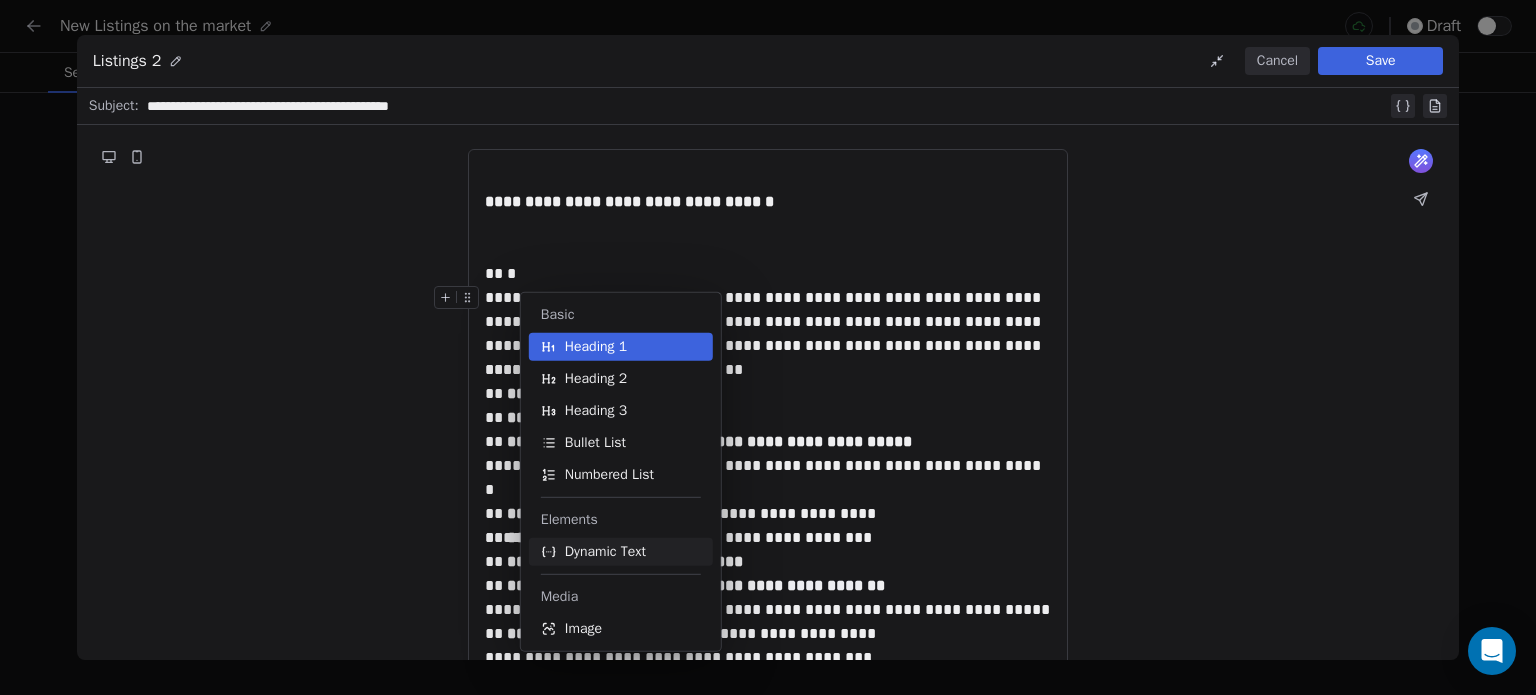 click on "Dynamic Text" at bounding box center (605, 552) 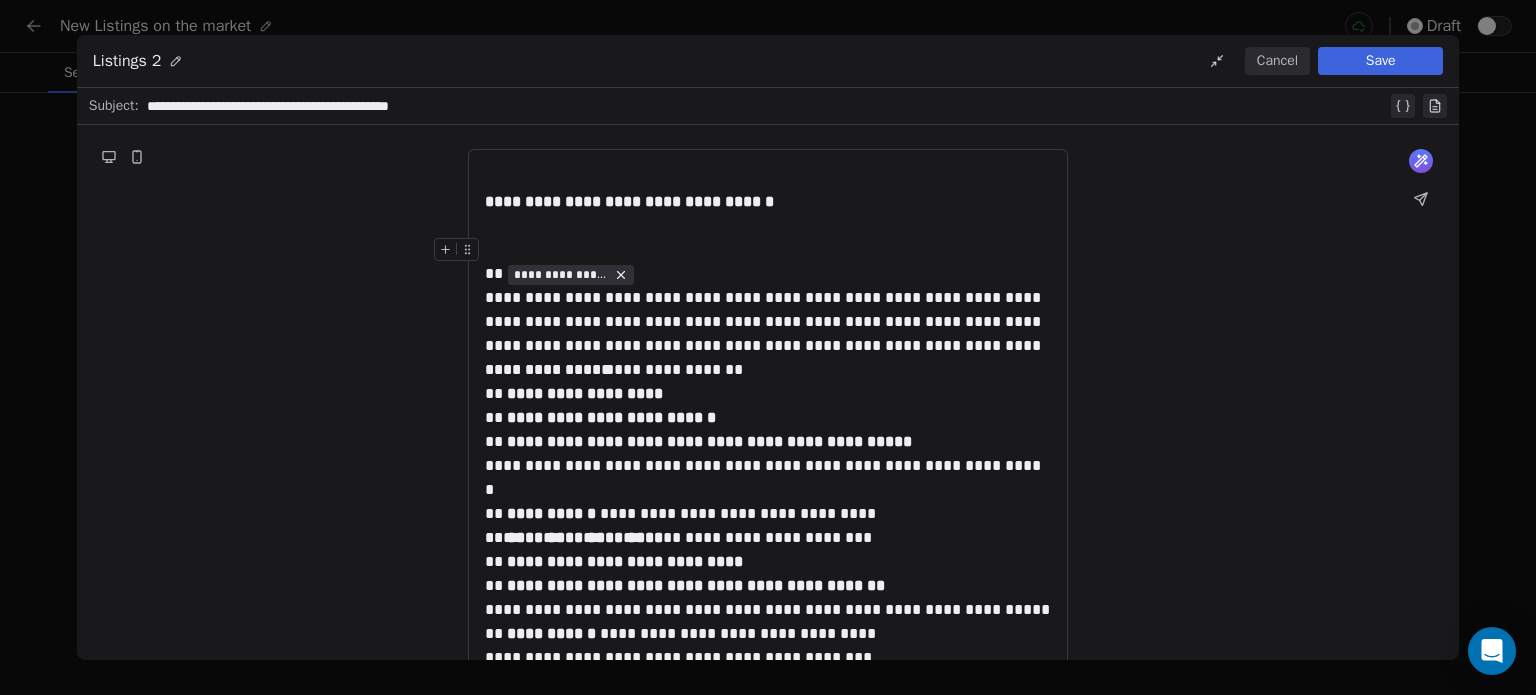 click on "**********" at bounding box center (561, 275) 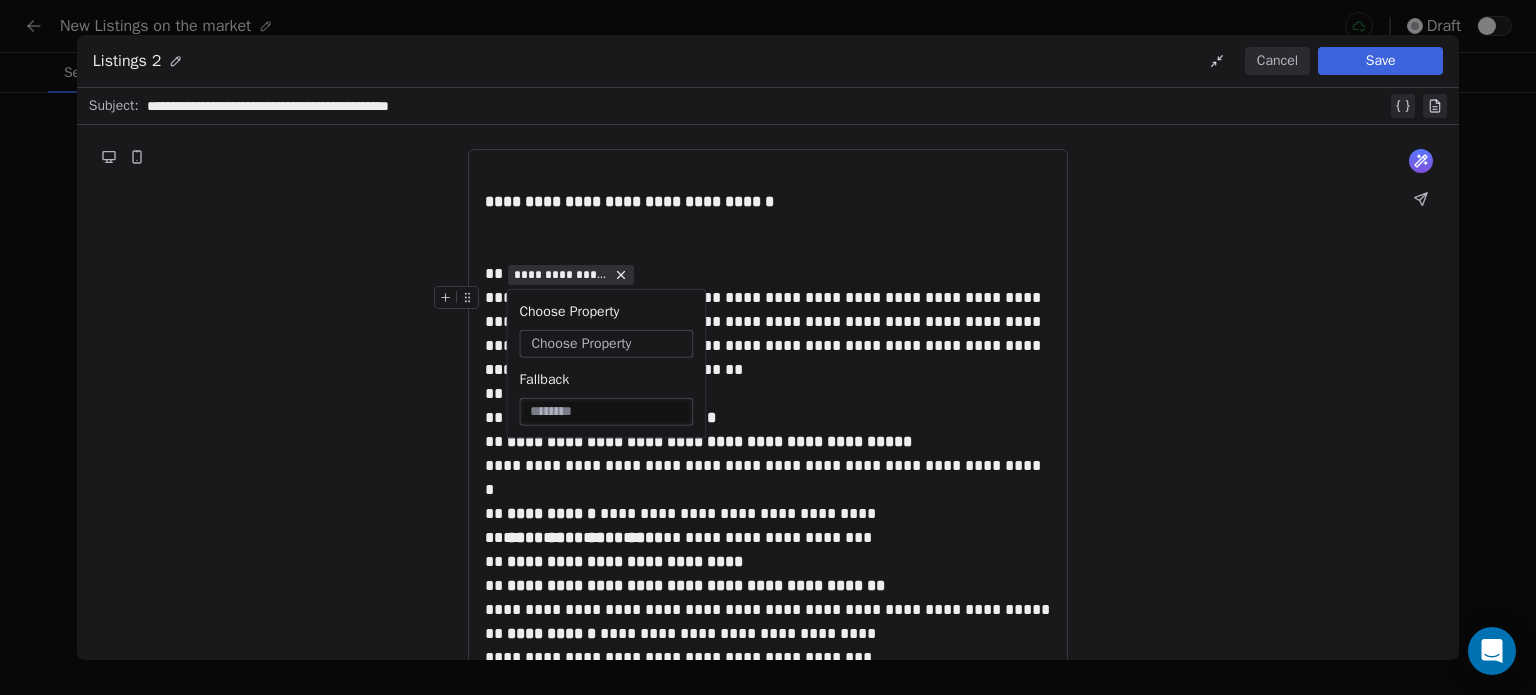 click on "Choose Property" at bounding box center (581, 344) 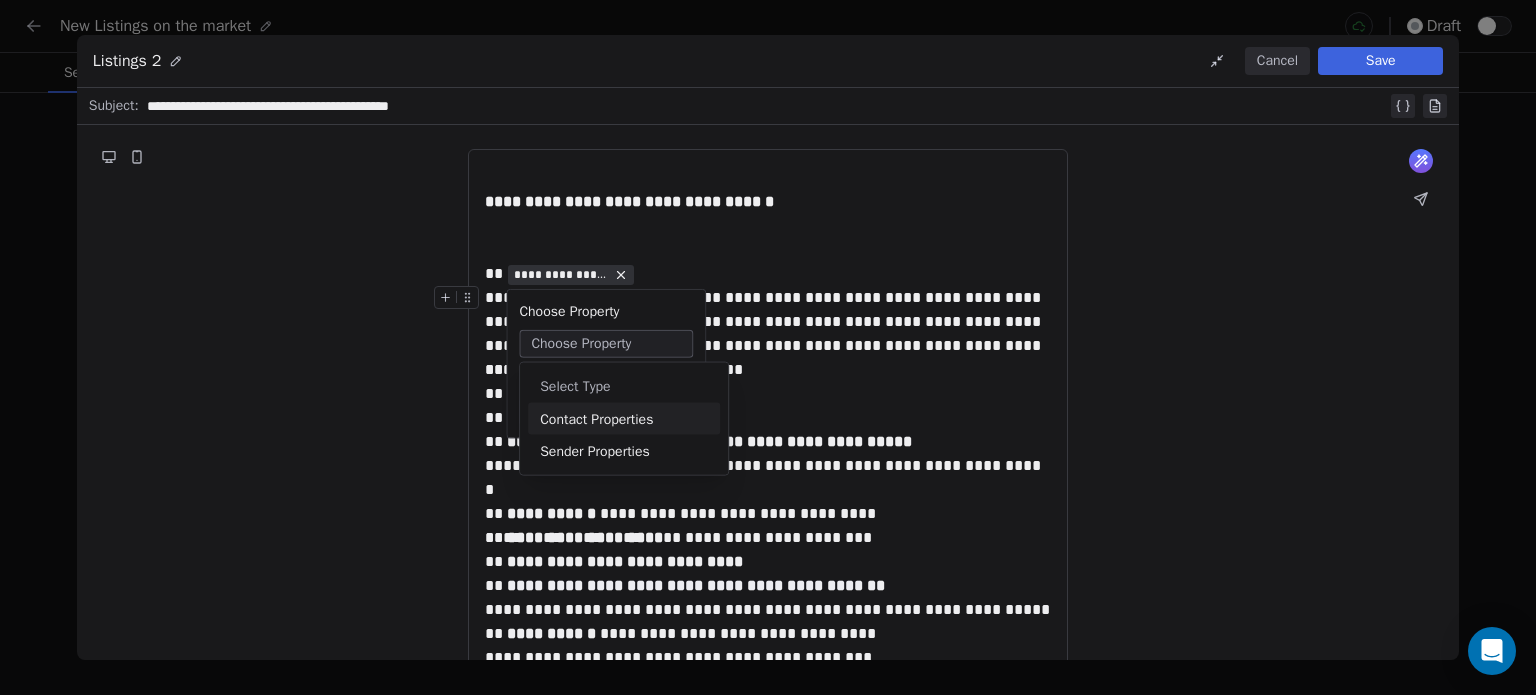 click on "Contact Properties" at bounding box center (624, 419) 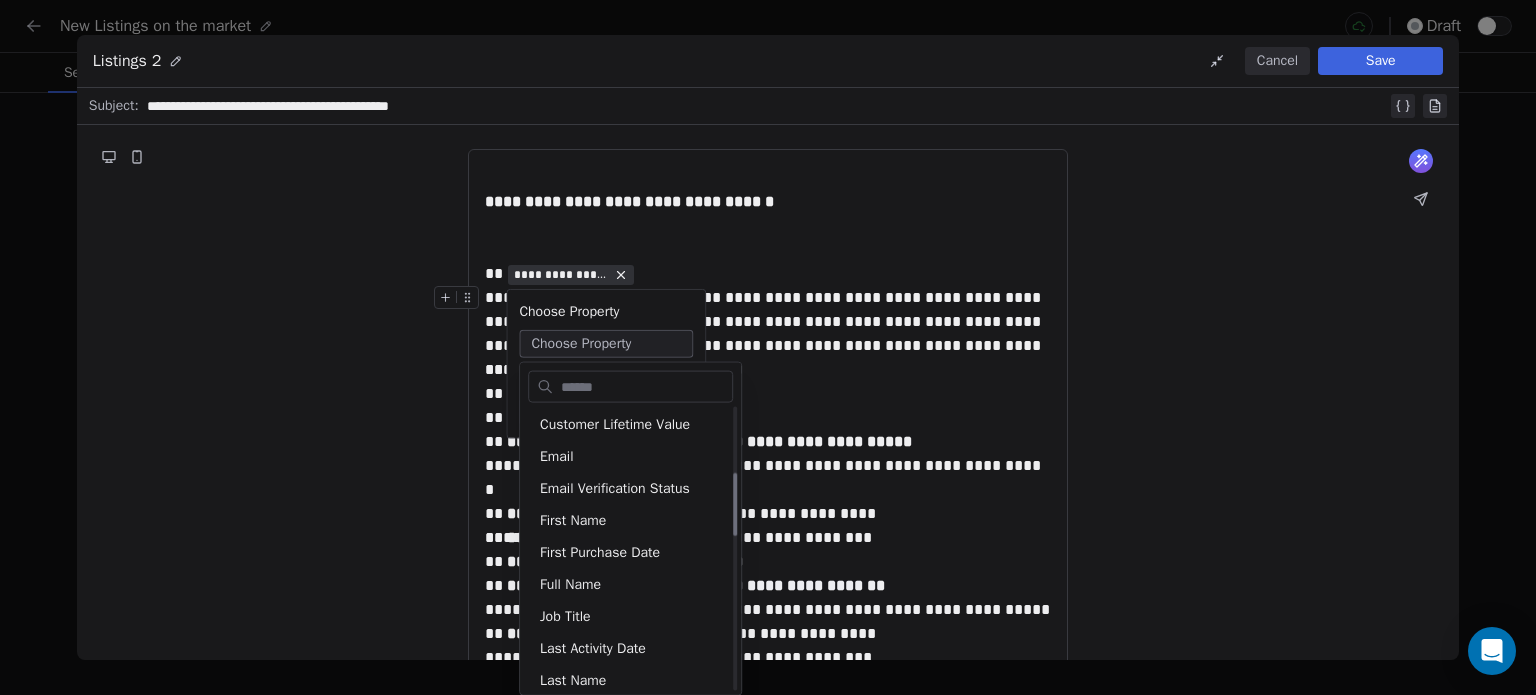 scroll, scrollTop: 290, scrollLeft: 0, axis: vertical 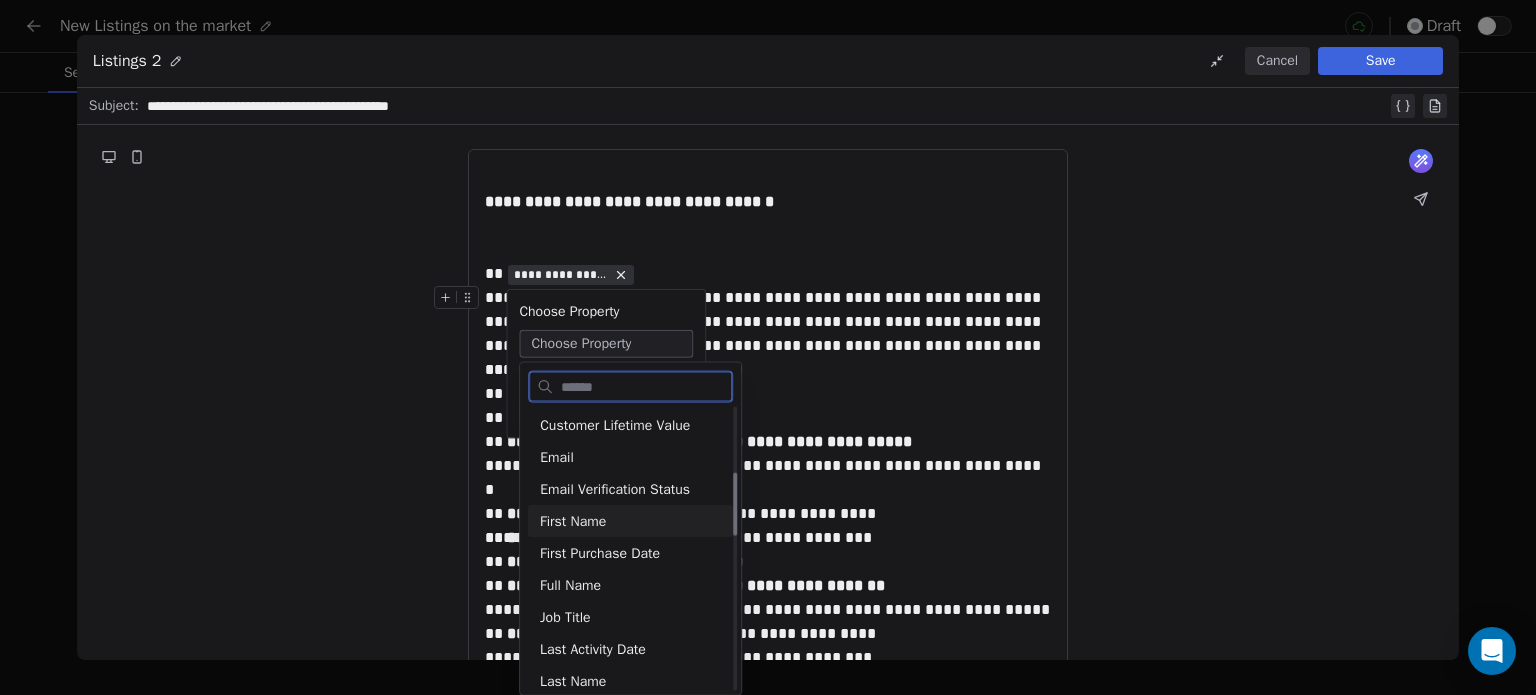 click on "First Name" at bounding box center (630, 521) 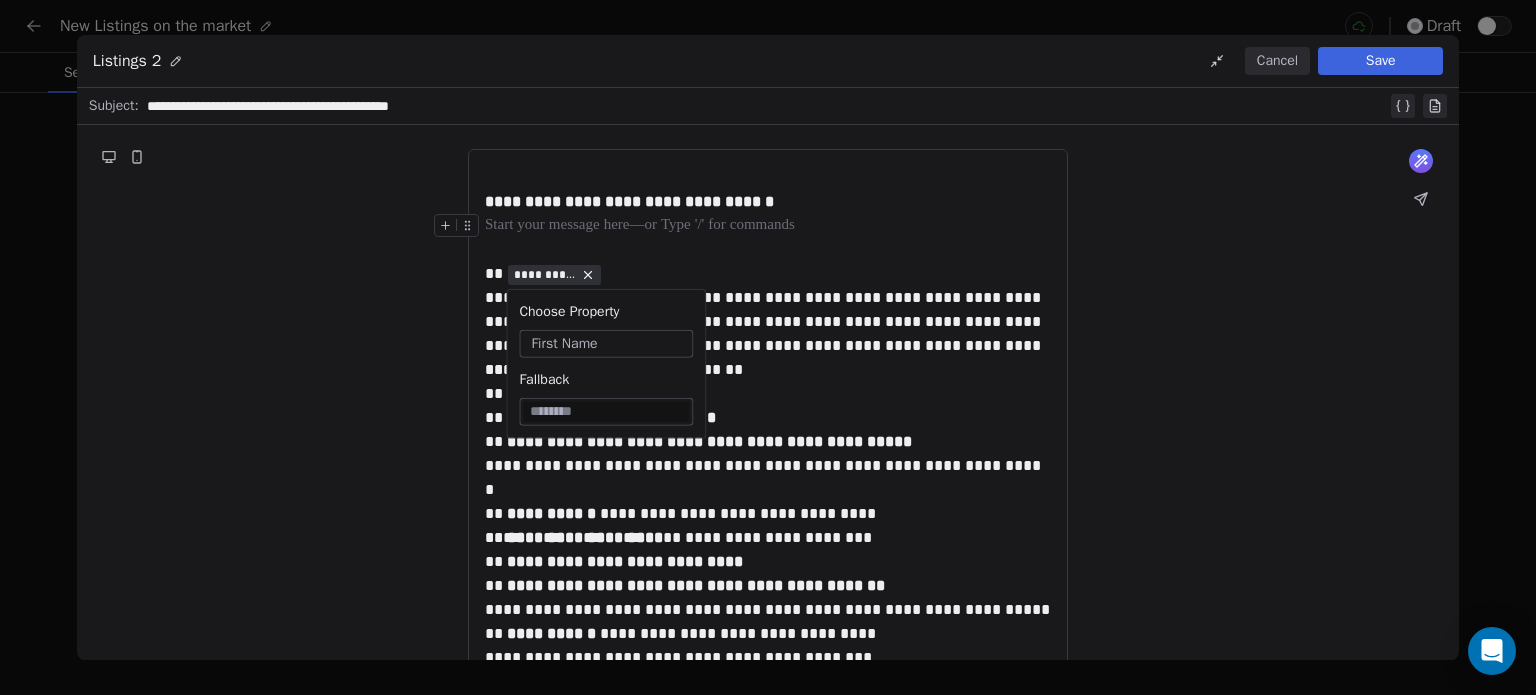 click at bounding box center (768, 226) 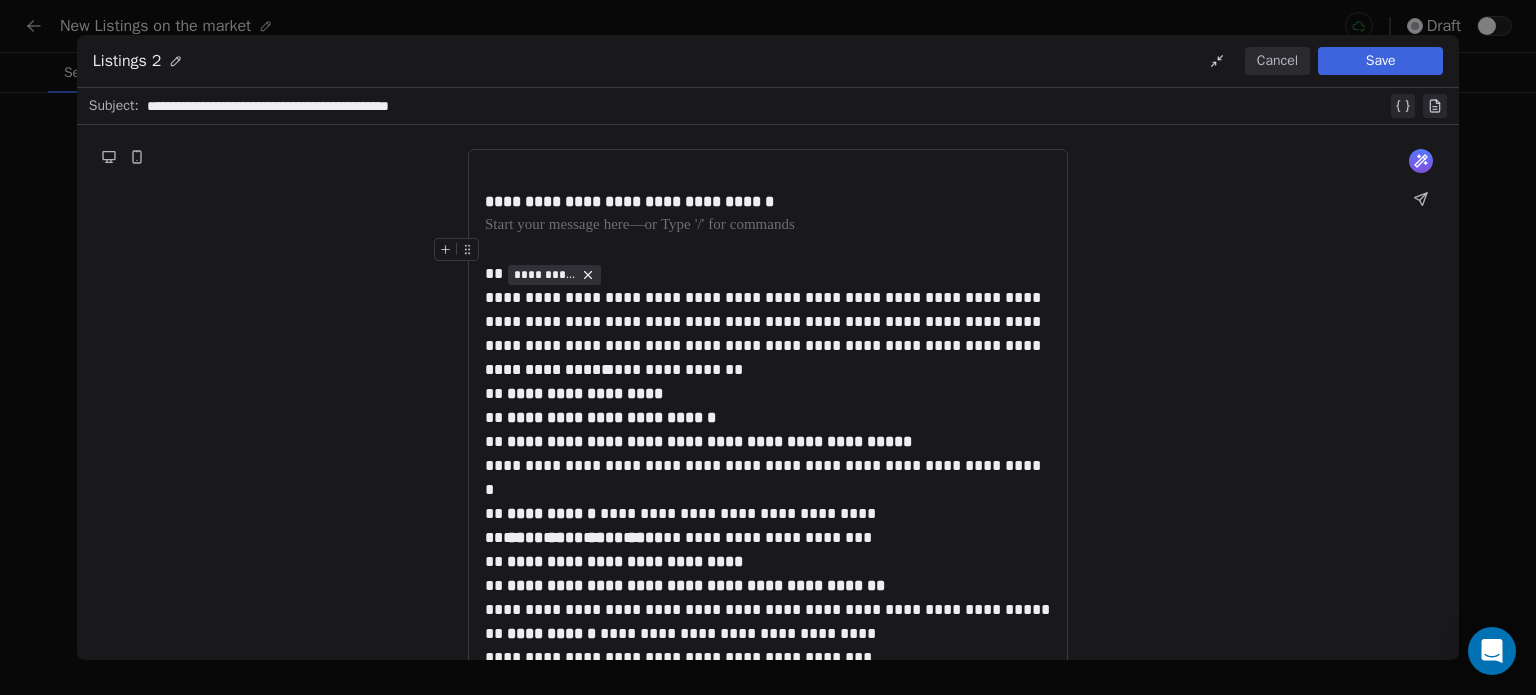 click on "**********" at bounding box center (768, 262) 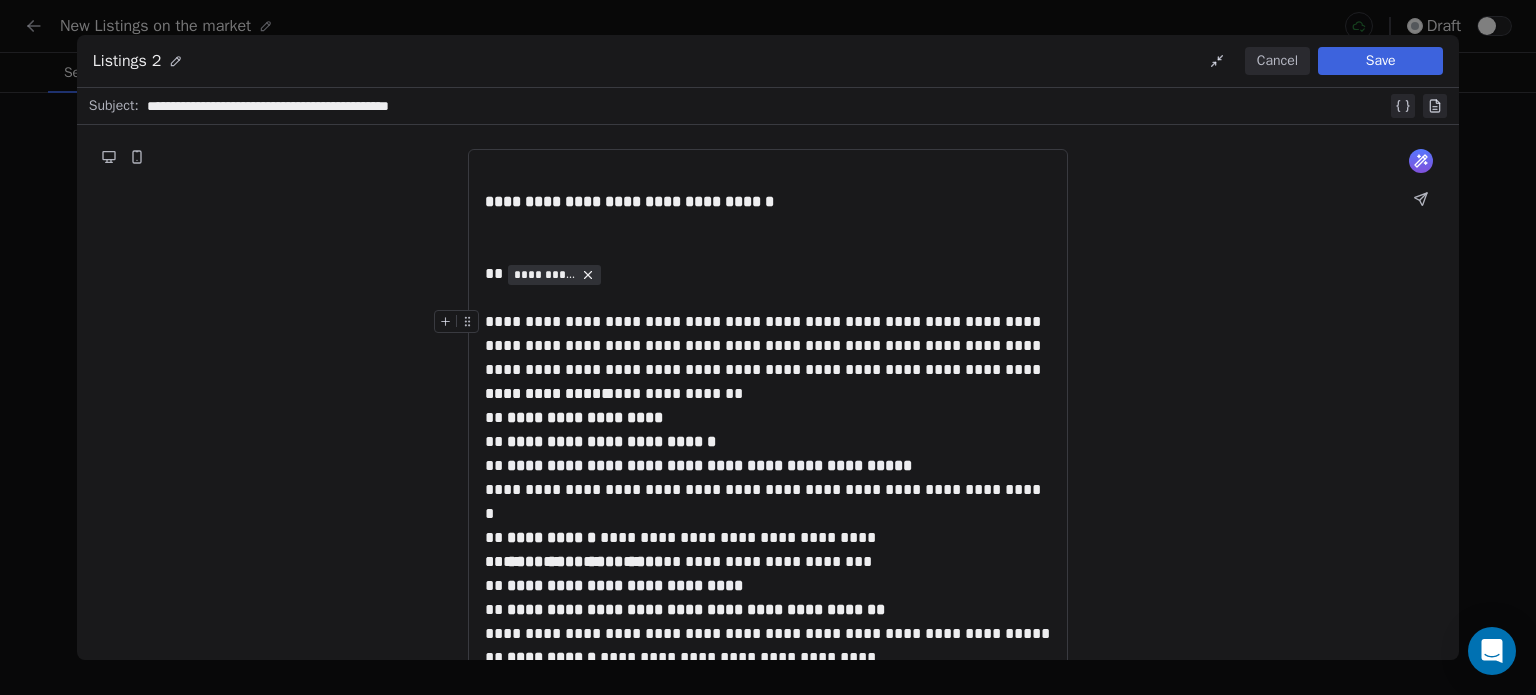 click on "**********" at bounding box center (768, 346) 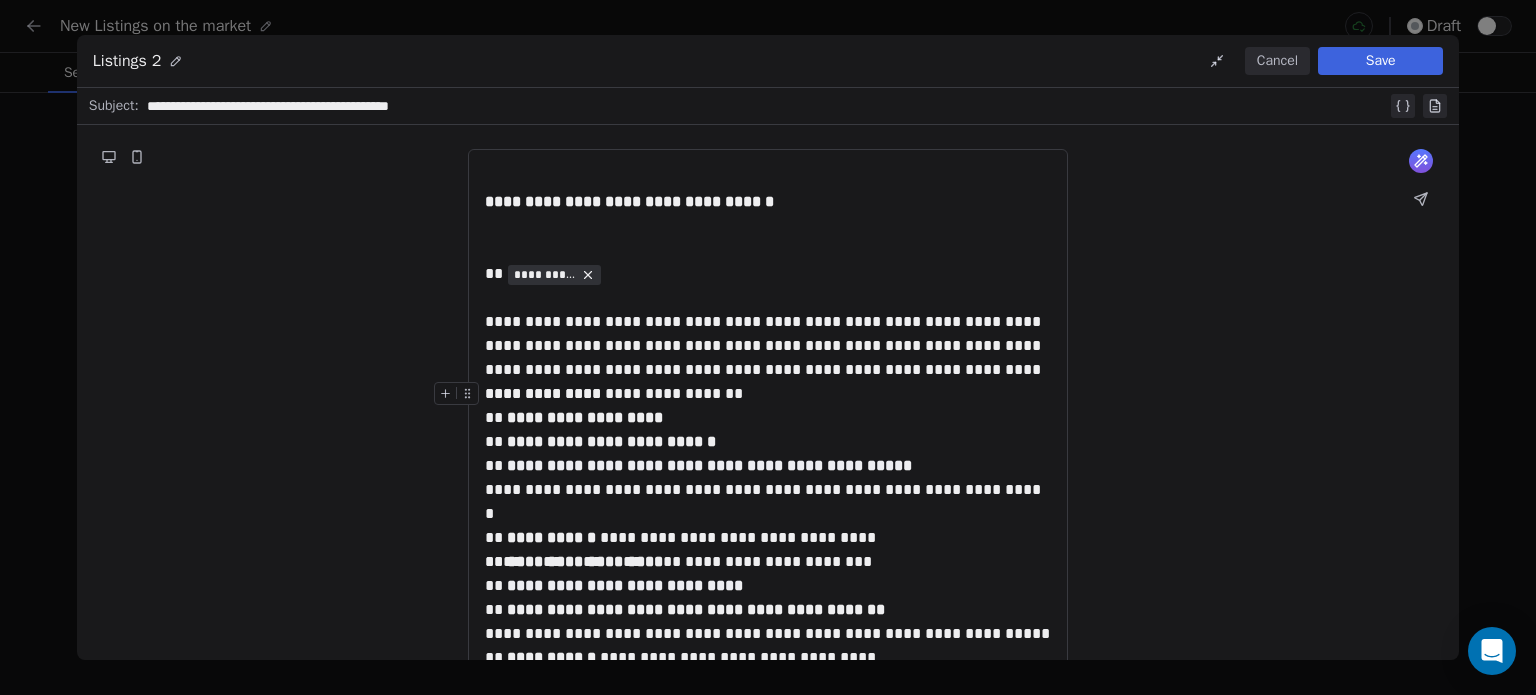 click on "**********" at bounding box center [768, 394] 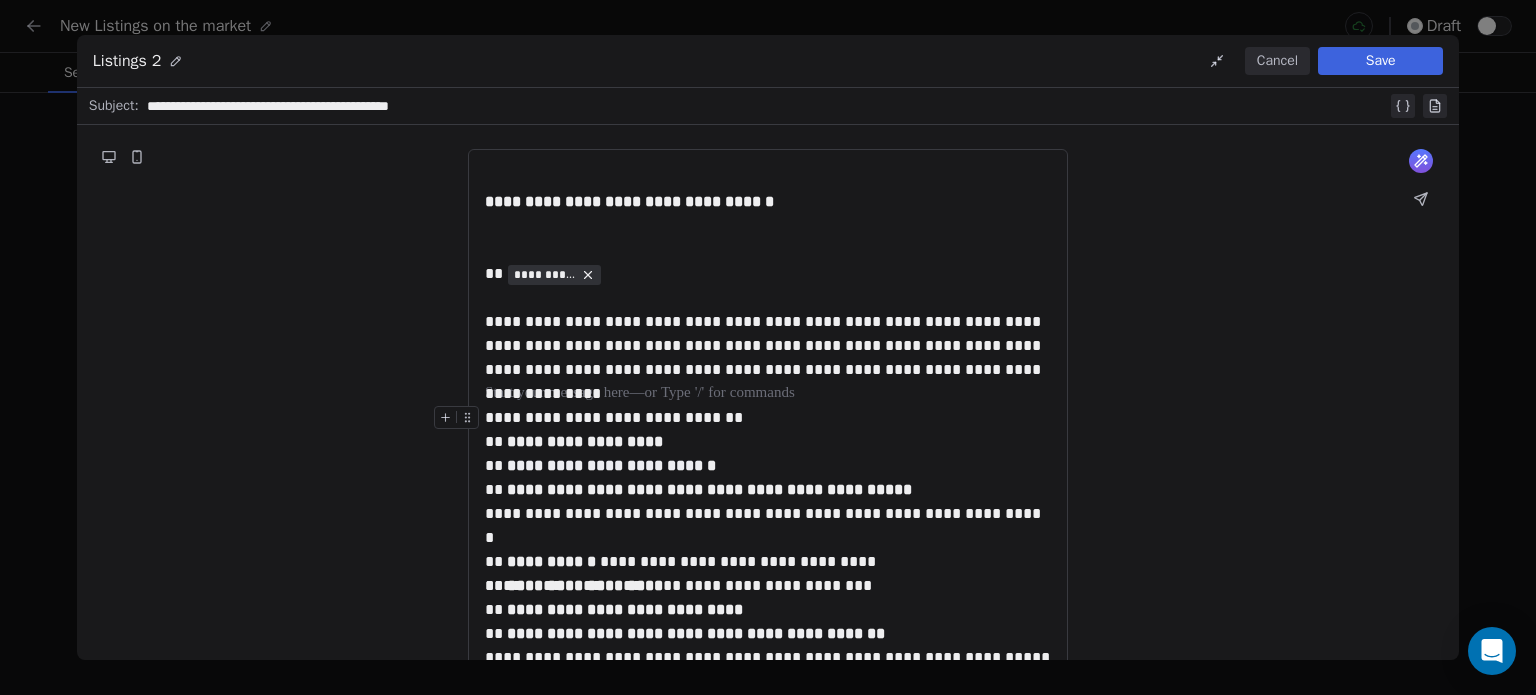 click on "**********" at bounding box center [768, 418] 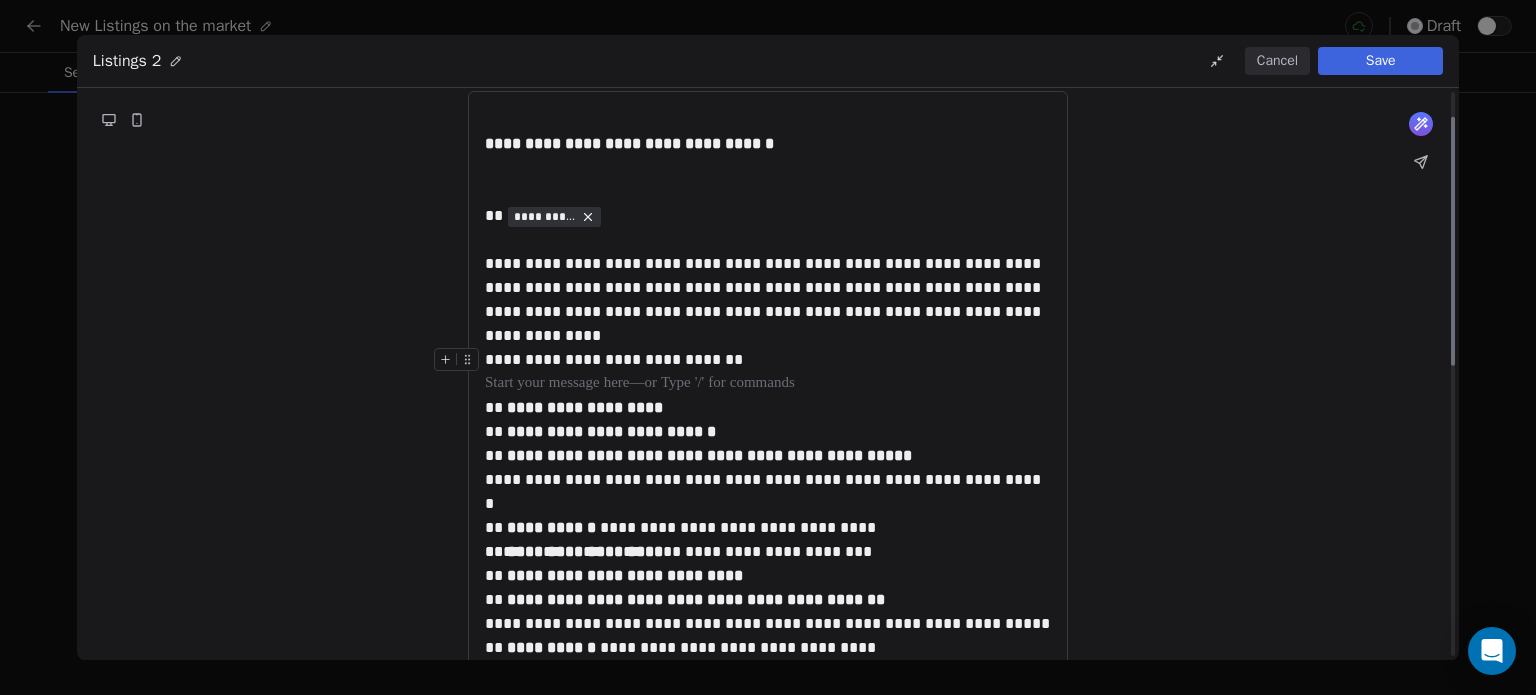 scroll, scrollTop: 62, scrollLeft: 0, axis: vertical 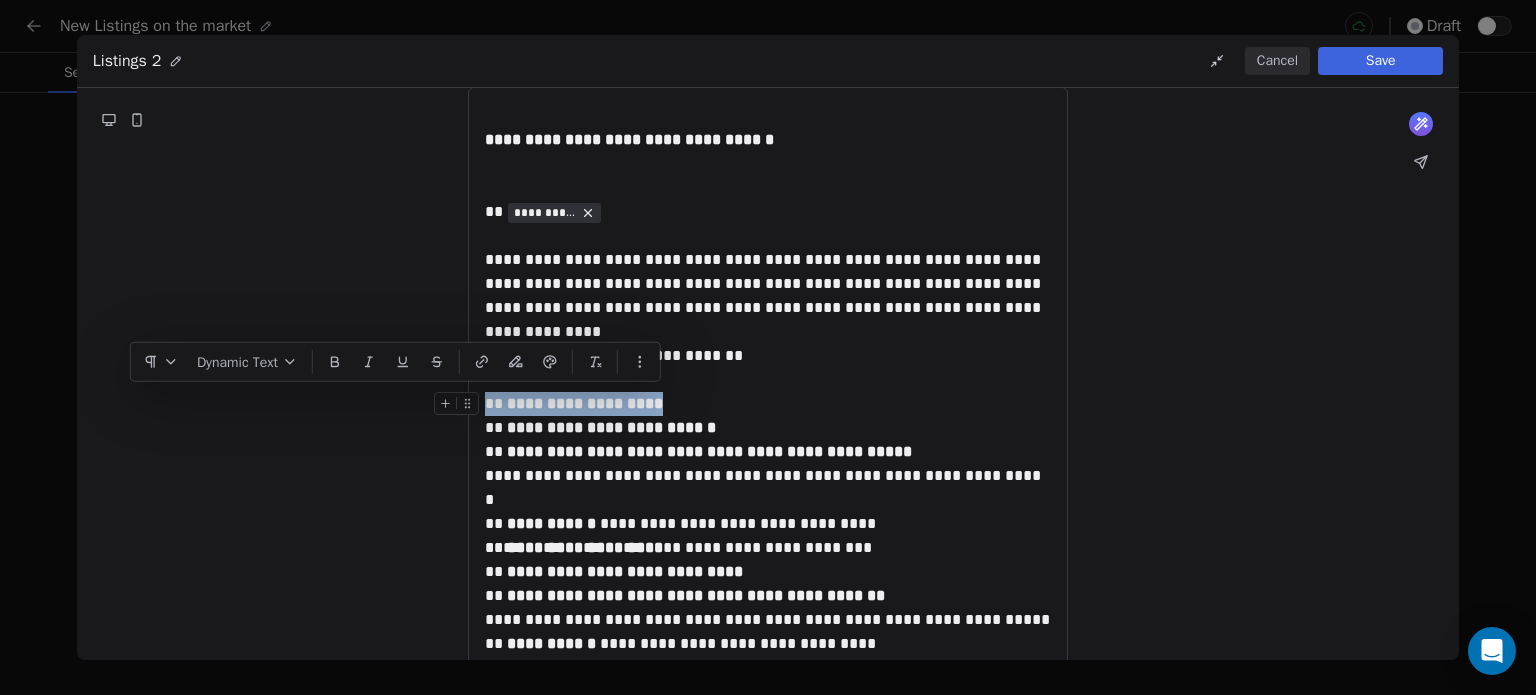 drag, startPoint x: 680, startPoint y: 395, endPoint x: 495, endPoint y: 401, distance: 185.09727 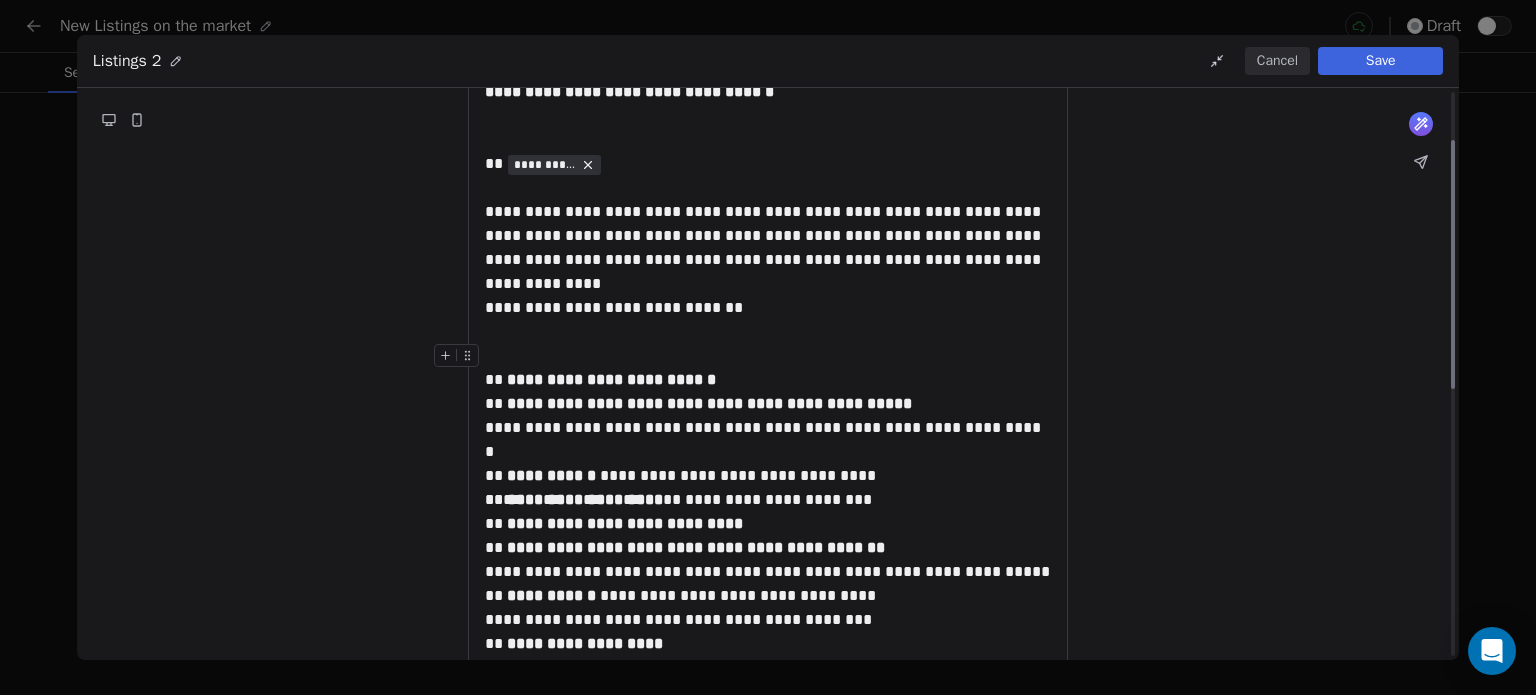 scroll, scrollTop: 110, scrollLeft: 0, axis: vertical 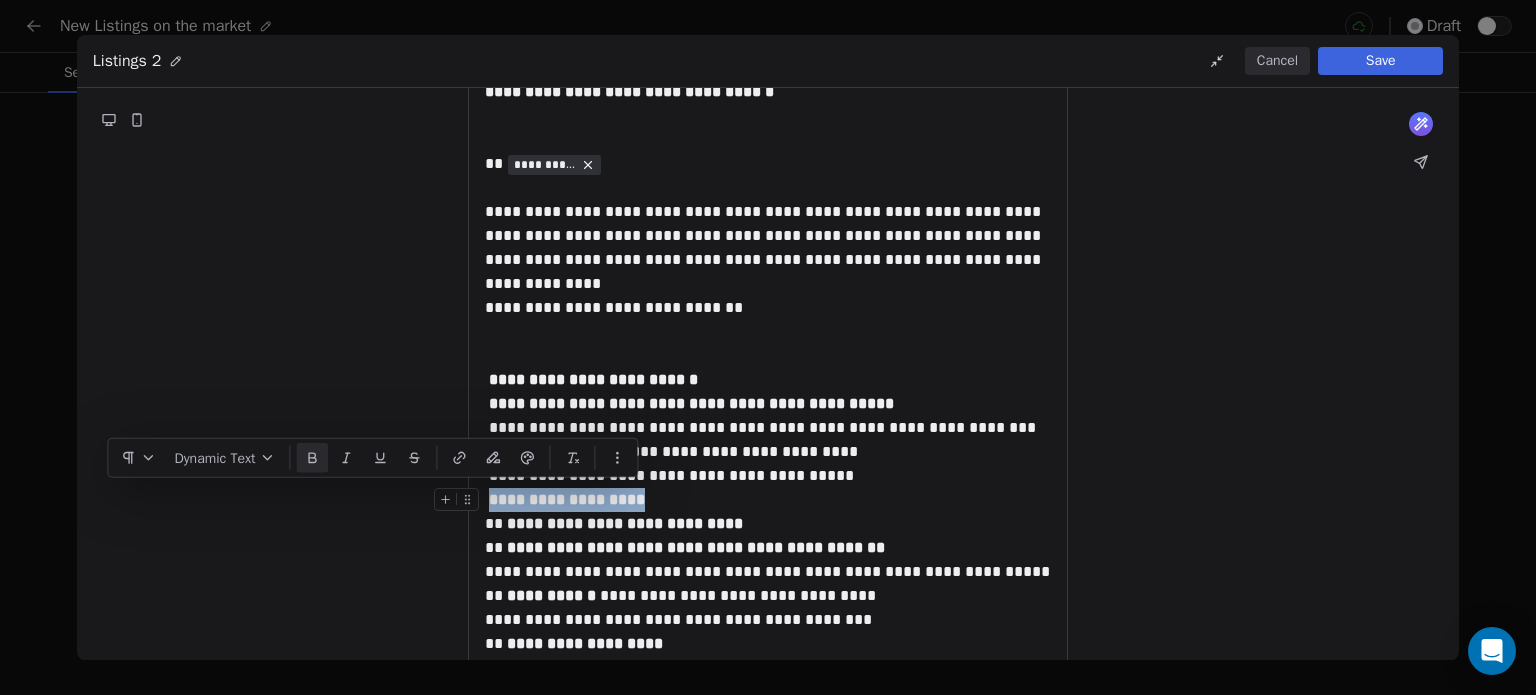 drag, startPoint x: 659, startPoint y: 498, endPoint x: 490, endPoint y: 491, distance: 169.14491 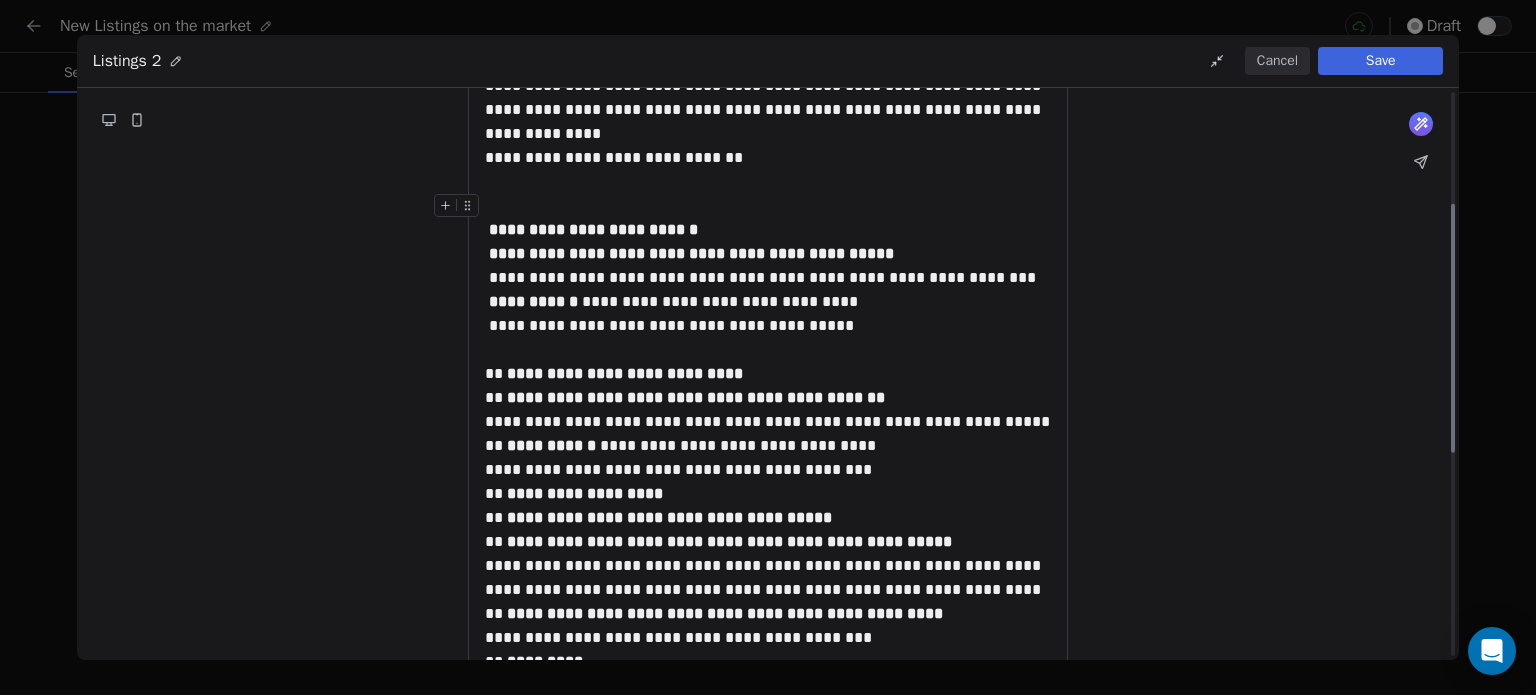 scroll, scrollTop: 259, scrollLeft: 0, axis: vertical 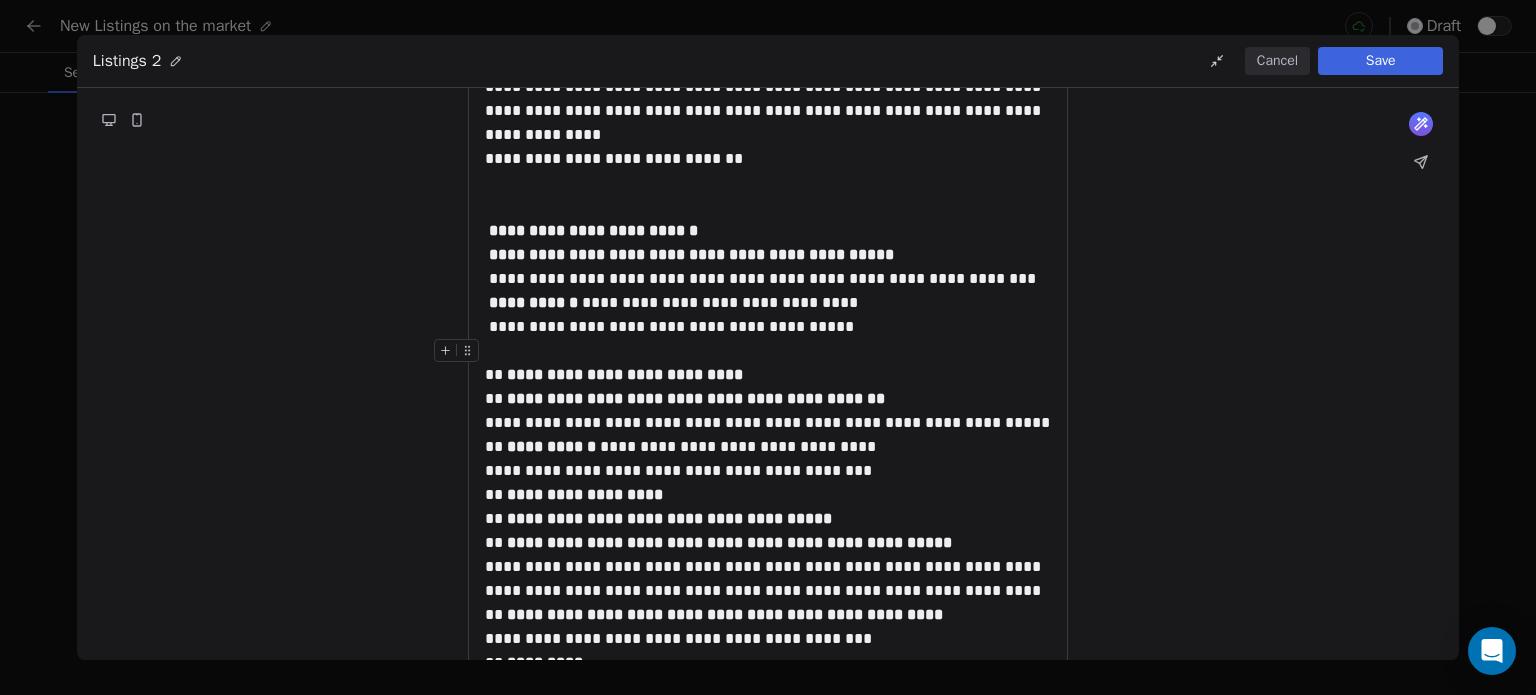 click on "**********" at bounding box center [768, 411] 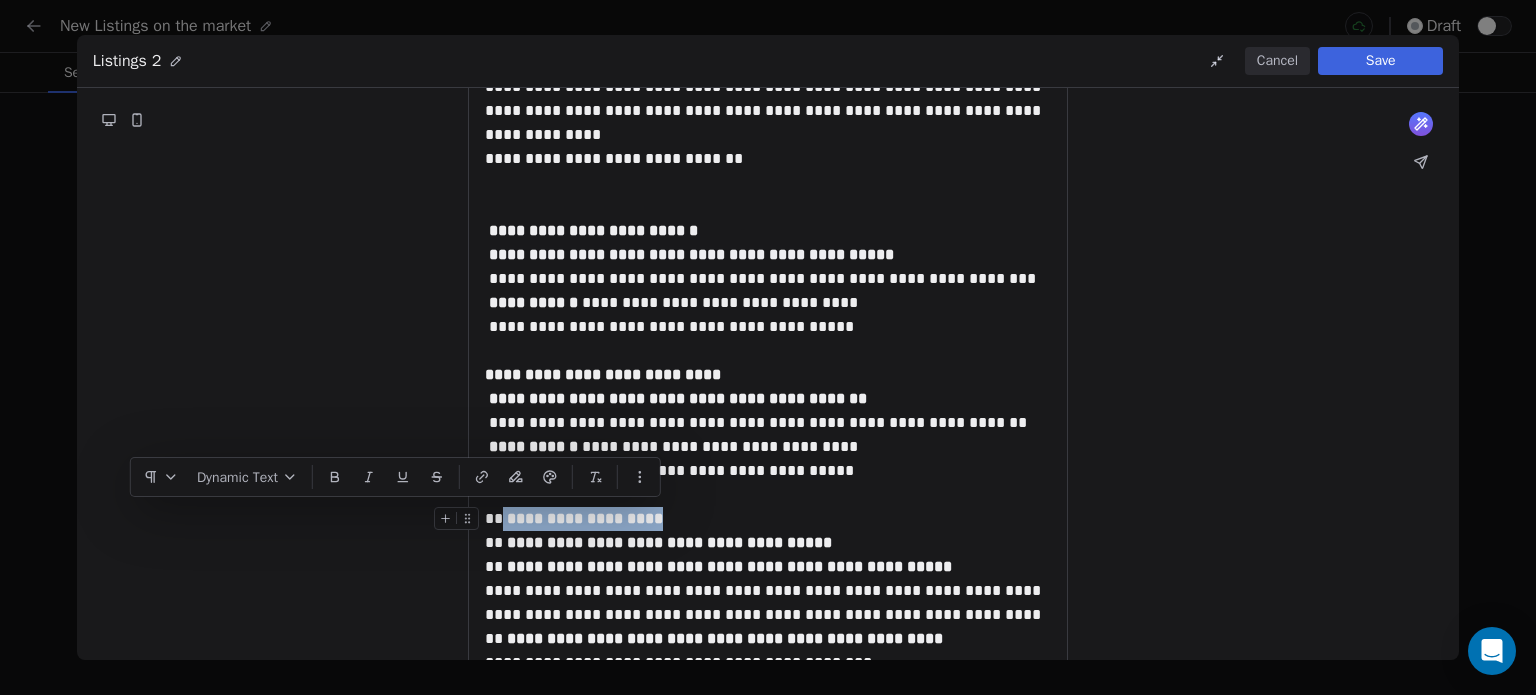 drag, startPoint x: 664, startPoint y: 517, endPoint x: 498, endPoint y: 507, distance: 166.30093 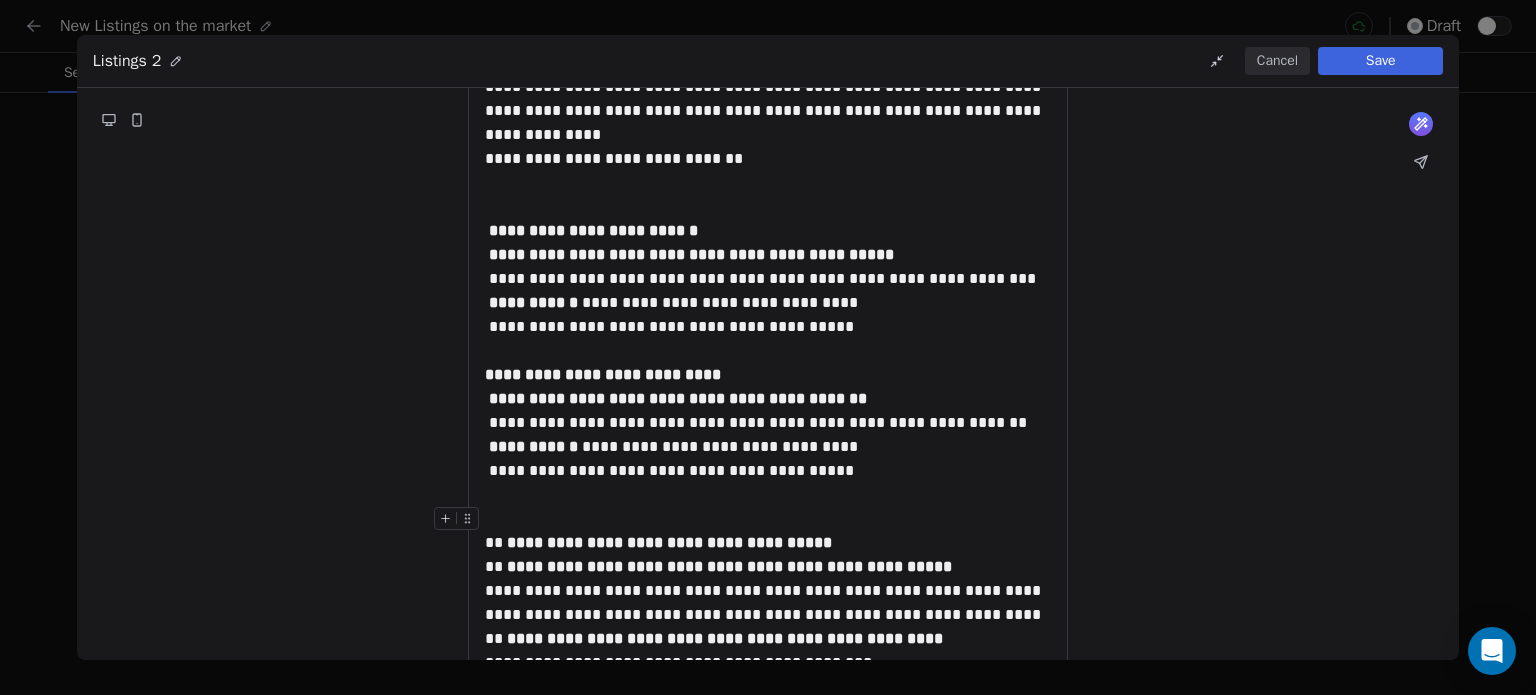 click on "**********" at bounding box center [768, 591] 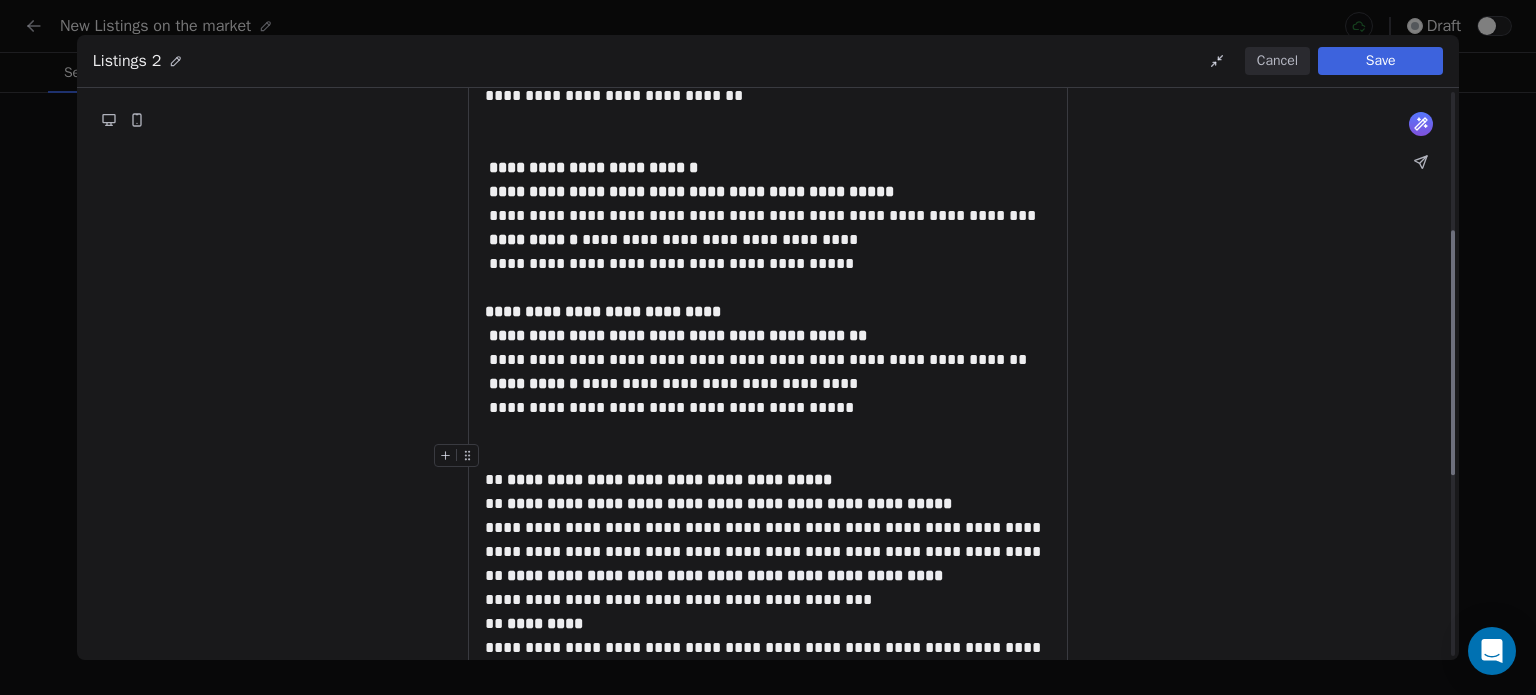 scroll, scrollTop: 323, scrollLeft: 0, axis: vertical 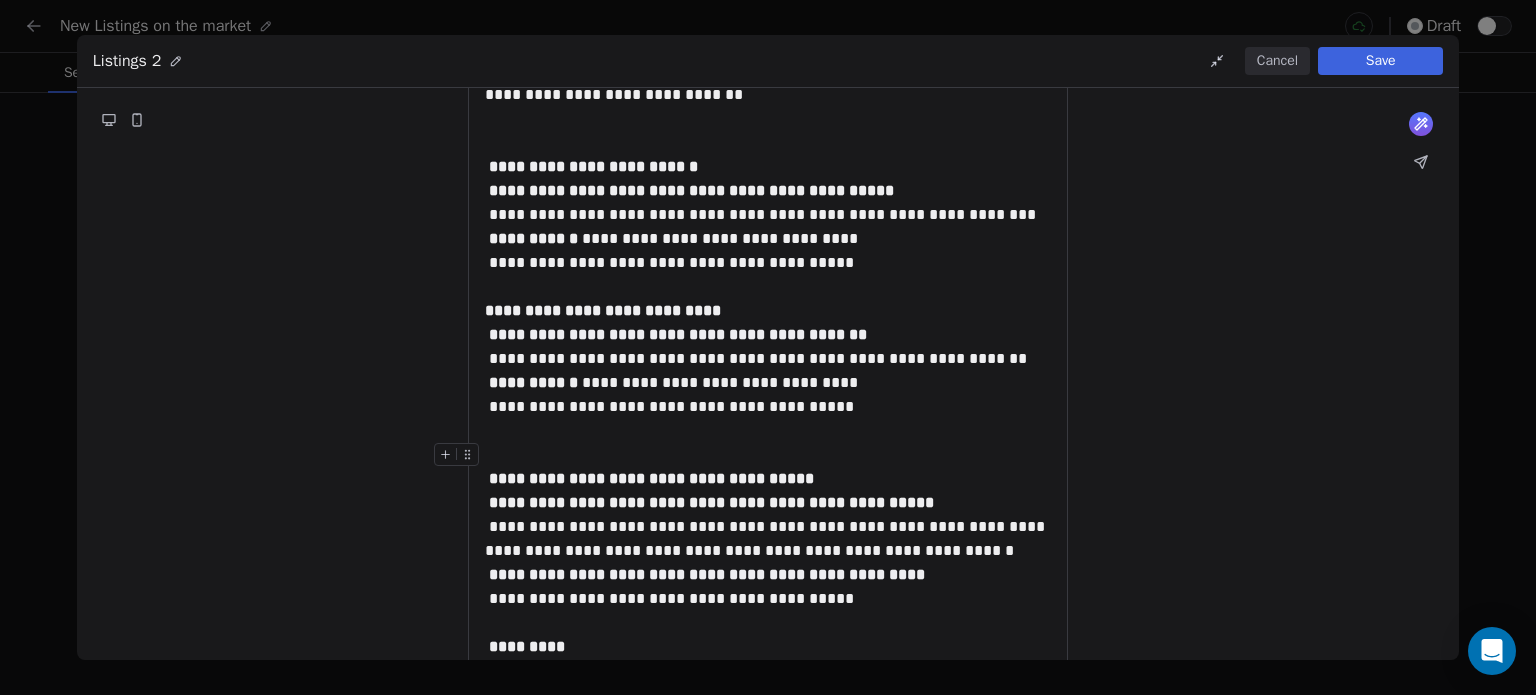 click on "**********" at bounding box center (768, 456) 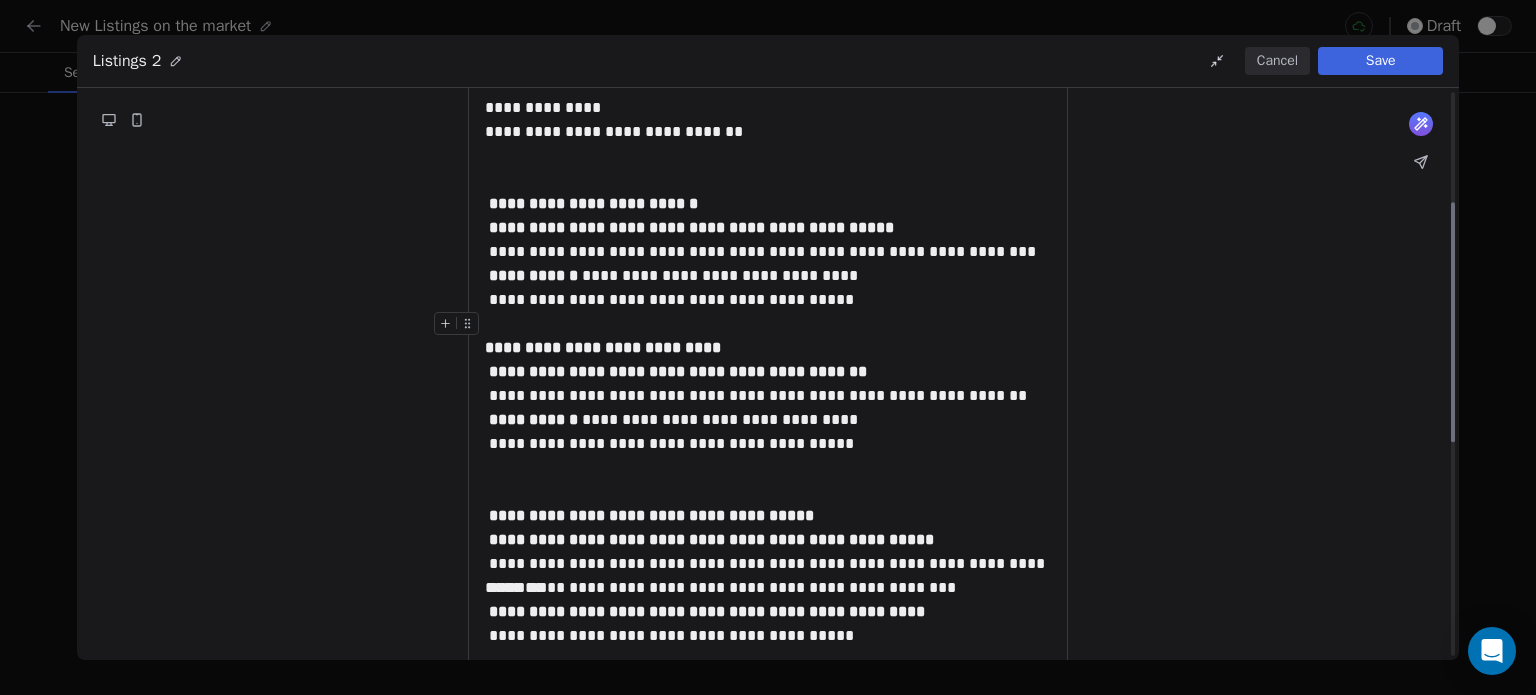 scroll, scrollTop: 260, scrollLeft: 0, axis: vertical 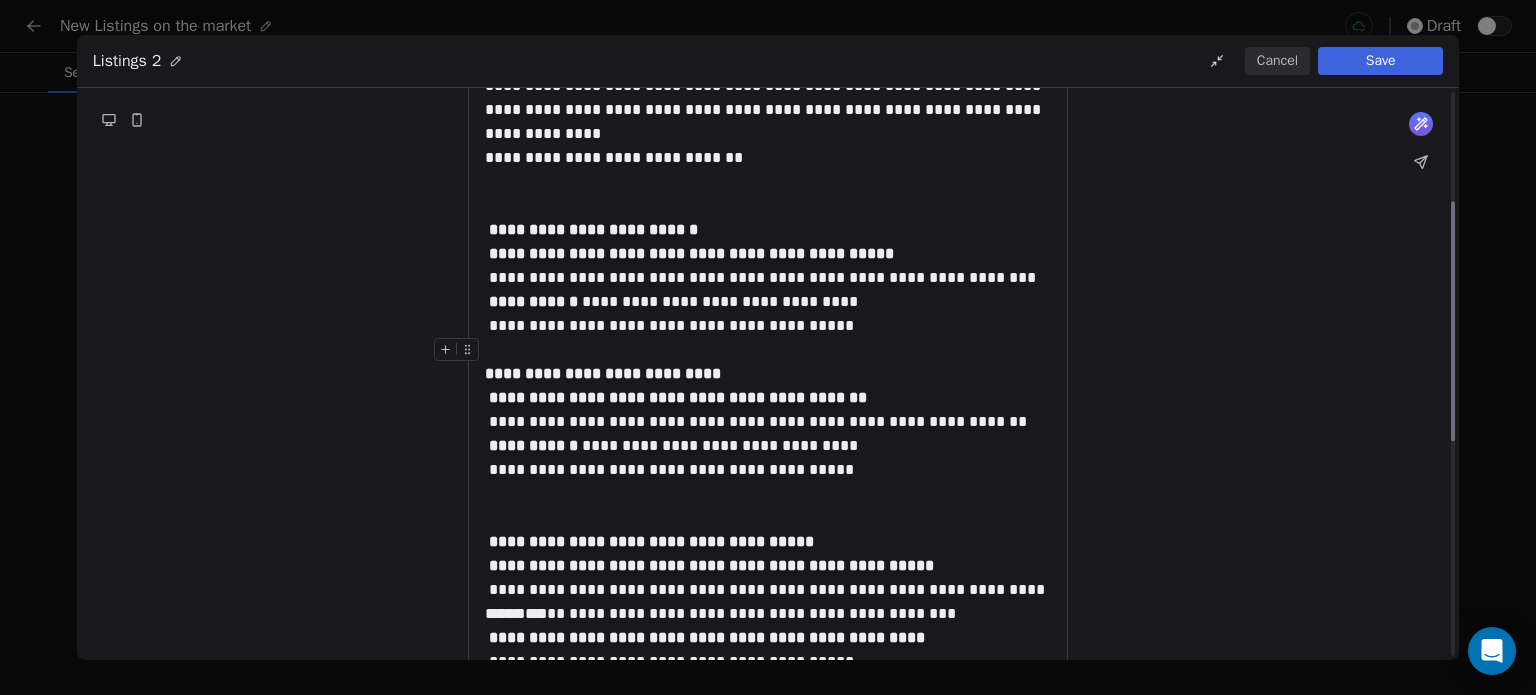 click on "**********" at bounding box center [768, 519] 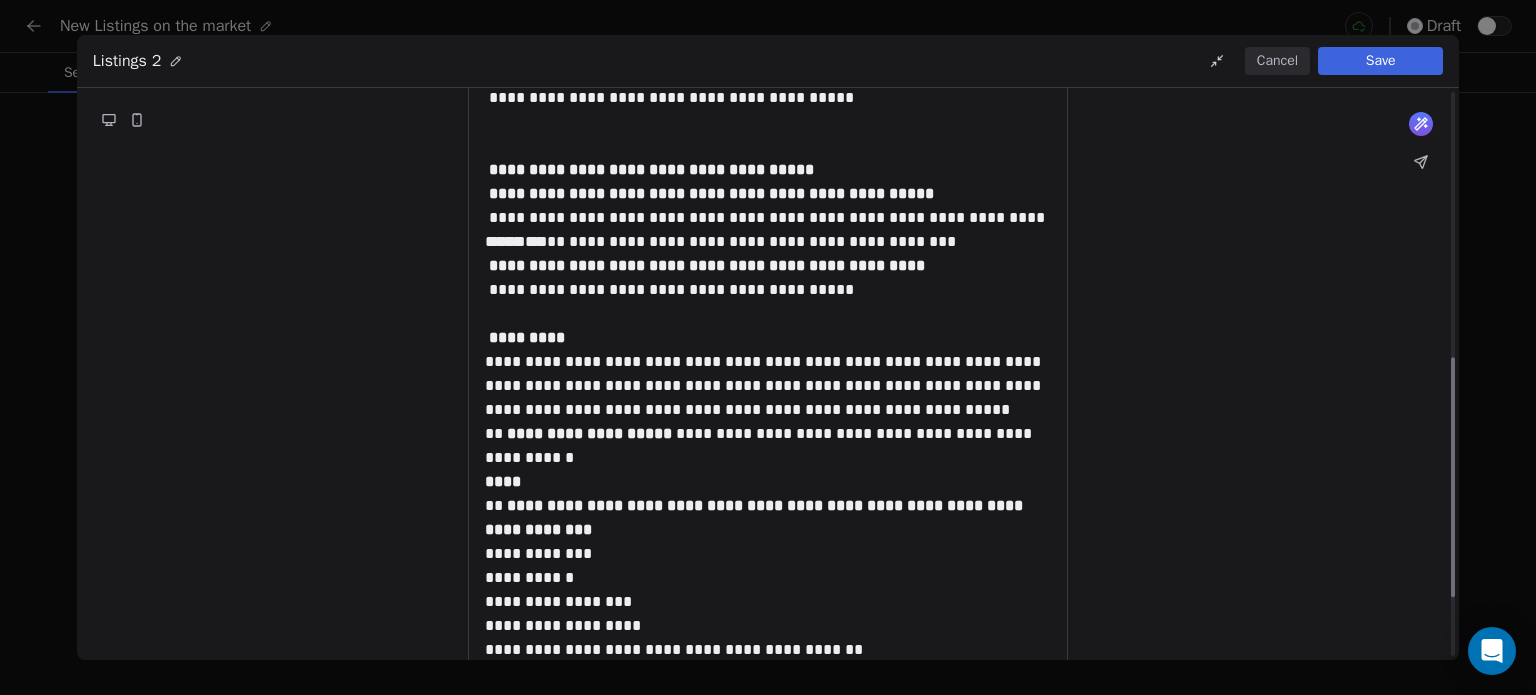 scroll, scrollTop: 632, scrollLeft: 0, axis: vertical 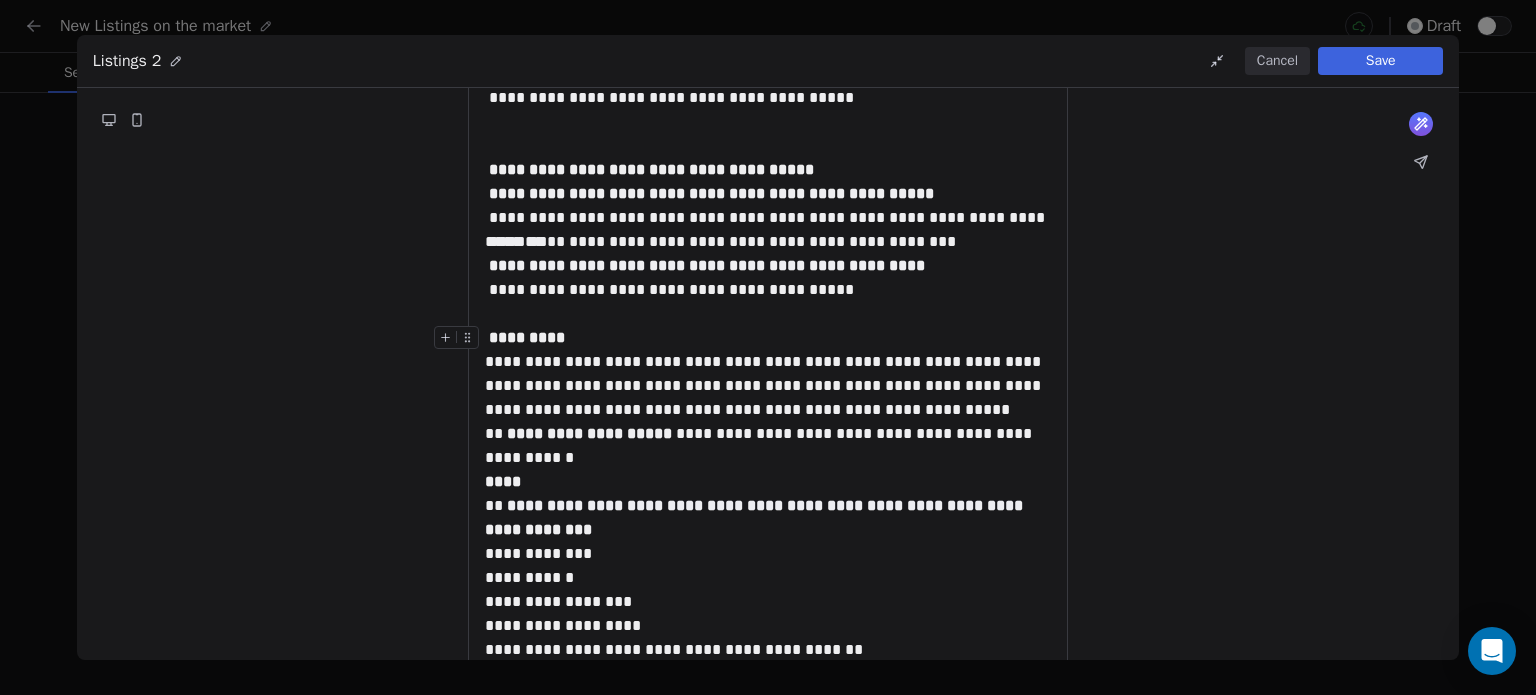 click on "*********" at bounding box center [527, 337] 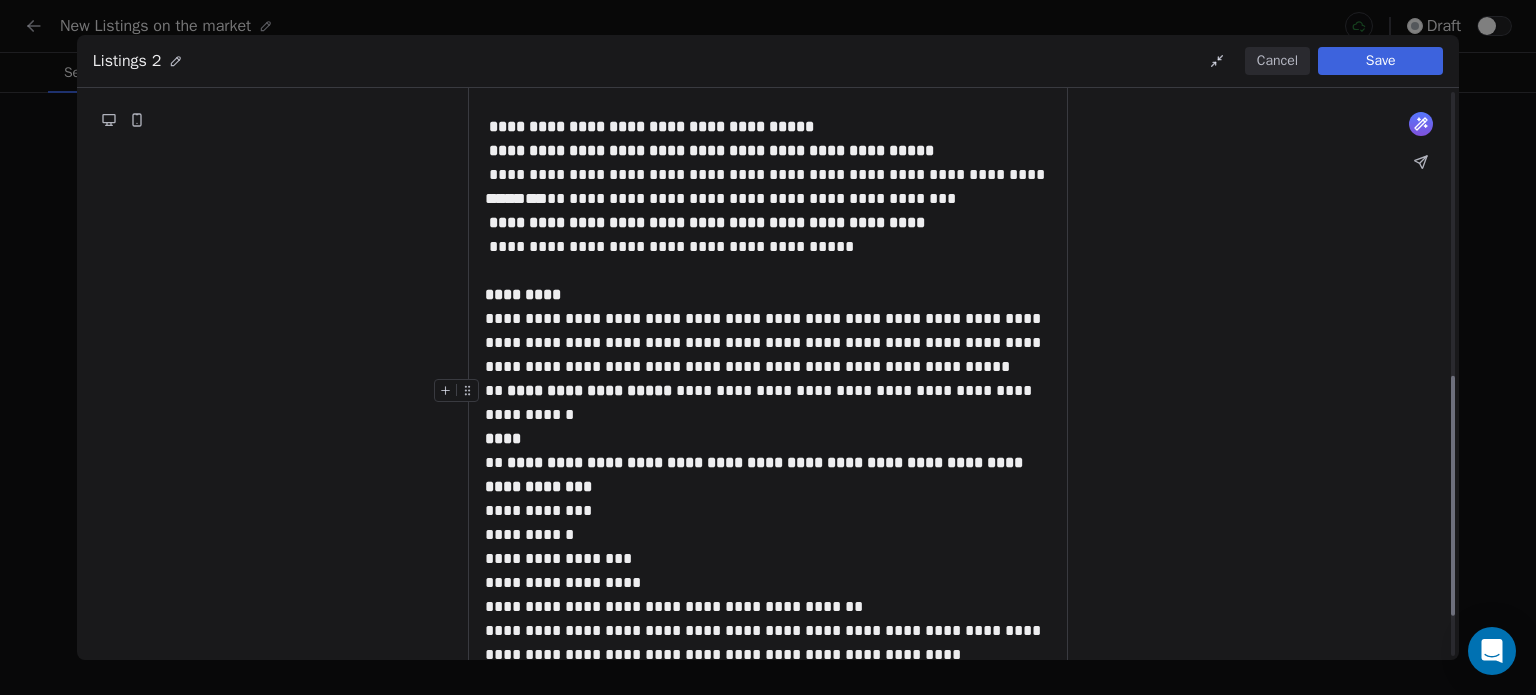 scroll, scrollTop: 676, scrollLeft: 0, axis: vertical 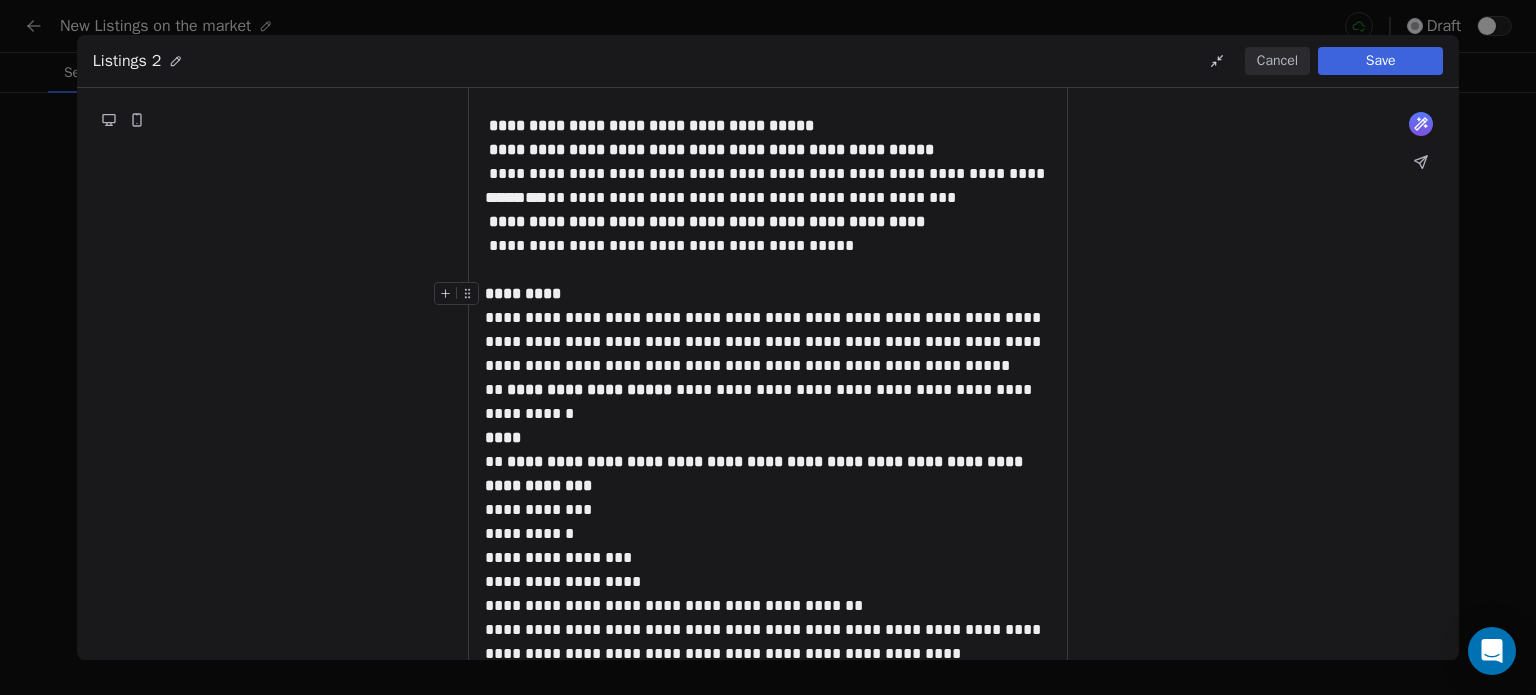 click on "**********" at bounding box center [768, 330] 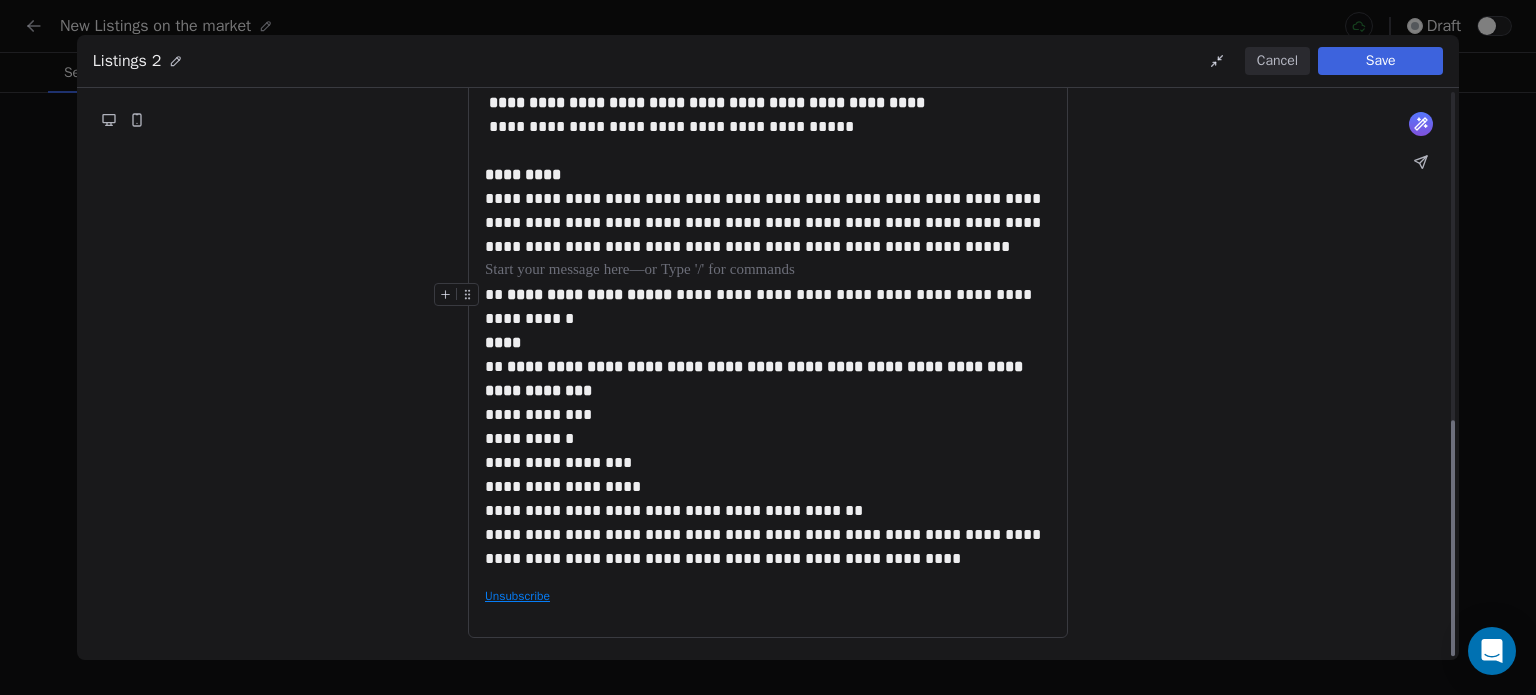 scroll, scrollTop: 793, scrollLeft: 0, axis: vertical 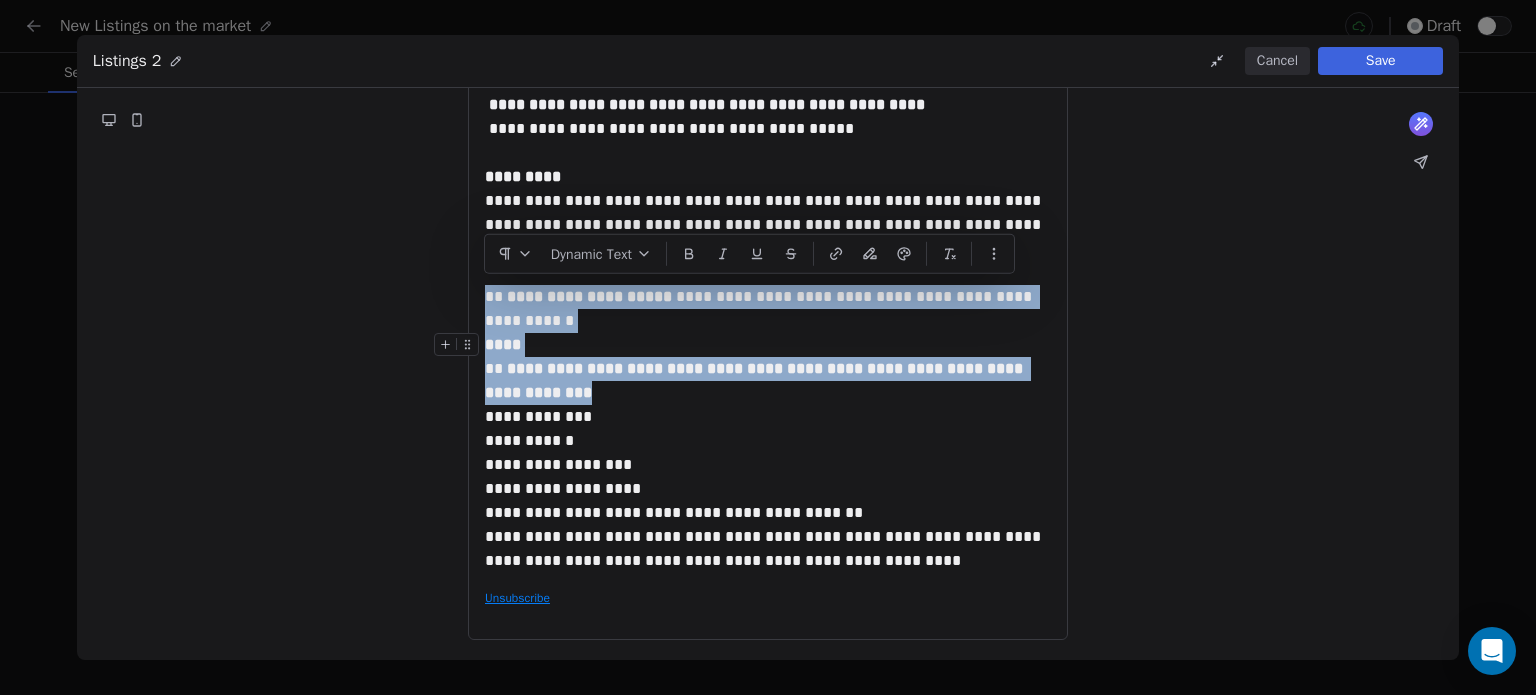 drag, startPoint x: 491, startPoint y: 295, endPoint x: 644, endPoint y: 396, distance: 183.3303 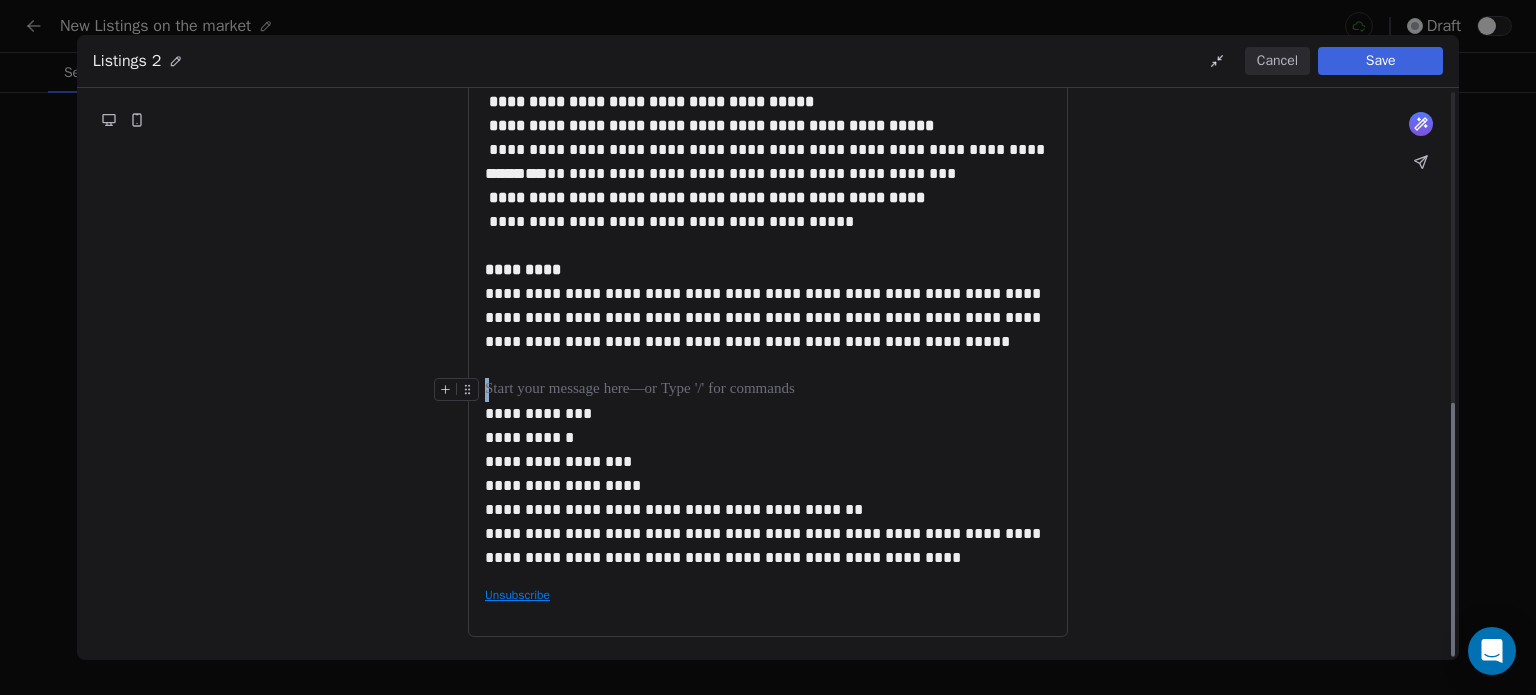 scroll, scrollTop: 700, scrollLeft: 0, axis: vertical 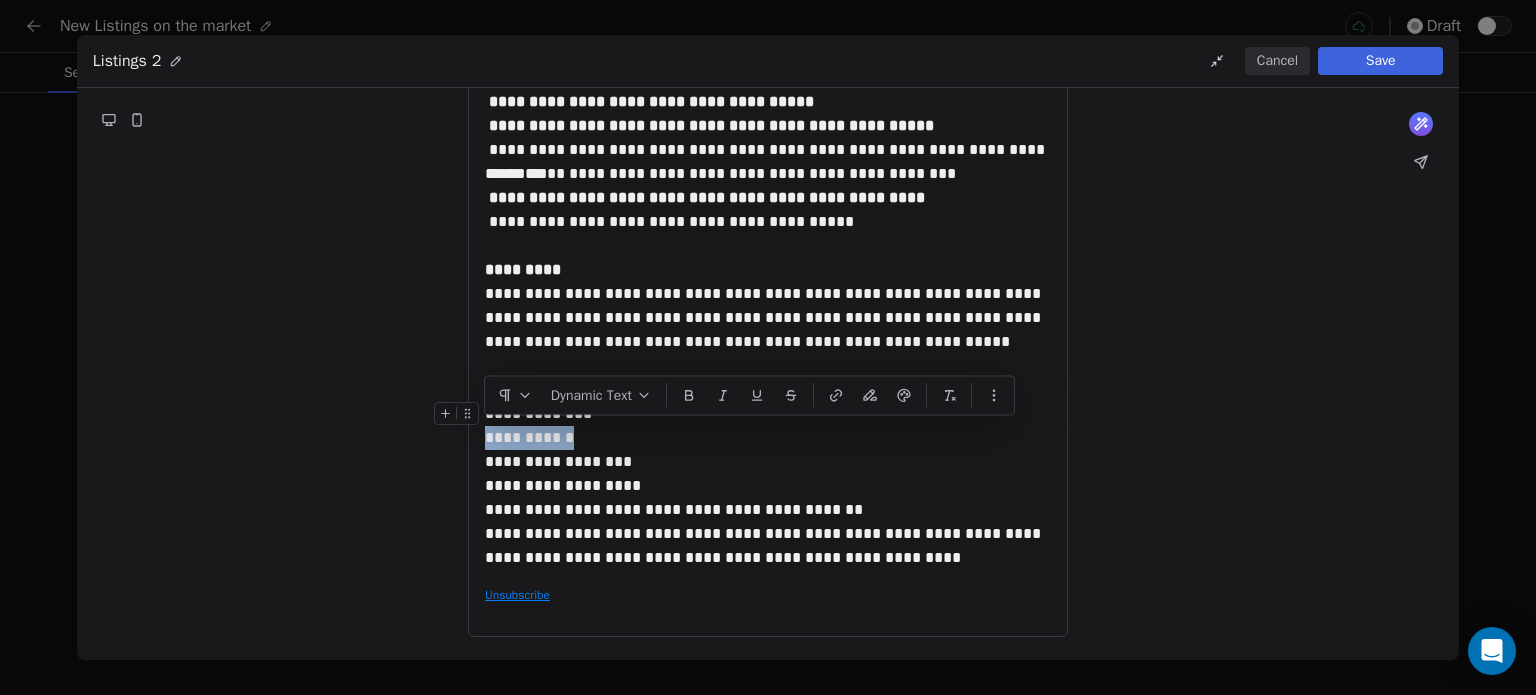 drag, startPoint x: 584, startPoint y: 434, endPoint x: 476, endPoint y: 443, distance: 108.37435 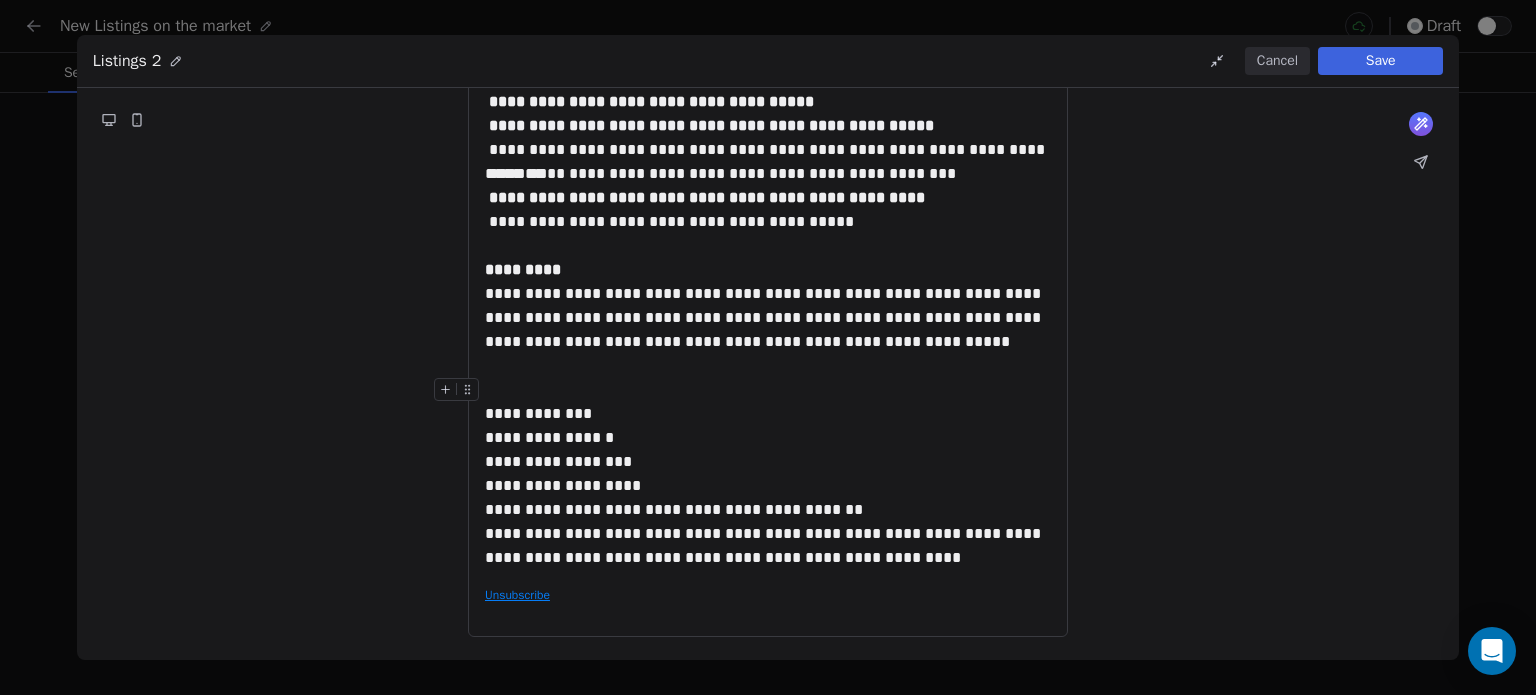 click at bounding box center [768, 390] 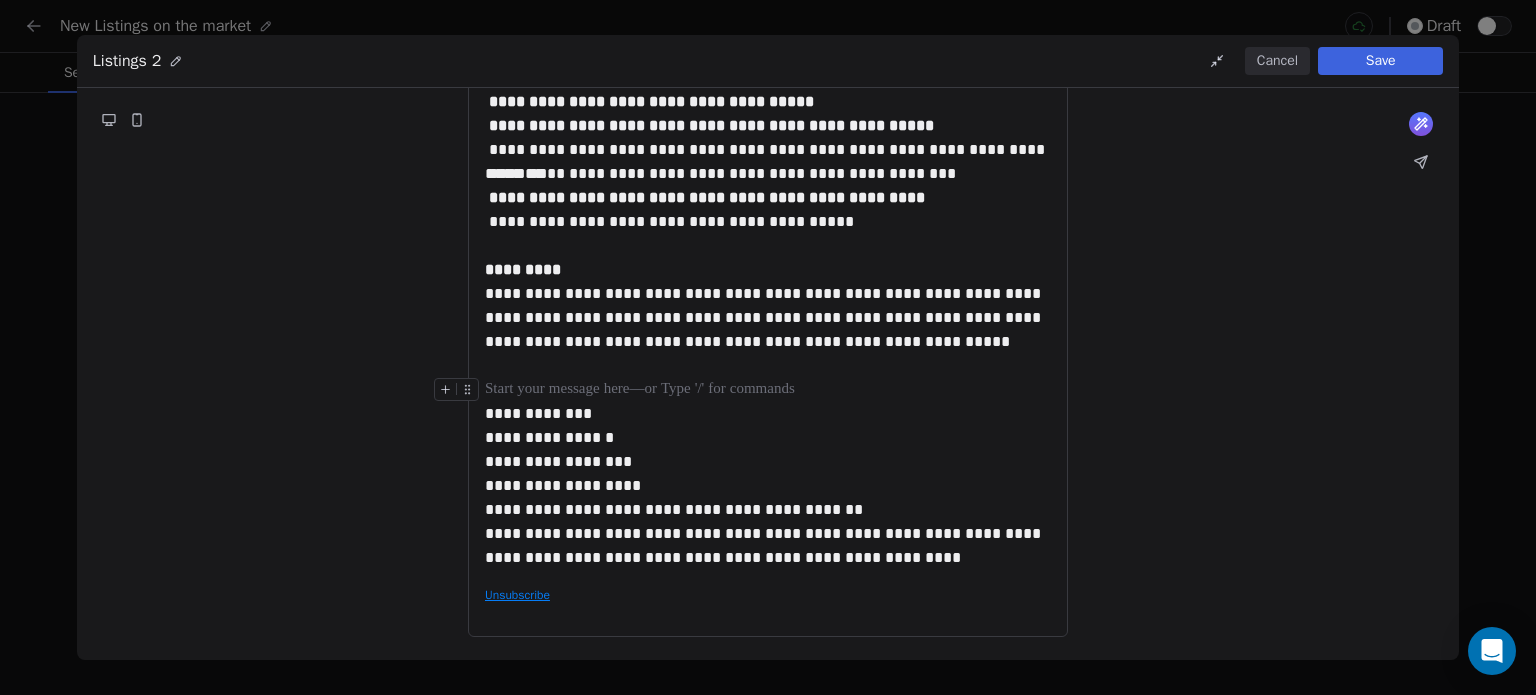 click on "**********" at bounding box center (768, 462) 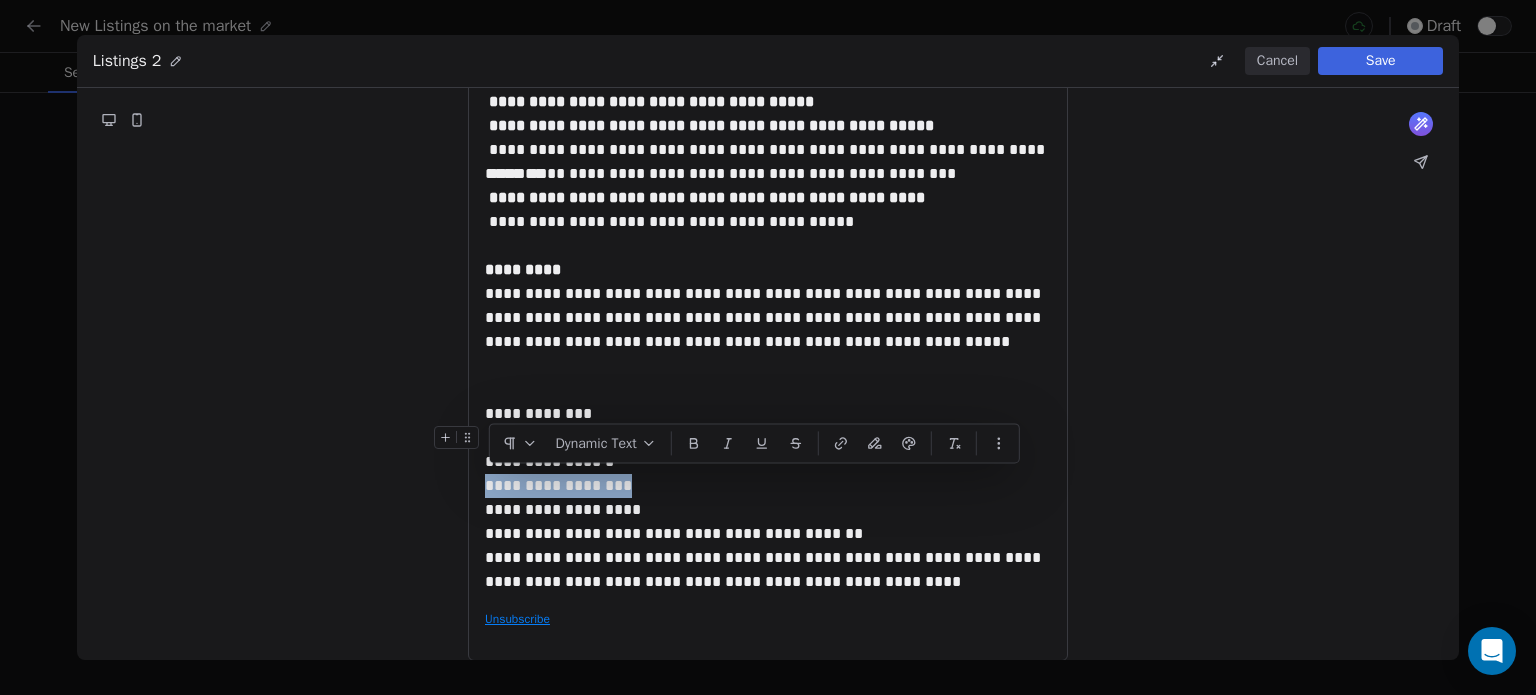 drag, startPoint x: 618, startPoint y: 483, endPoint x: 486, endPoint y: 495, distance: 132.54433 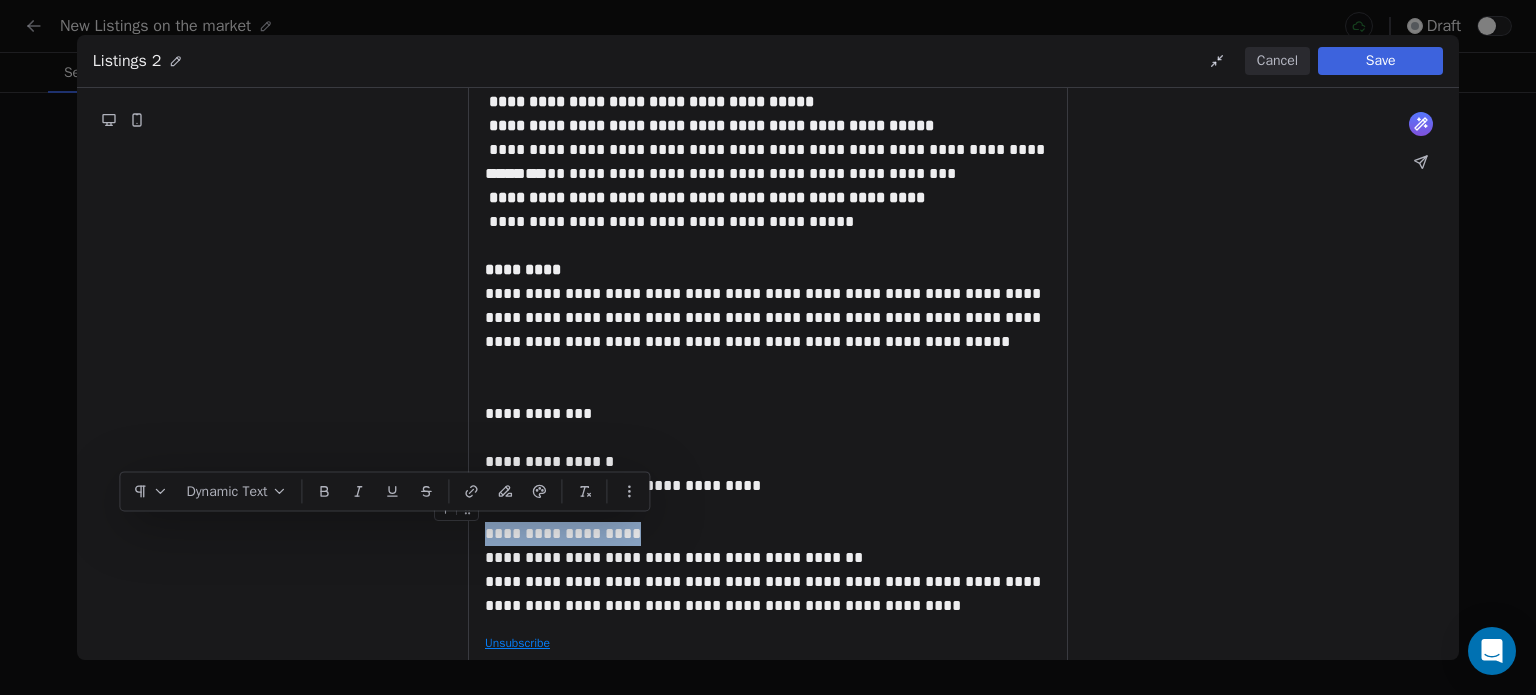 drag, startPoint x: 658, startPoint y: 535, endPoint x: 484, endPoint y: 534, distance: 174.00287 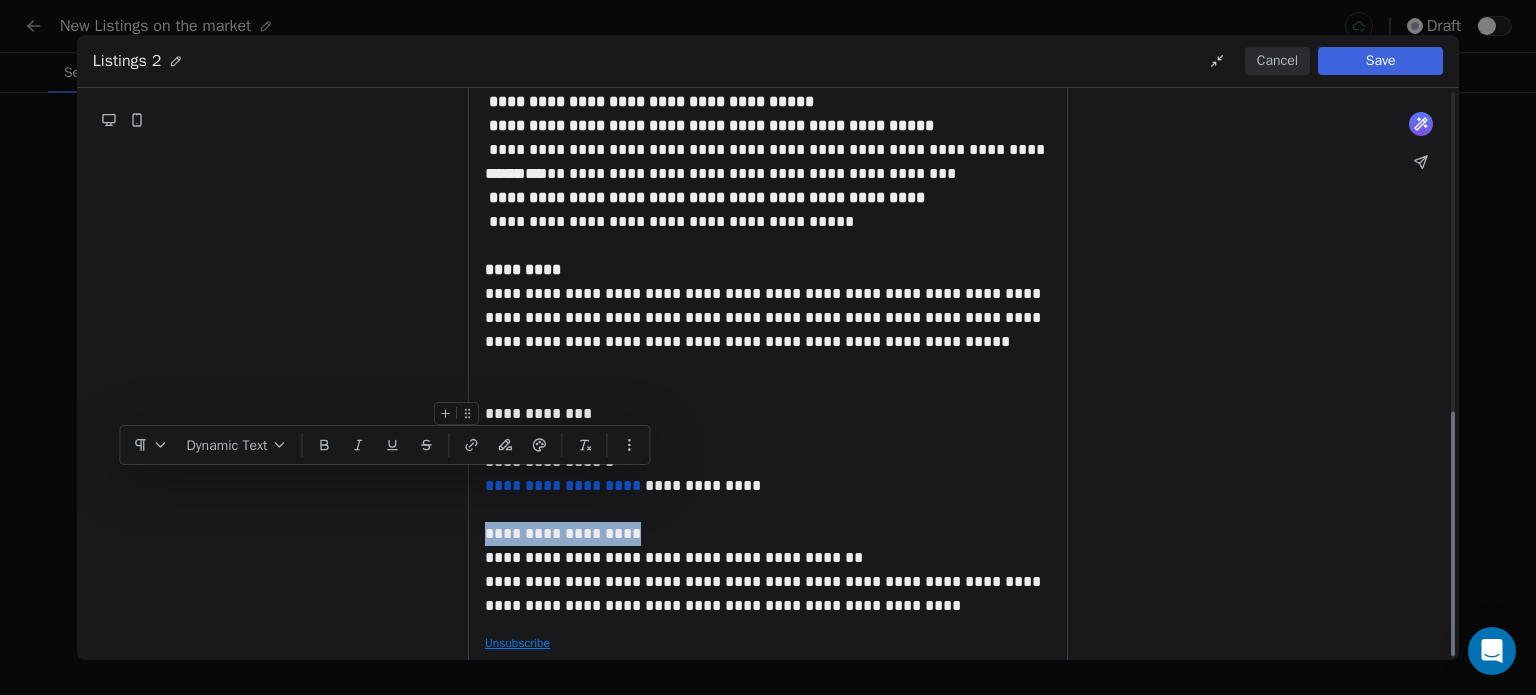scroll, scrollTop: 747, scrollLeft: 0, axis: vertical 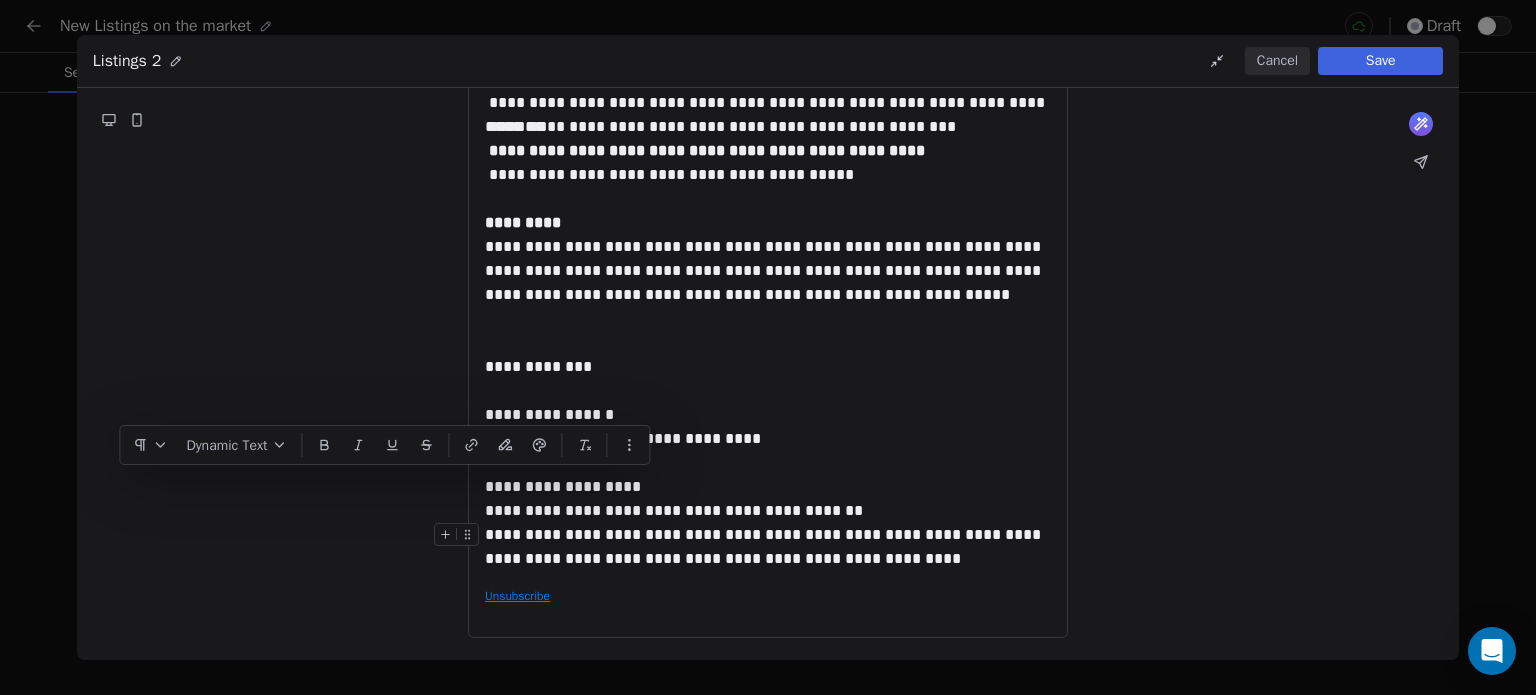 click on "**********" at bounding box center [768, 20] 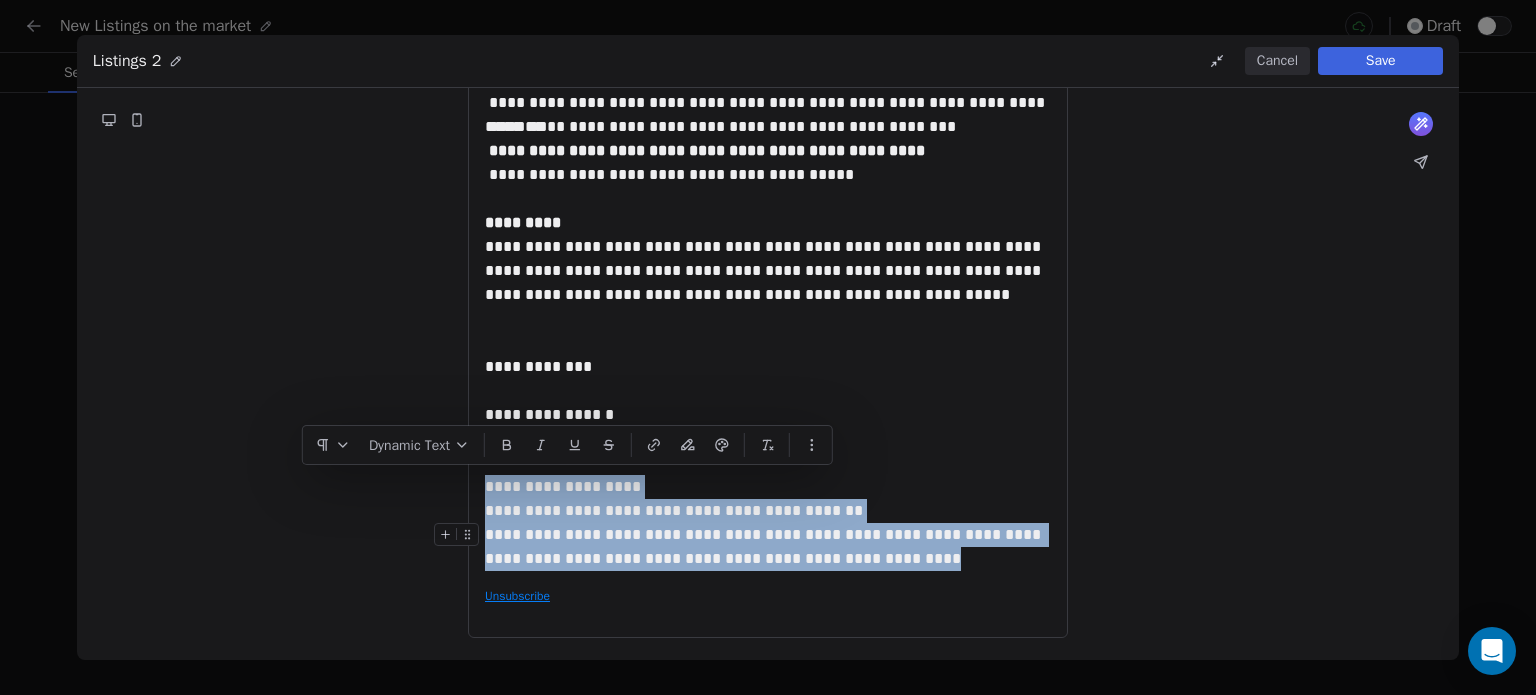 drag, startPoint x: 839, startPoint y: 563, endPoint x: 828, endPoint y: 553, distance: 14.866069 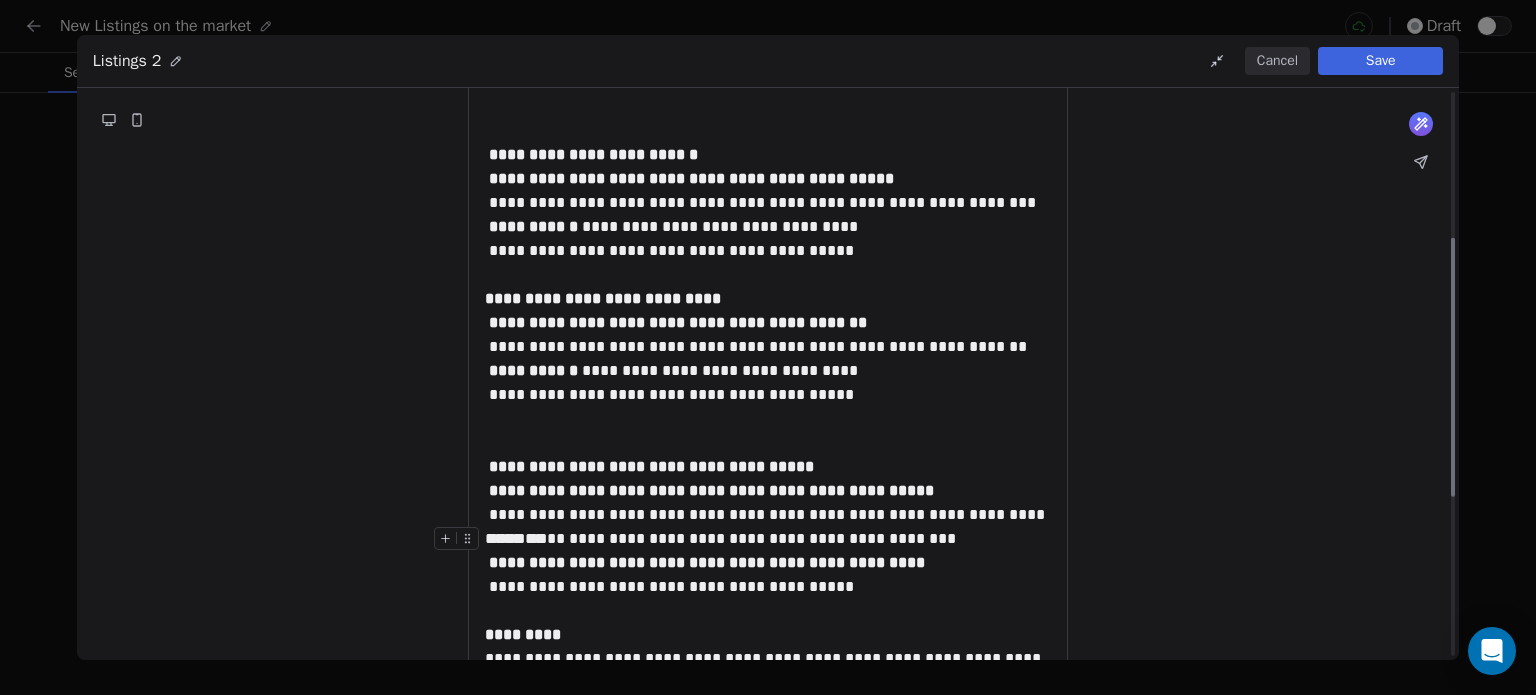 scroll, scrollTop: 320, scrollLeft: 0, axis: vertical 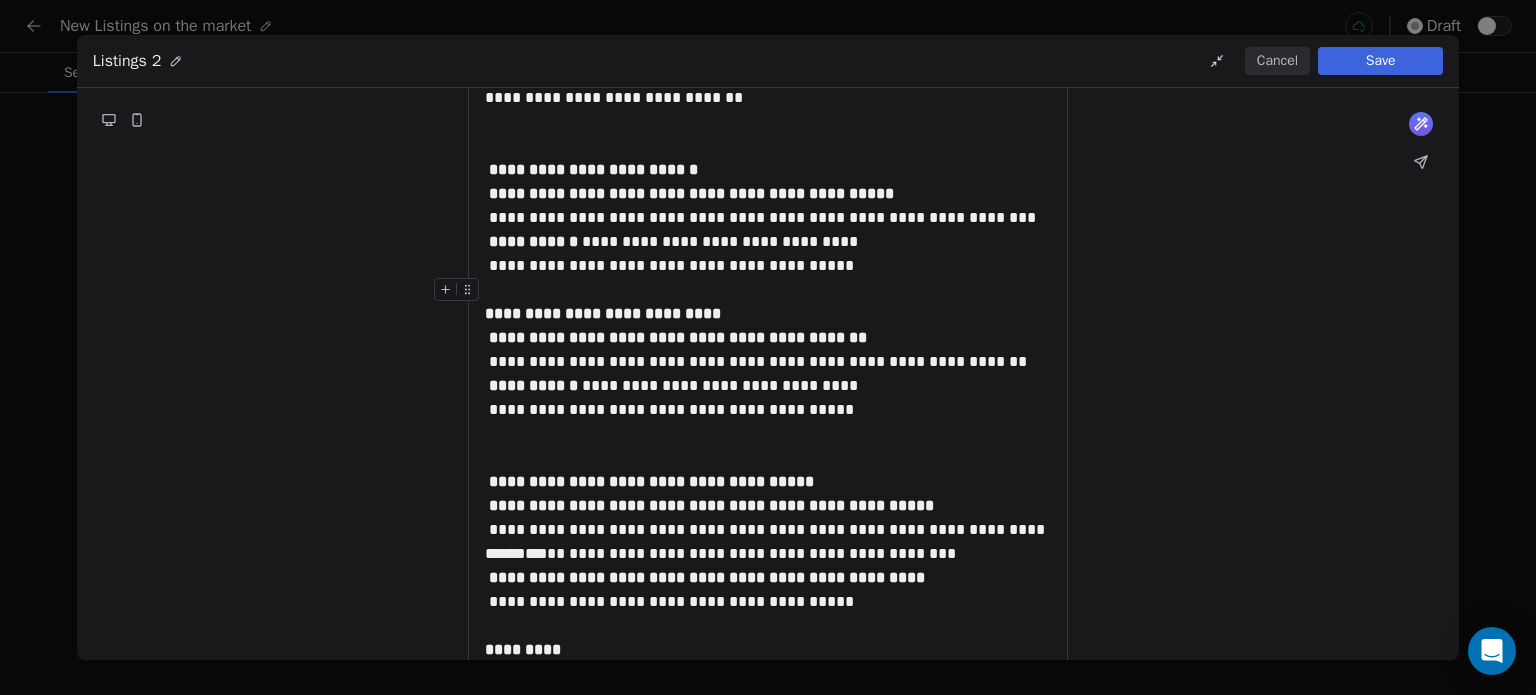 click on "**********" at bounding box center [678, 337] 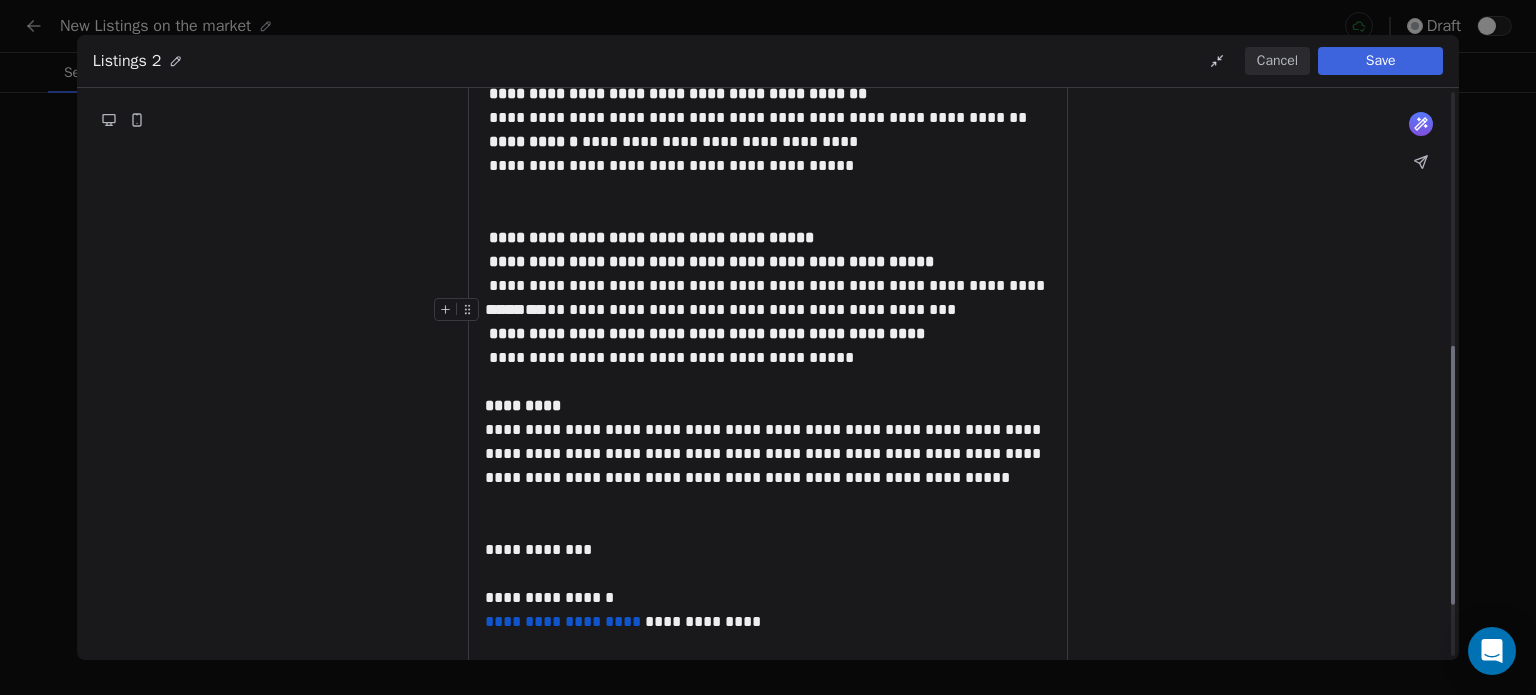 scroll, scrollTop: 560, scrollLeft: 0, axis: vertical 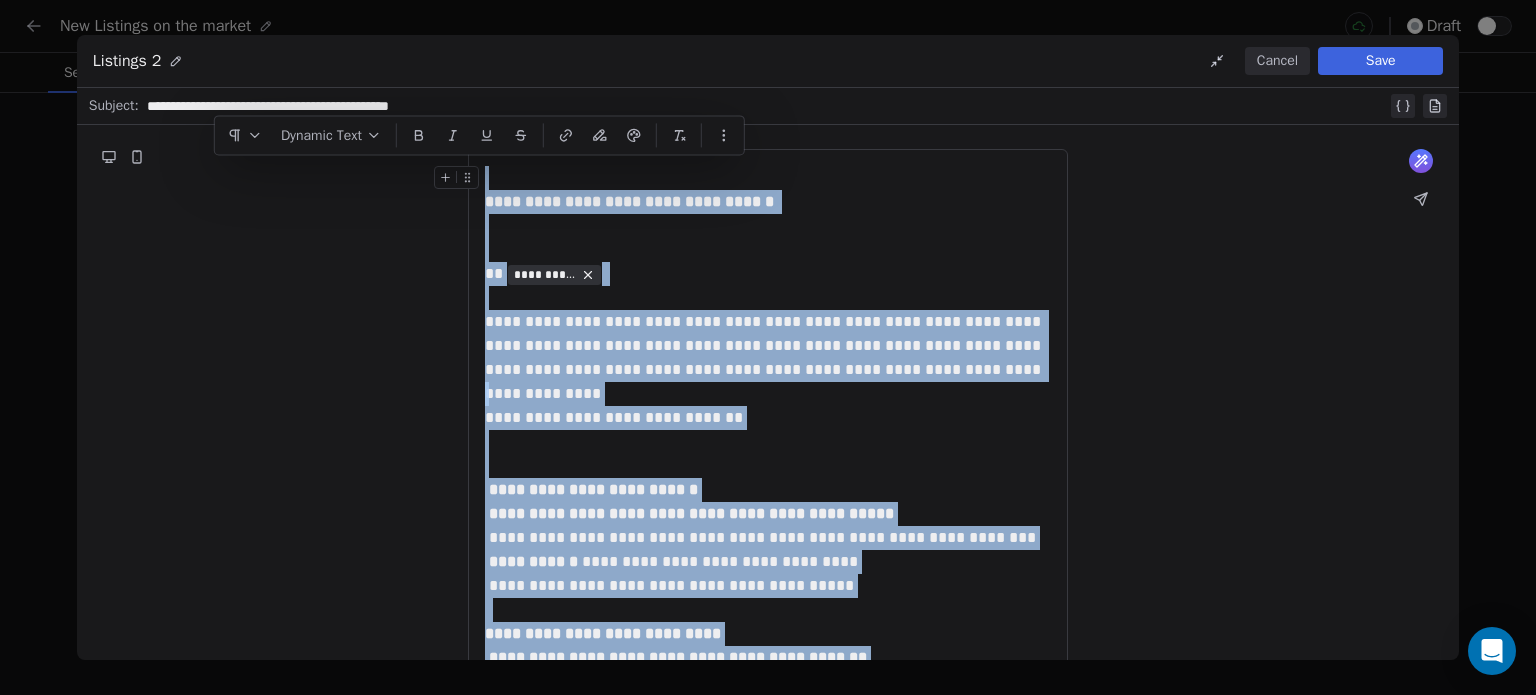 drag, startPoint x: 764, startPoint y: 632, endPoint x: 488, endPoint y: 189, distance: 521.9435 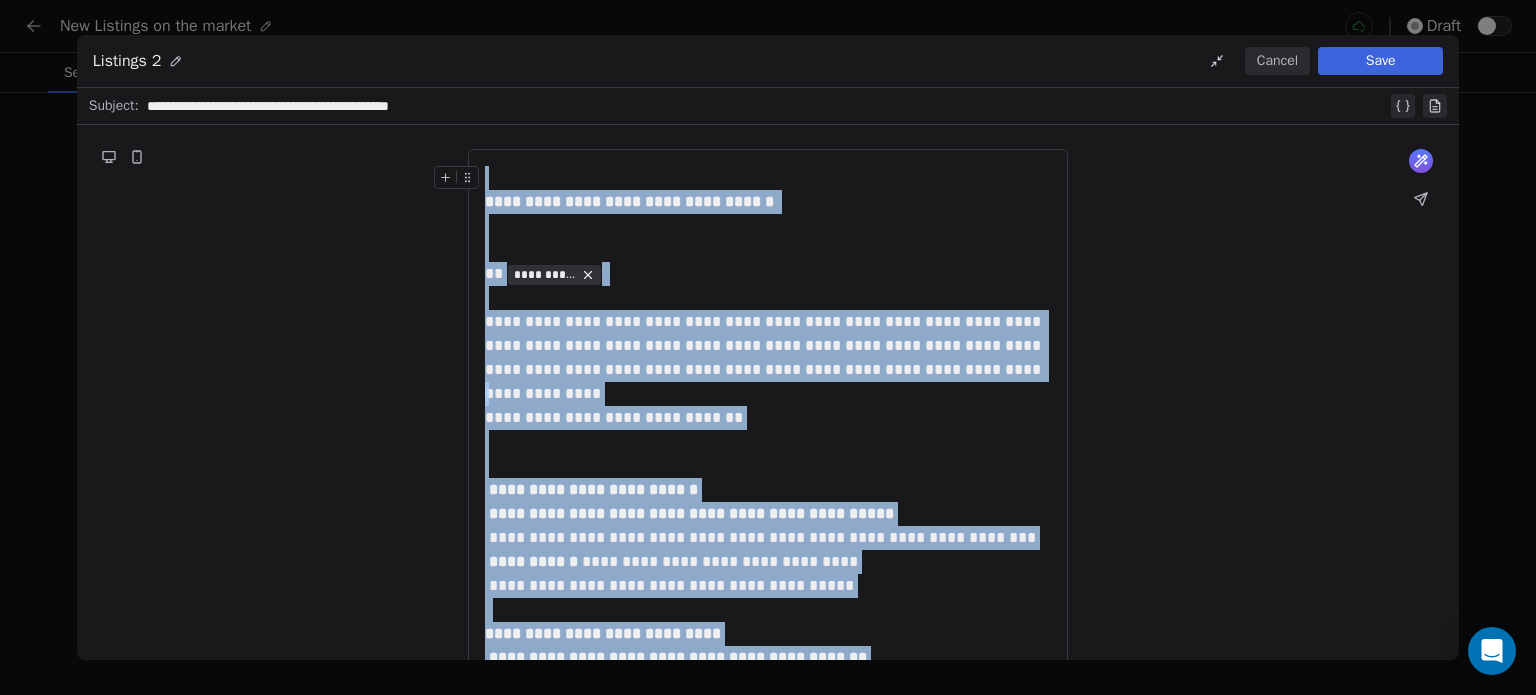 click on "Cancel" at bounding box center (1277, 61) 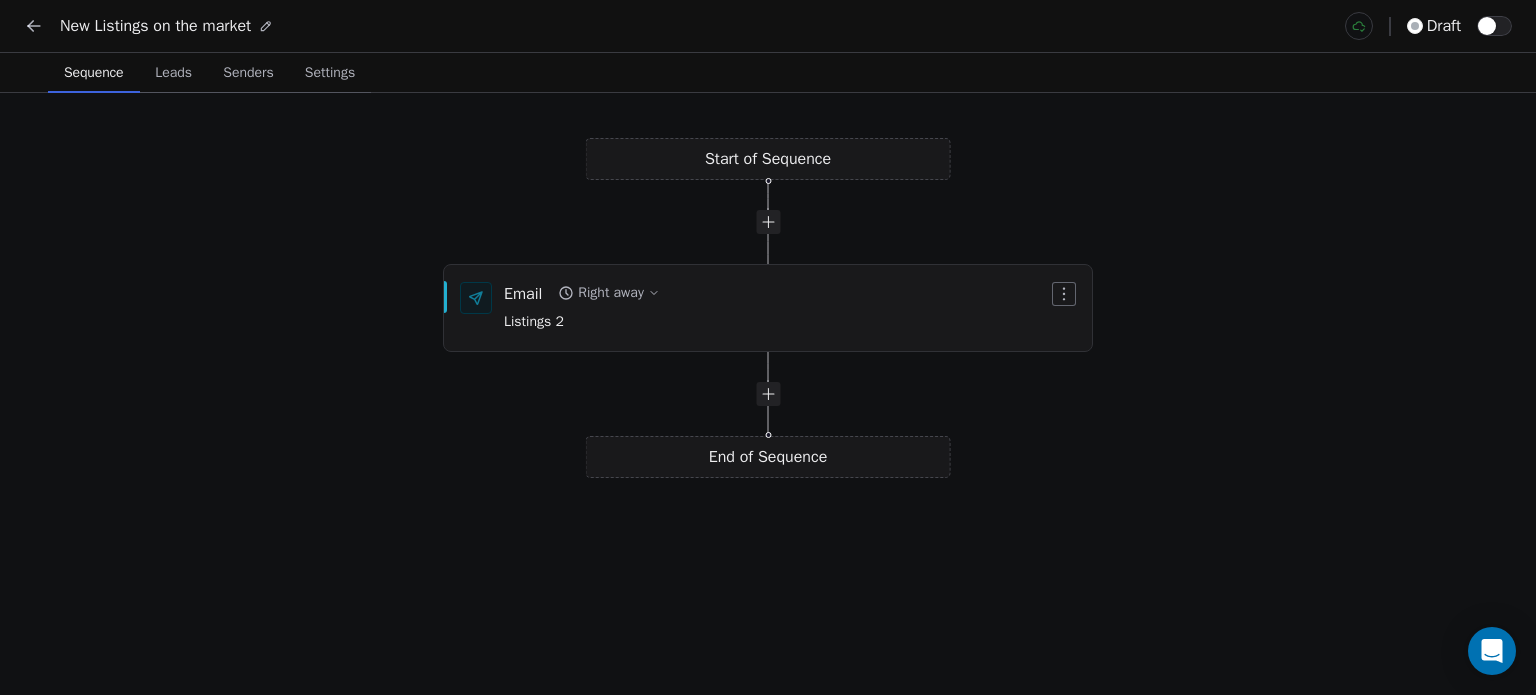 click 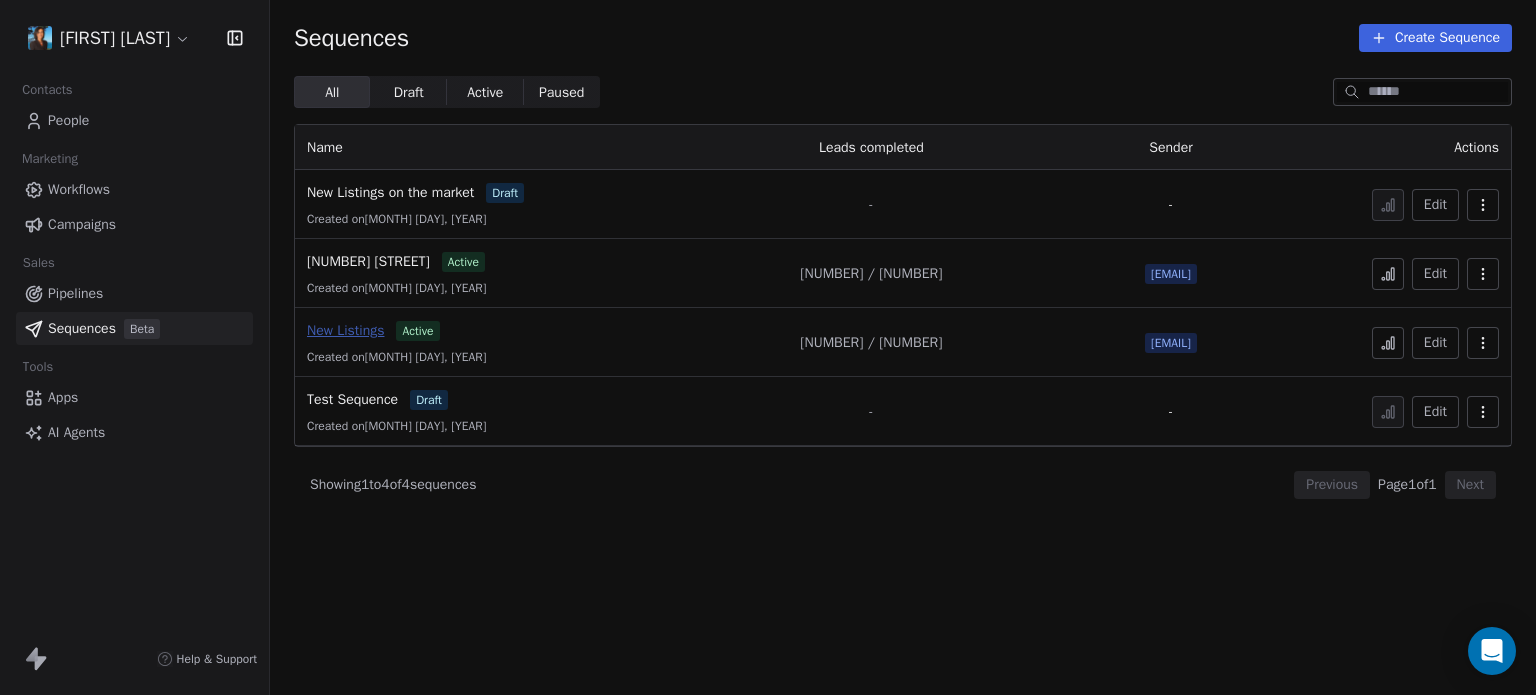 click on "New Listings" at bounding box center [345, 330] 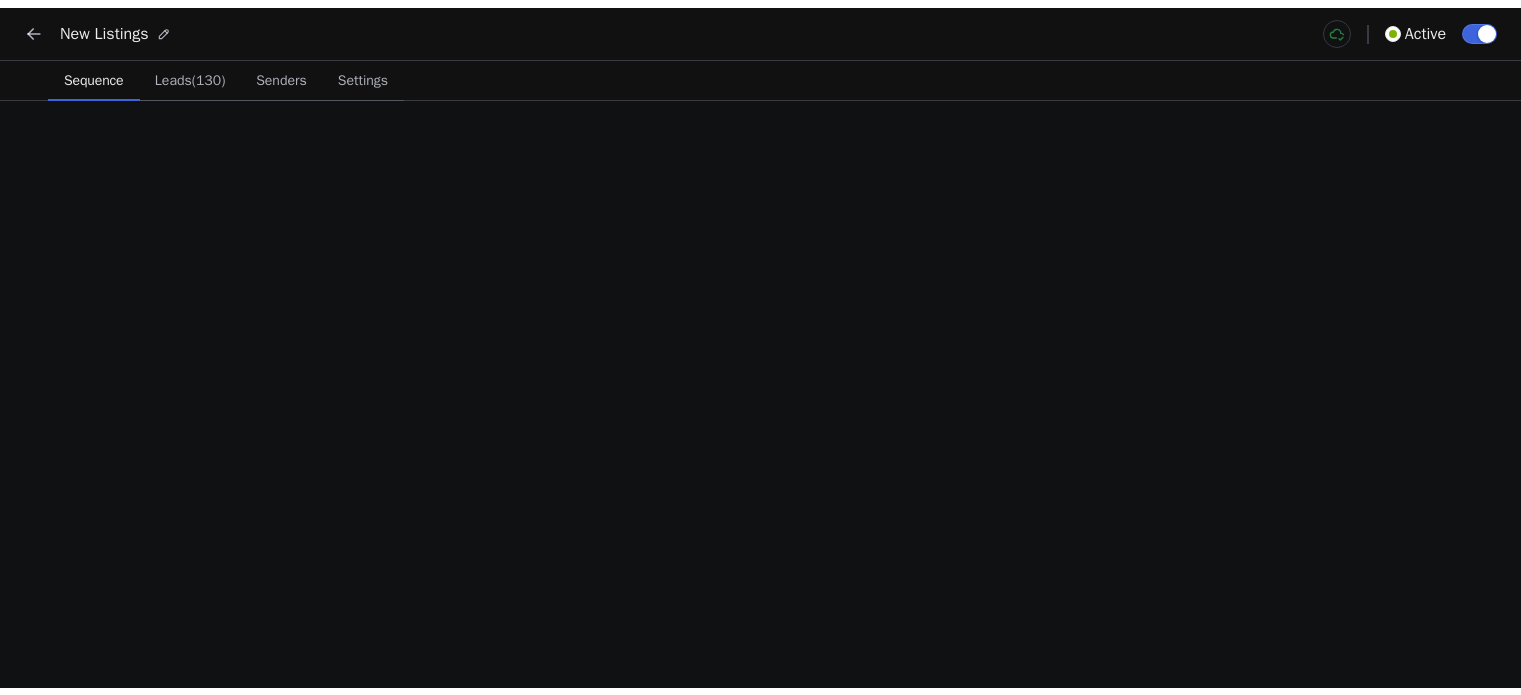 scroll, scrollTop: 0, scrollLeft: 0, axis: both 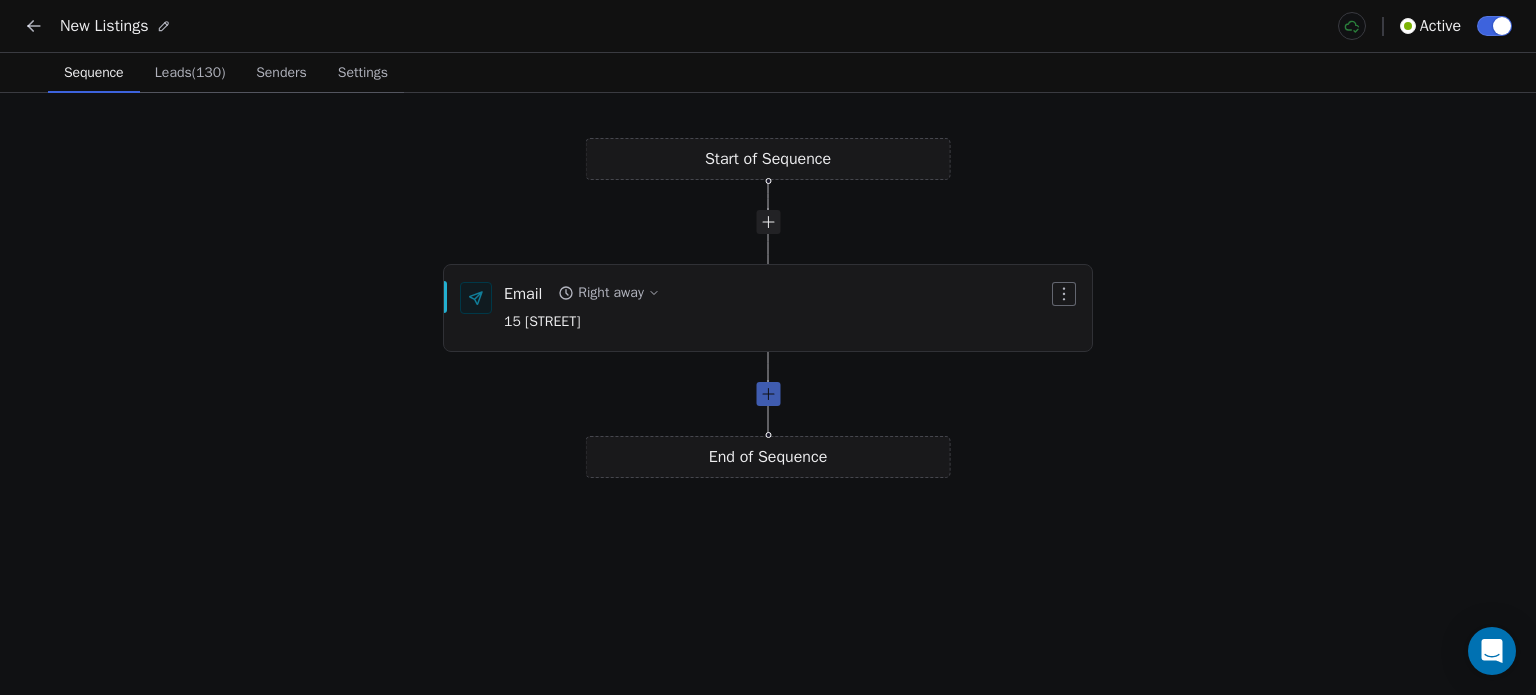 click at bounding box center (768, 394) 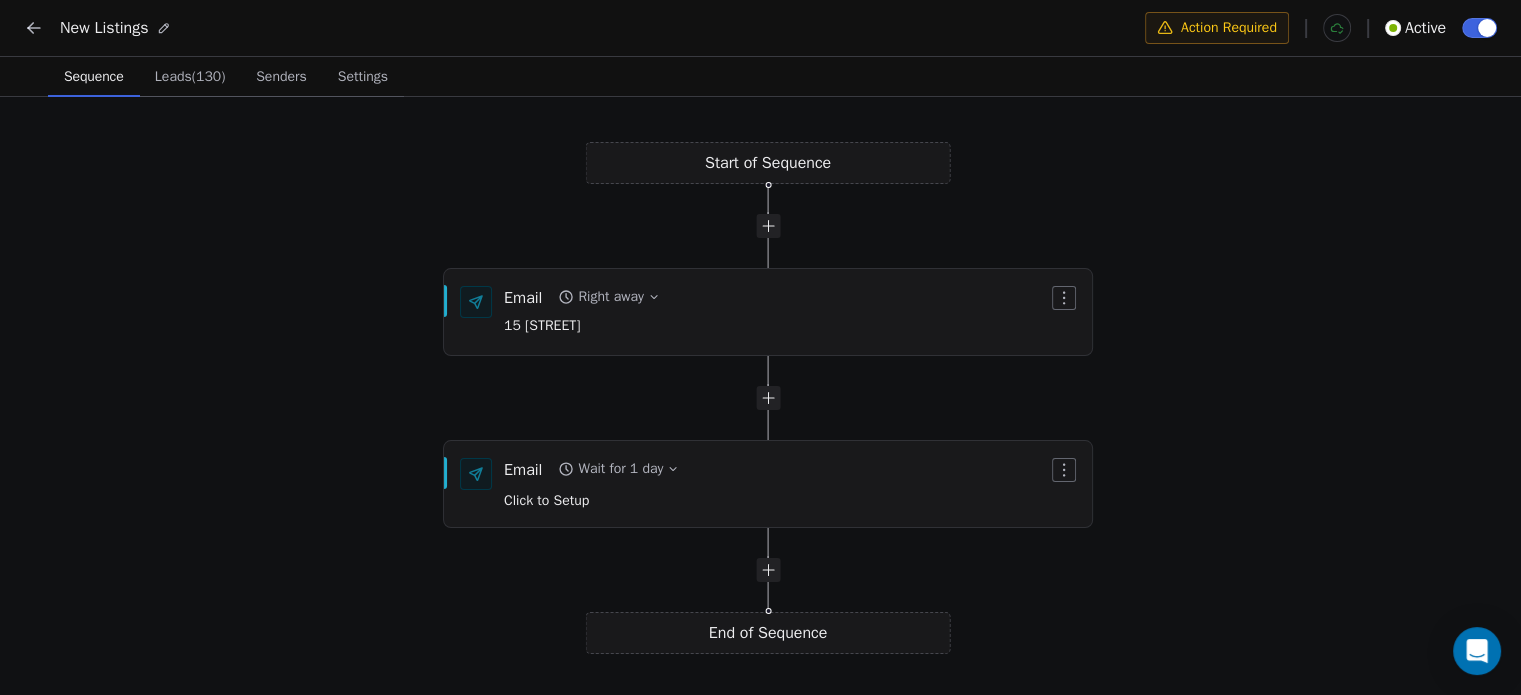 click on "New Listings Action Required Active Sequence Sequence Leads (130) Leads (130) Senders Senders Settings Settings Start of Sequence Email 15 [STREET] End of Sequence Email Wait for 1 day Click to Setup React Flow Press enter or space to select a node. You can then use the arrow keys to move the node around. Press delete to remove it and escape to cancel. Press enter or space to select an edge. You can then press delete to remove it or escape to cancel." at bounding box center [760, 349] 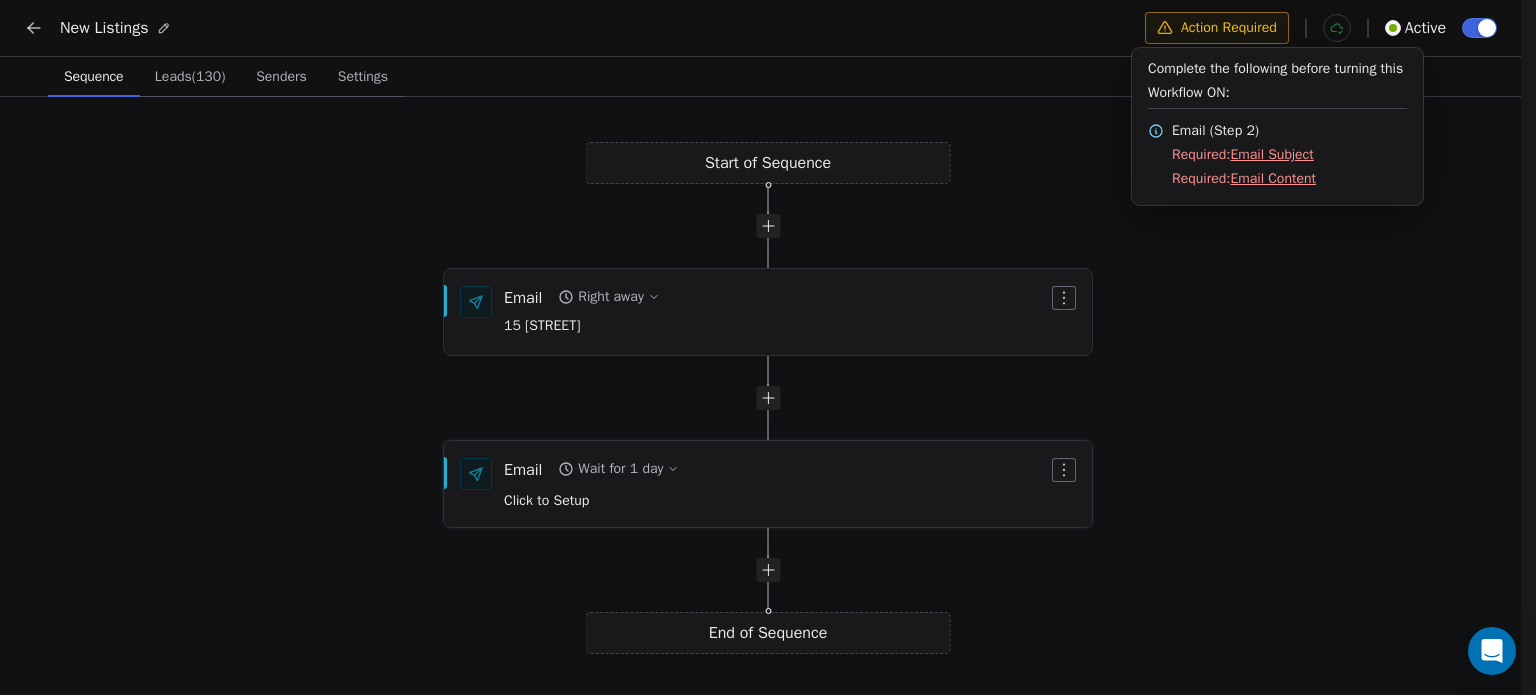 click on "Wait for 1 day" at bounding box center [618, 469] 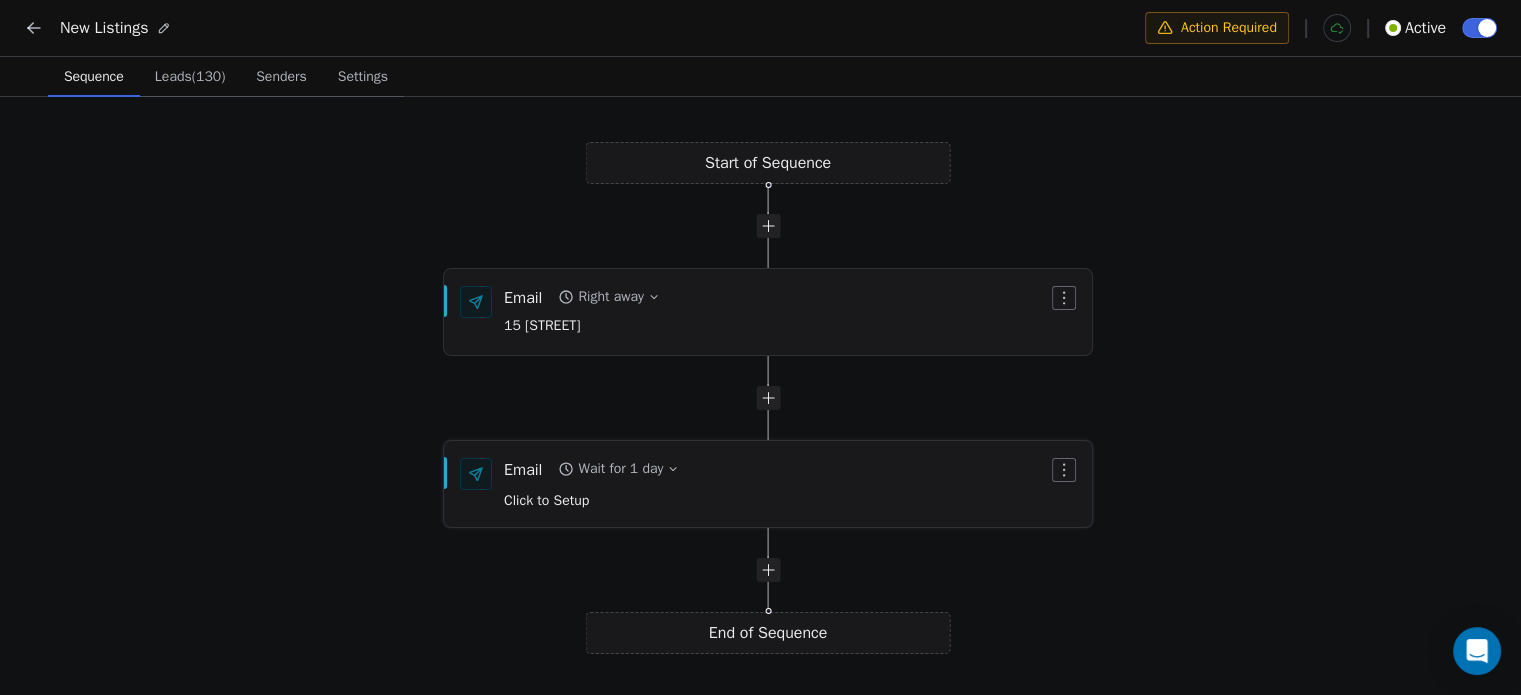 click on "Click to Setup" at bounding box center [546, 500] 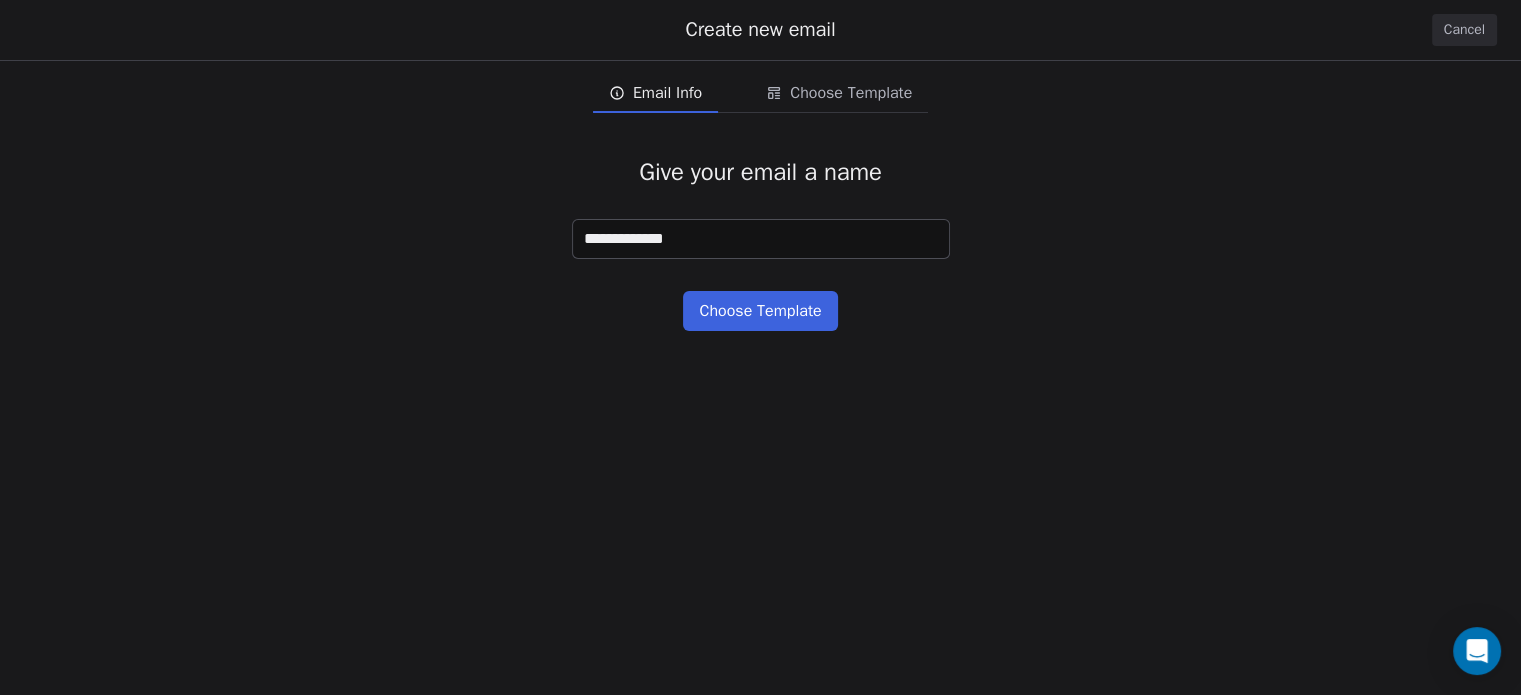type on "**********" 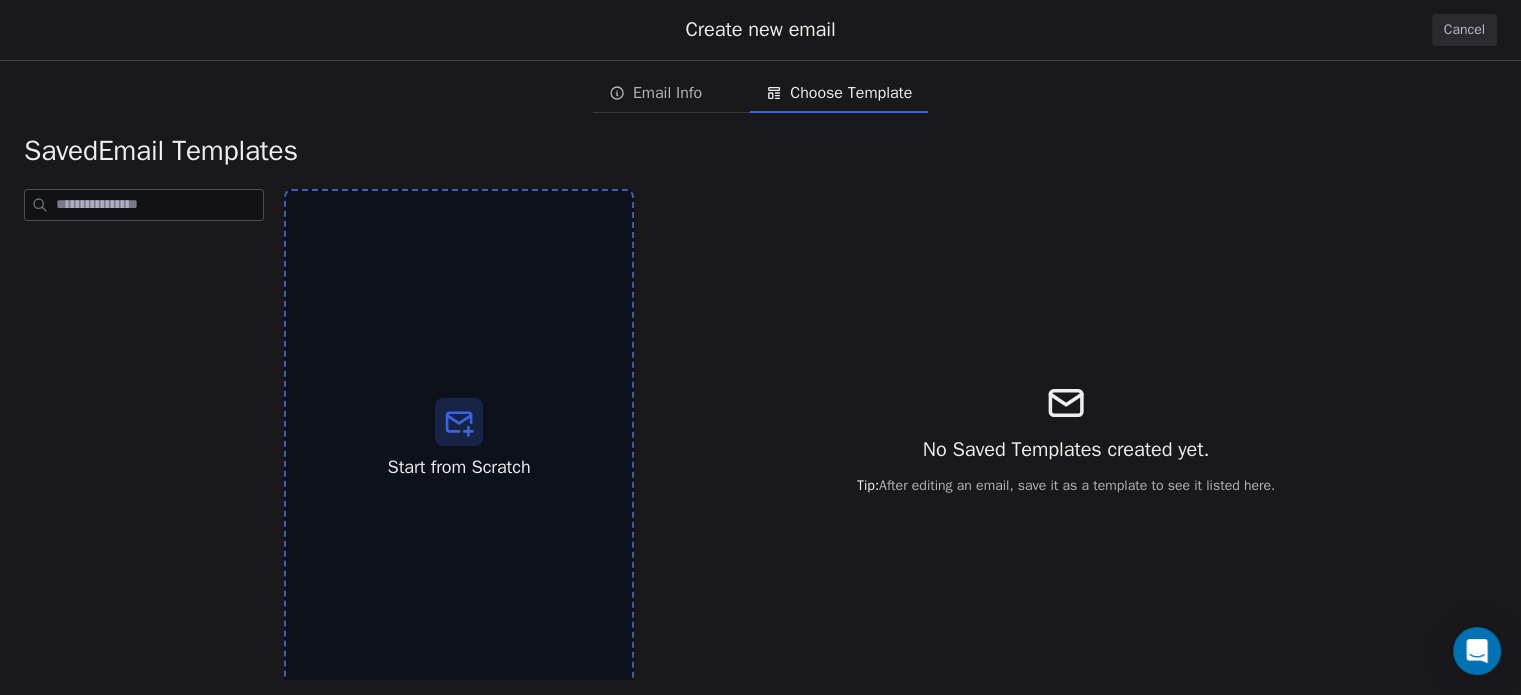 click on "Start from Scratch" at bounding box center (459, 439) 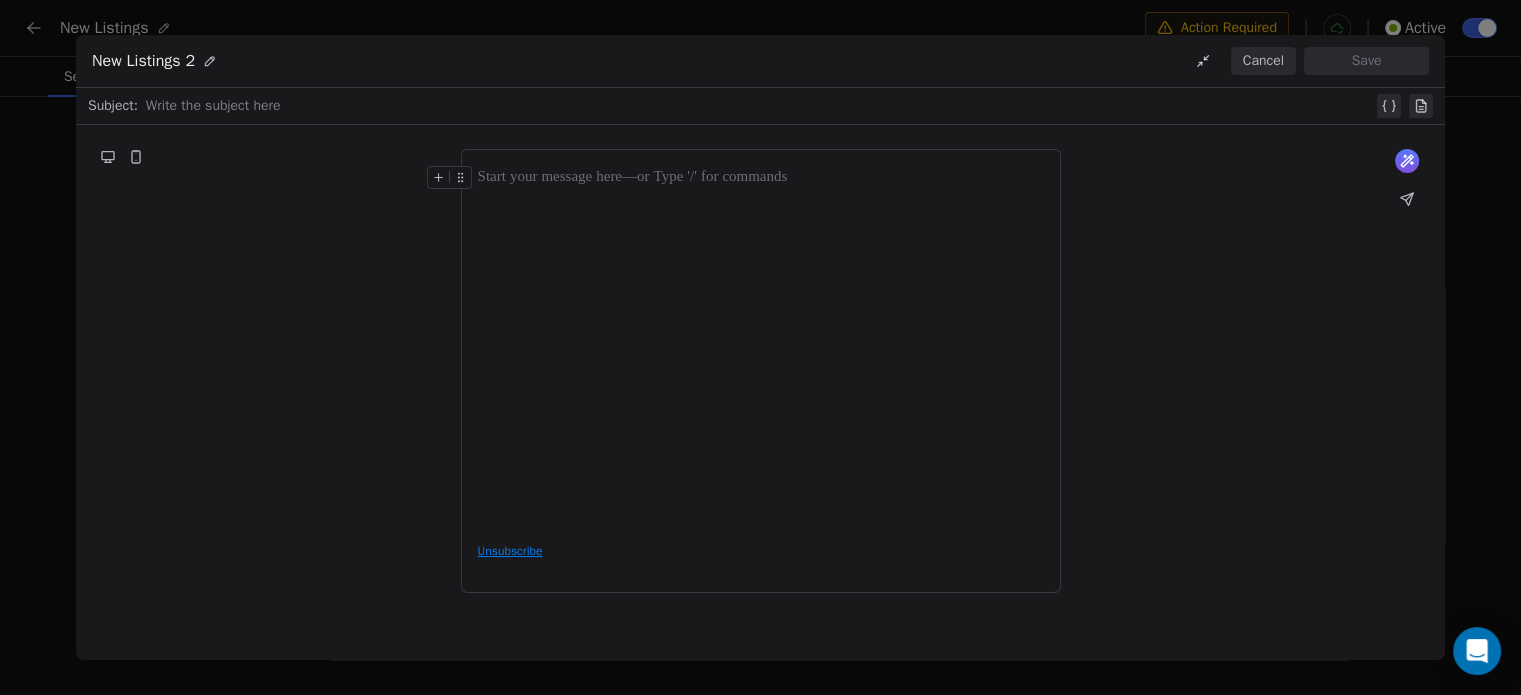 click at bounding box center [759, 106] 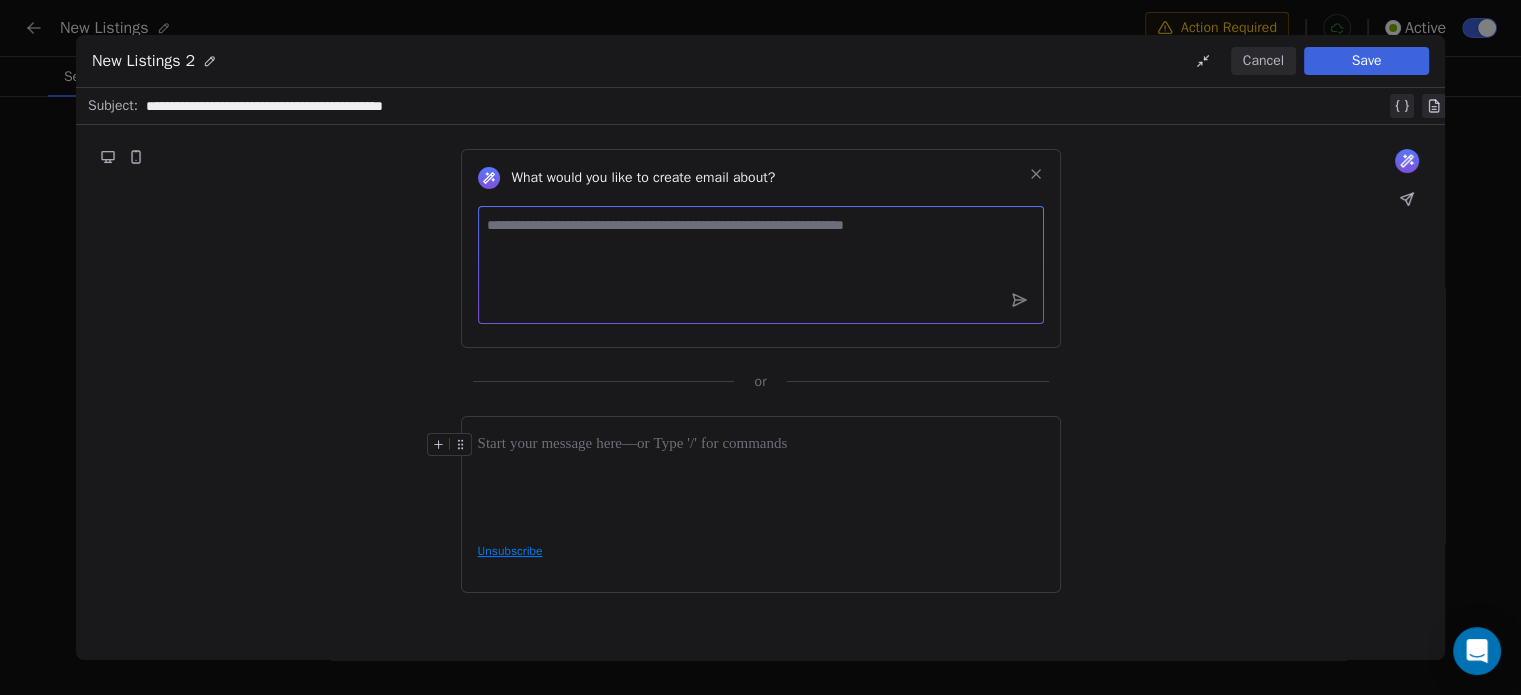 click at bounding box center [761, 265] 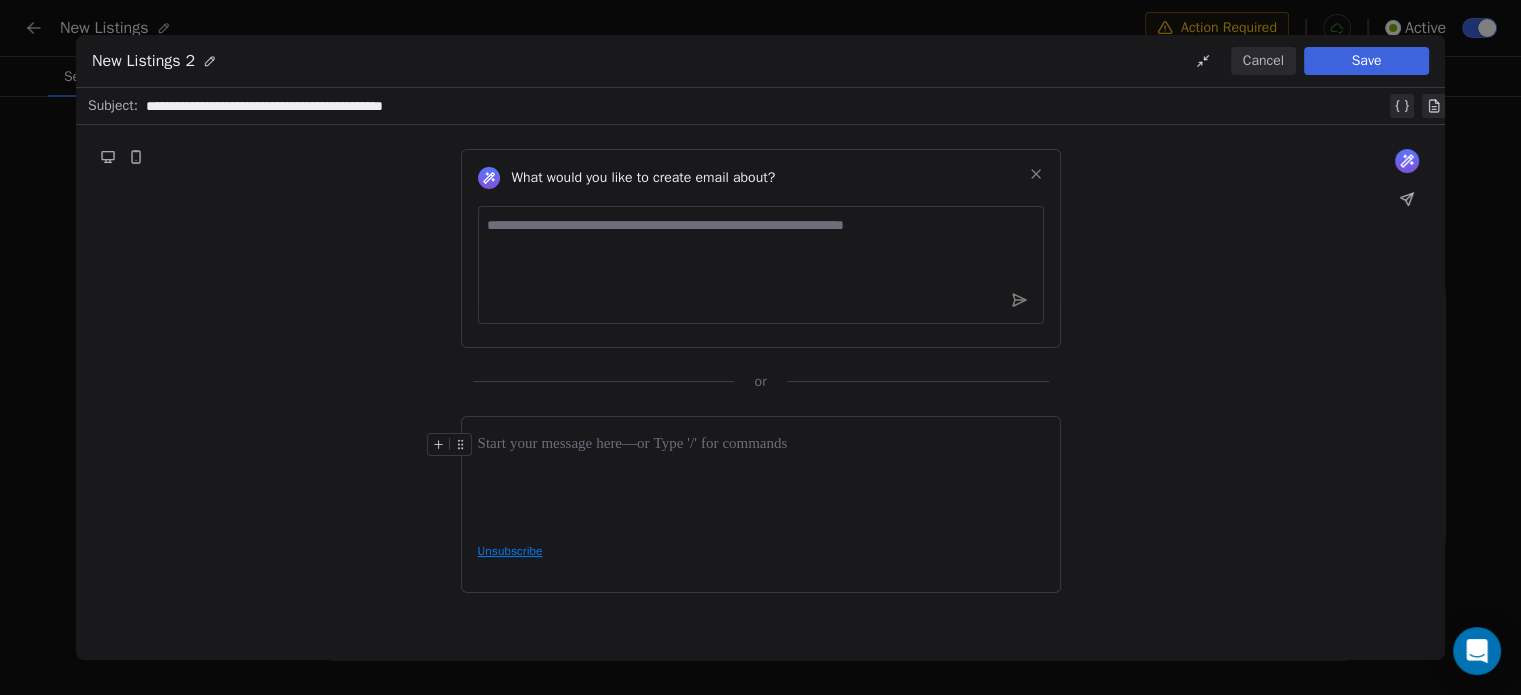 click 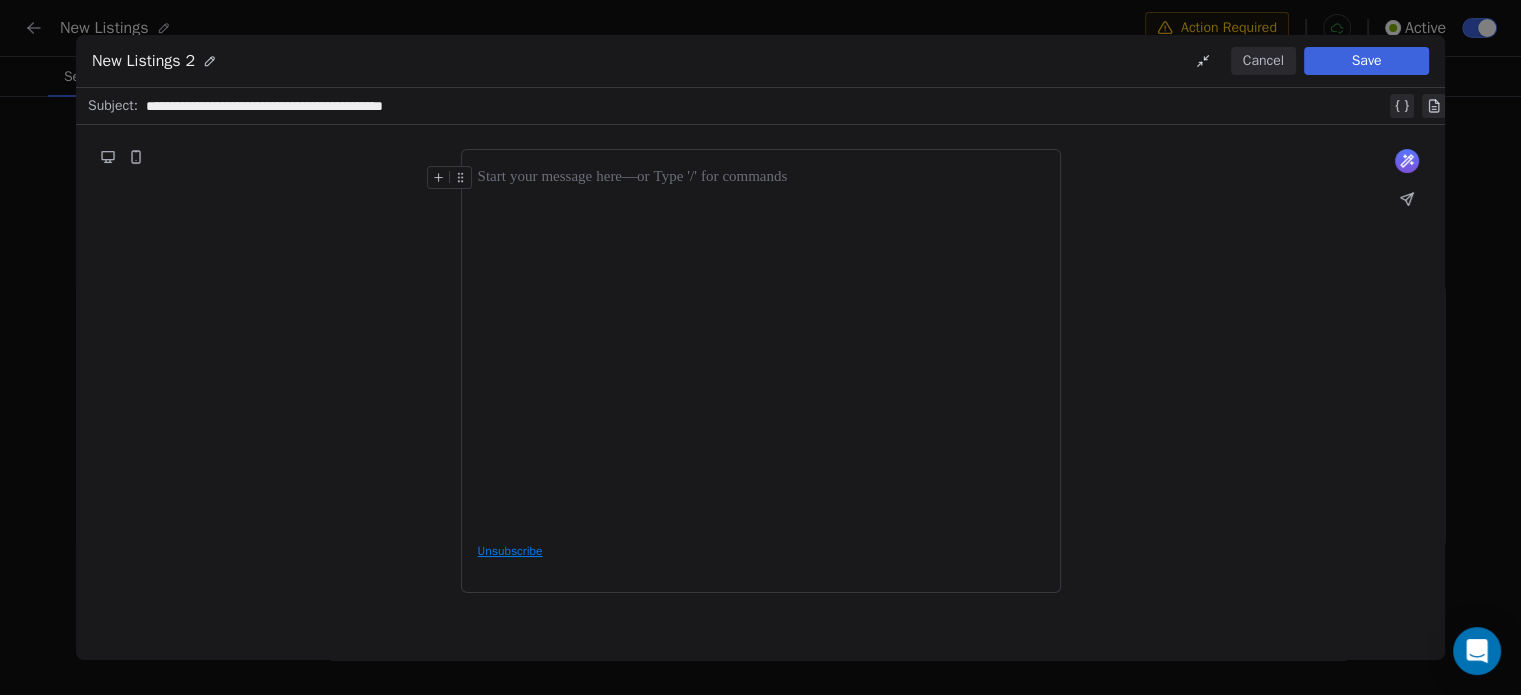 click at bounding box center [761, 346] 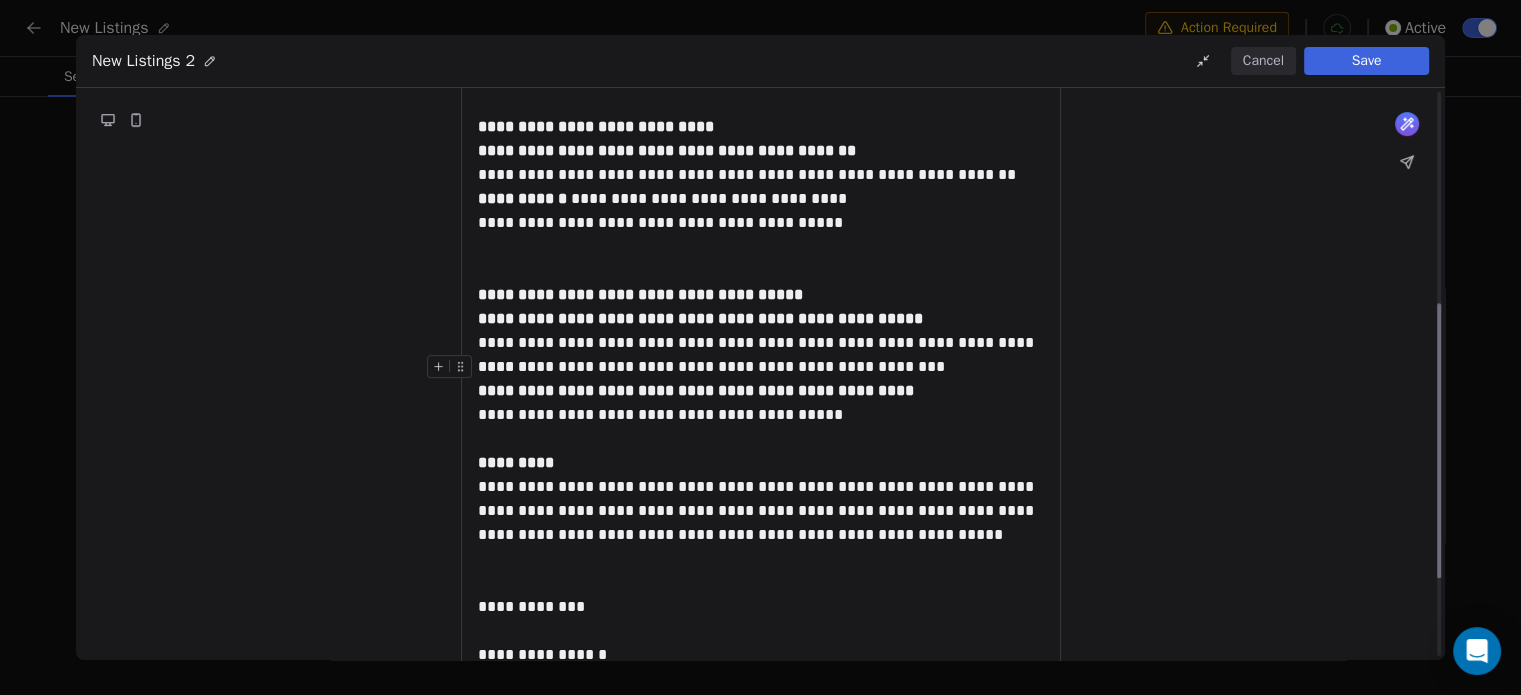 scroll, scrollTop: 415, scrollLeft: 0, axis: vertical 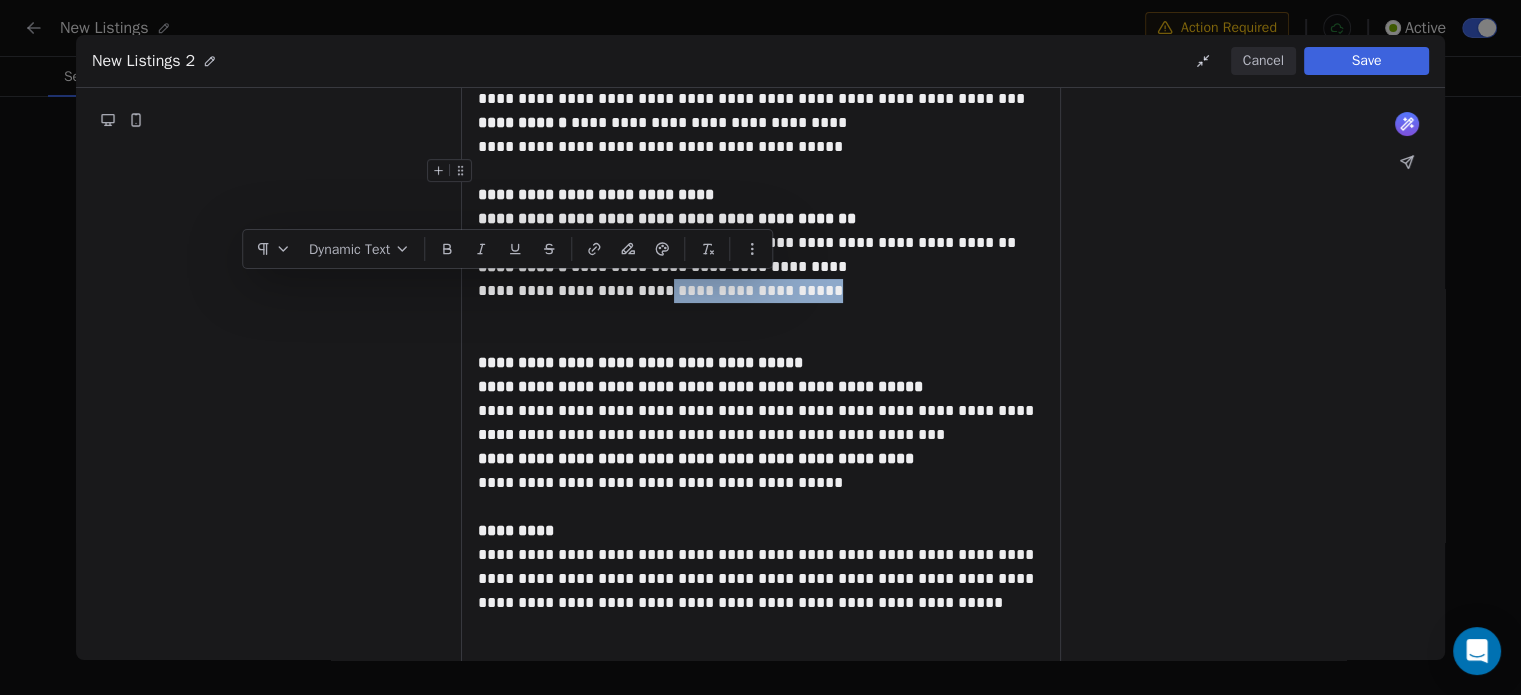 drag, startPoint x: 780, startPoint y: 299, endPoint x: 628, endPoint y: 293, distance: 152.11838 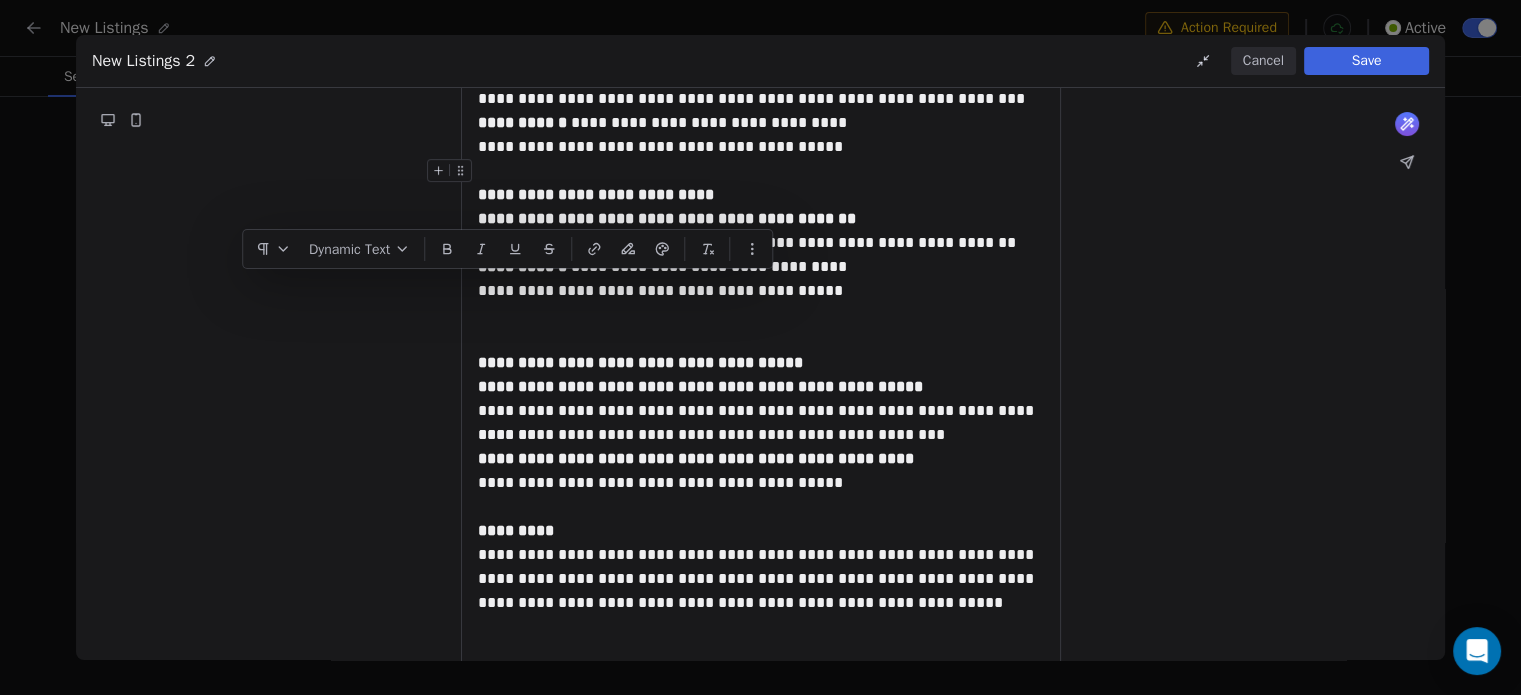 click on "**********" at bounding box center (760, 280) 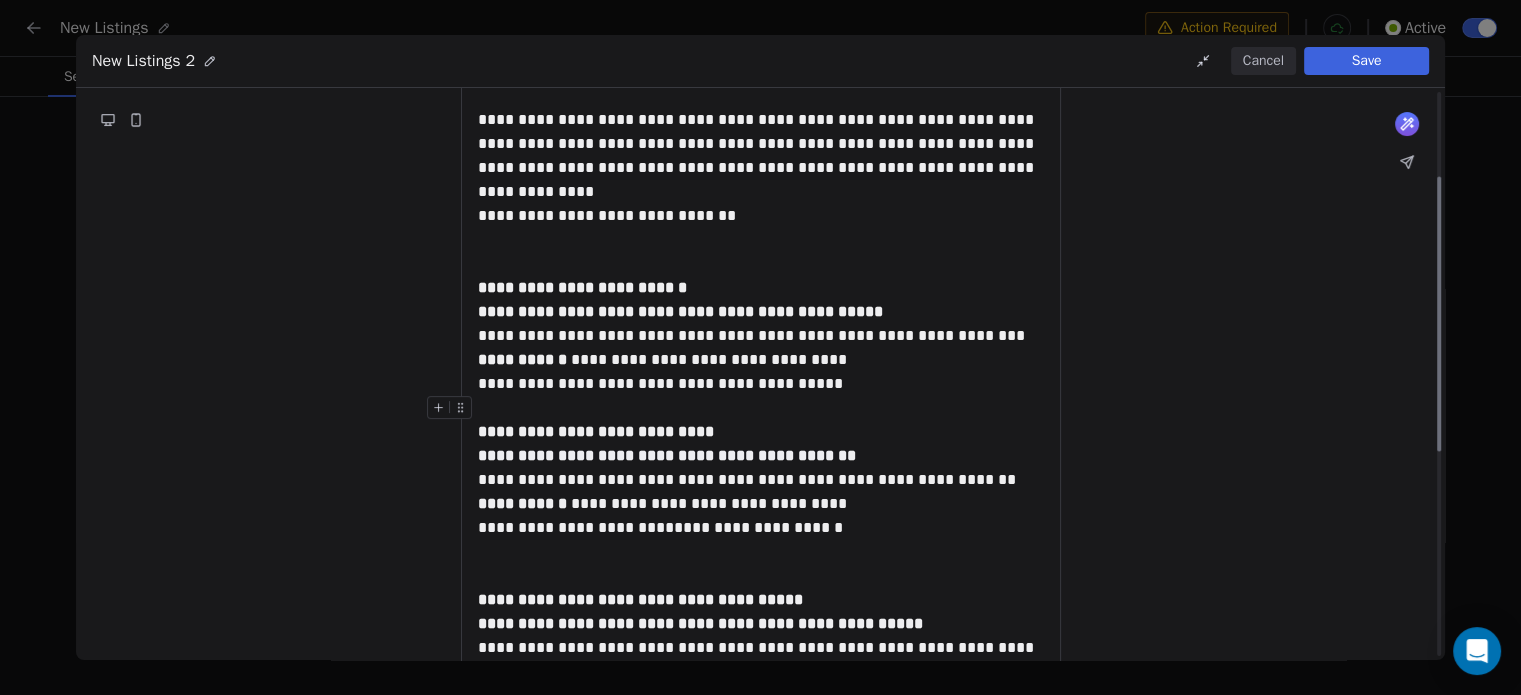 scroll, scrollTop: 176, scrollLeft: 0, axis: vertical 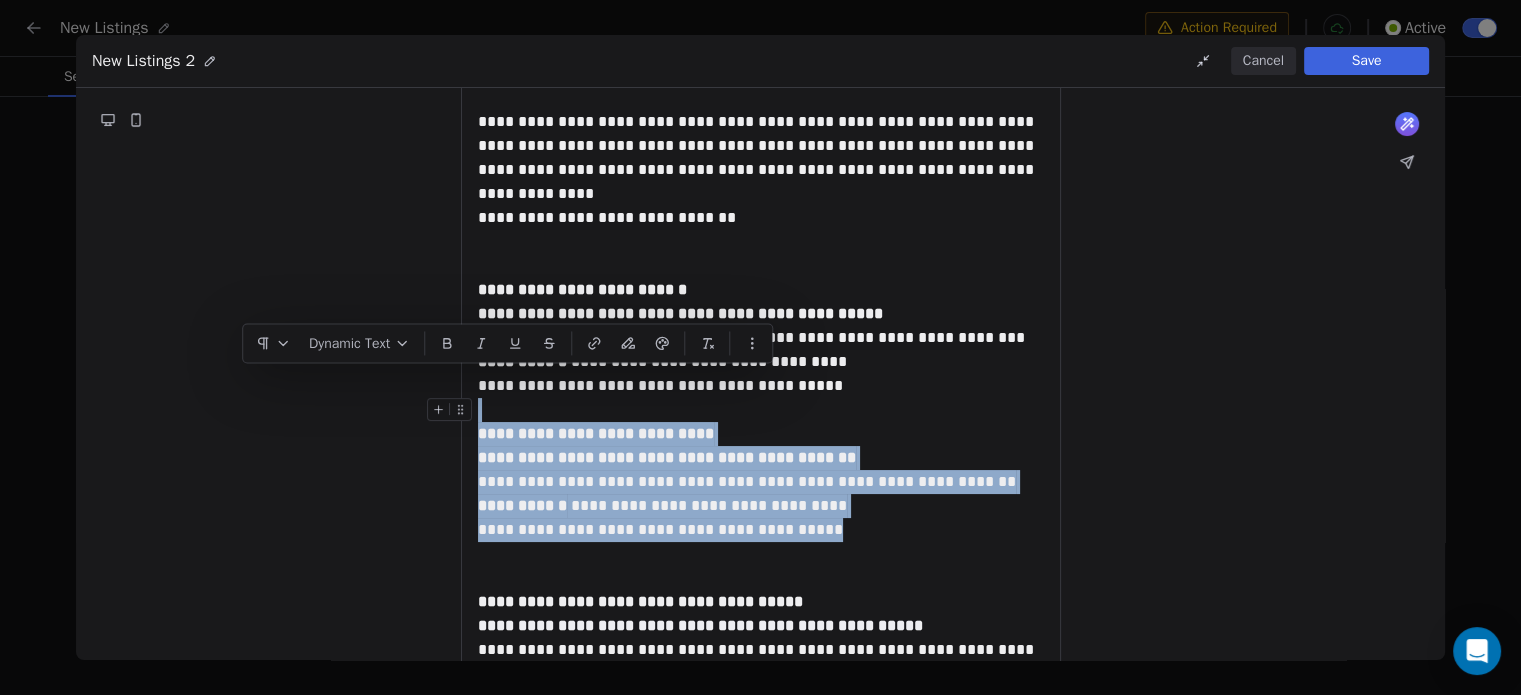 drag, startPoint x: 787, startPoint y: 386, endPoint x: 592, endPoint y: 406, distance: 196.02296 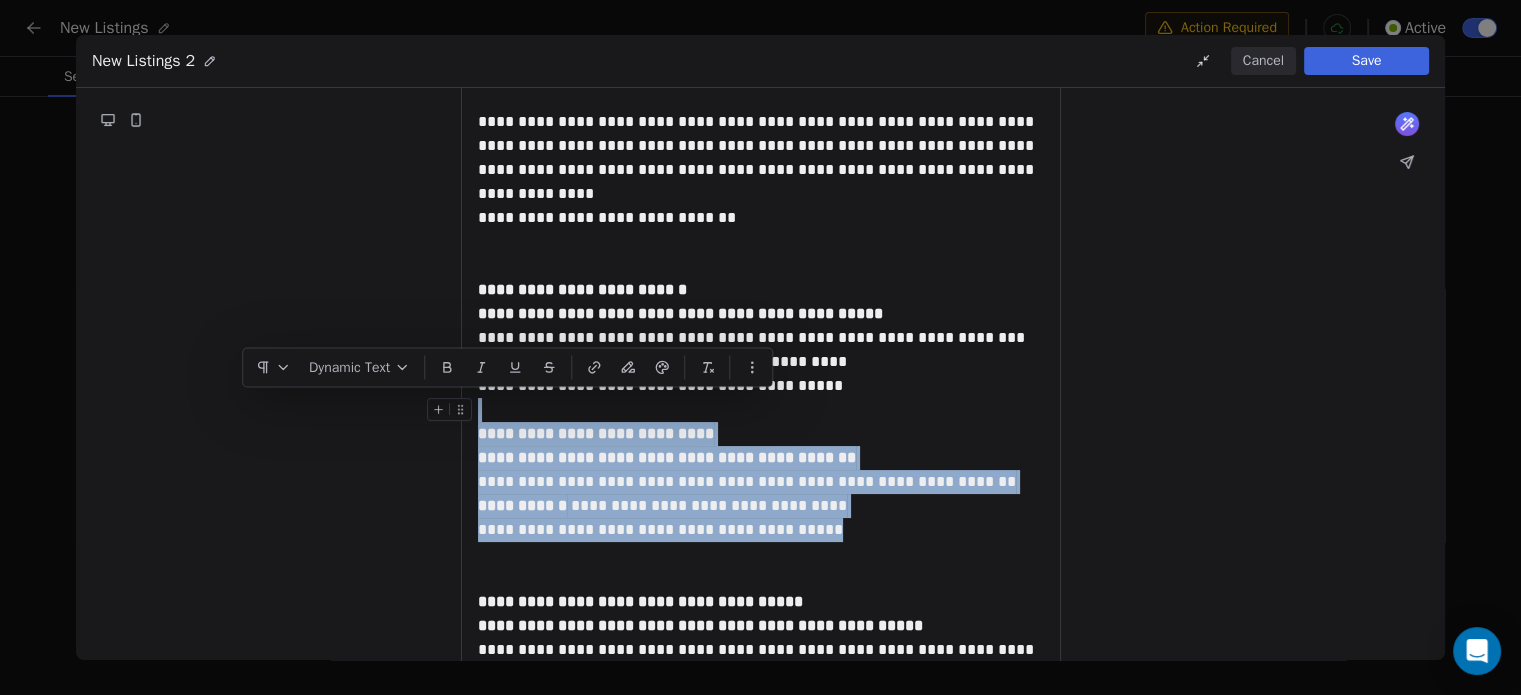 drag, startPoint x: 592, startPoint y: 406, endPoint x: 817, endPoint y: 435, distance: 226.86119 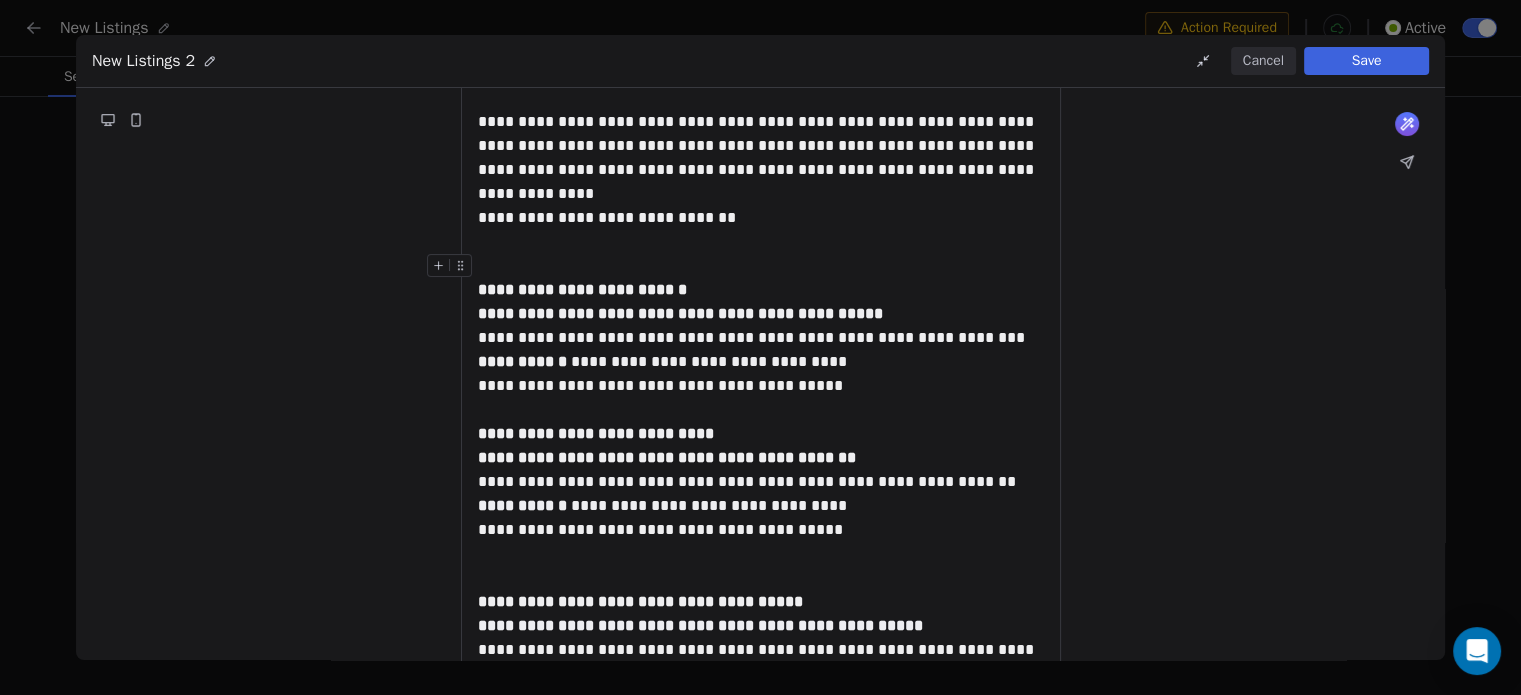 click on "**********" at bounding box center (761, 326) 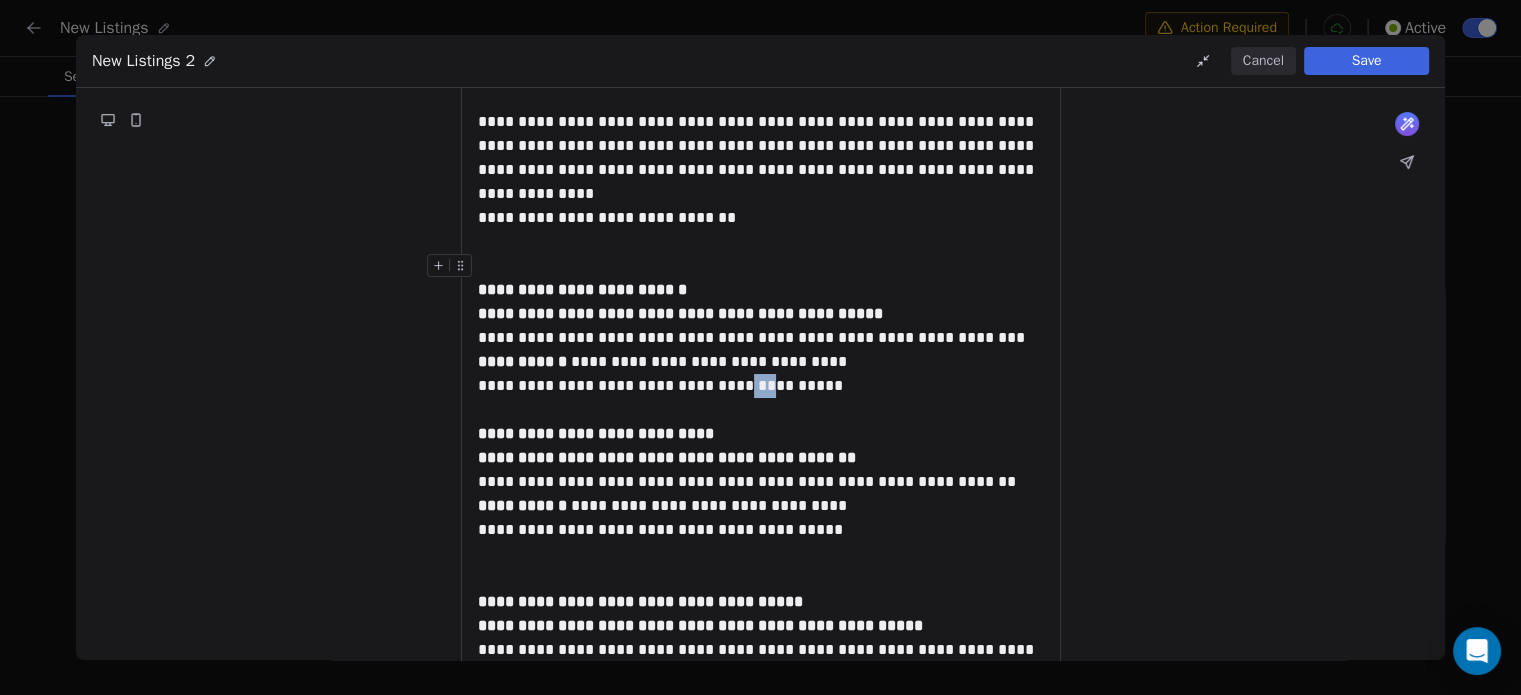 click on "**********" at bounding box center [761, 326] 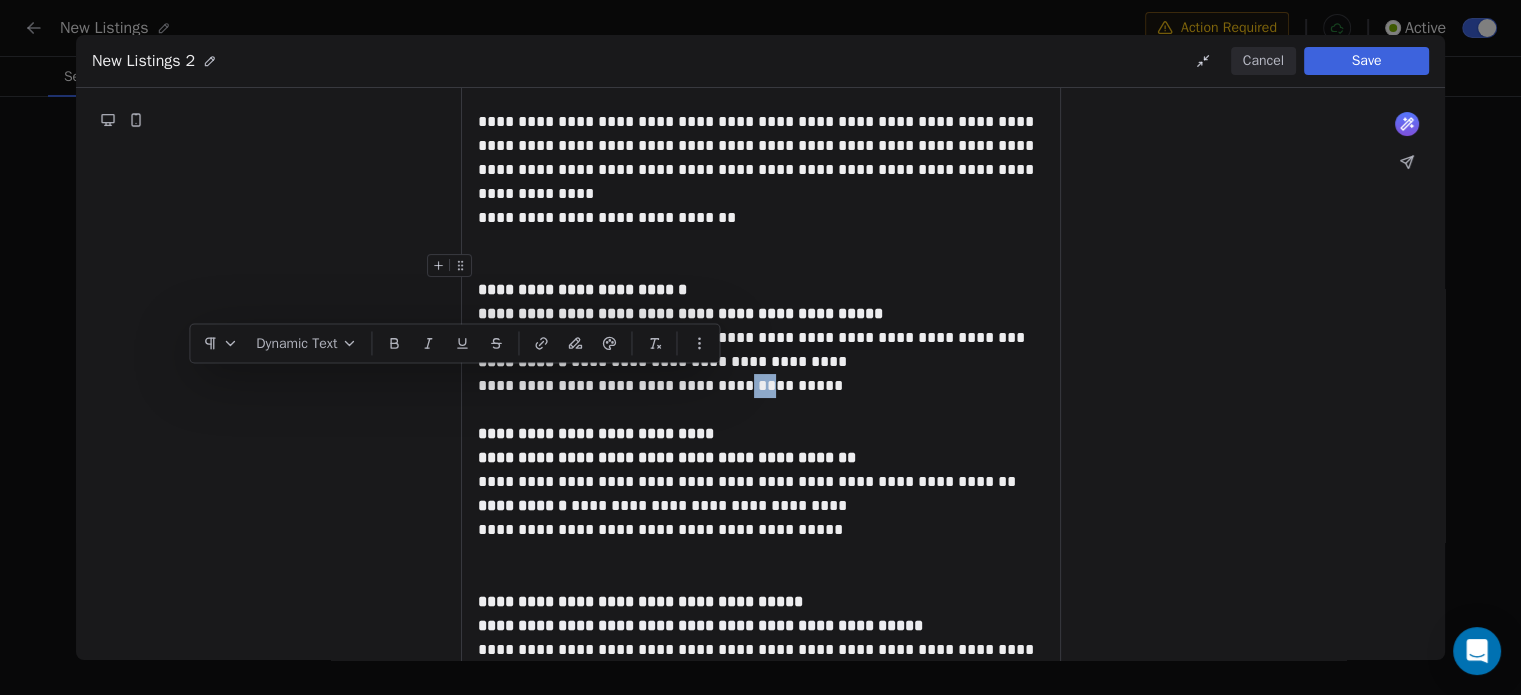 click on "**********" at bounding box center (761, 326) 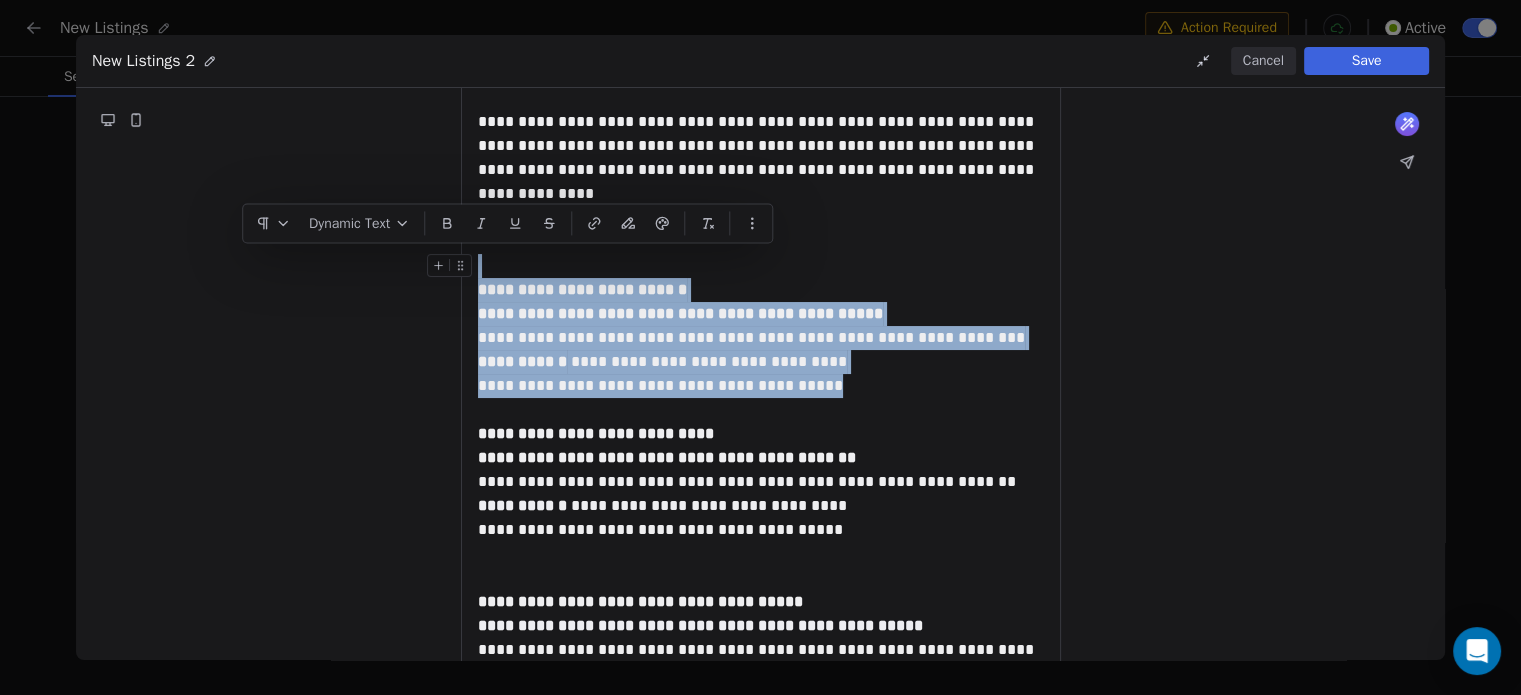 click on "**********" at bounding box center [761, 326] 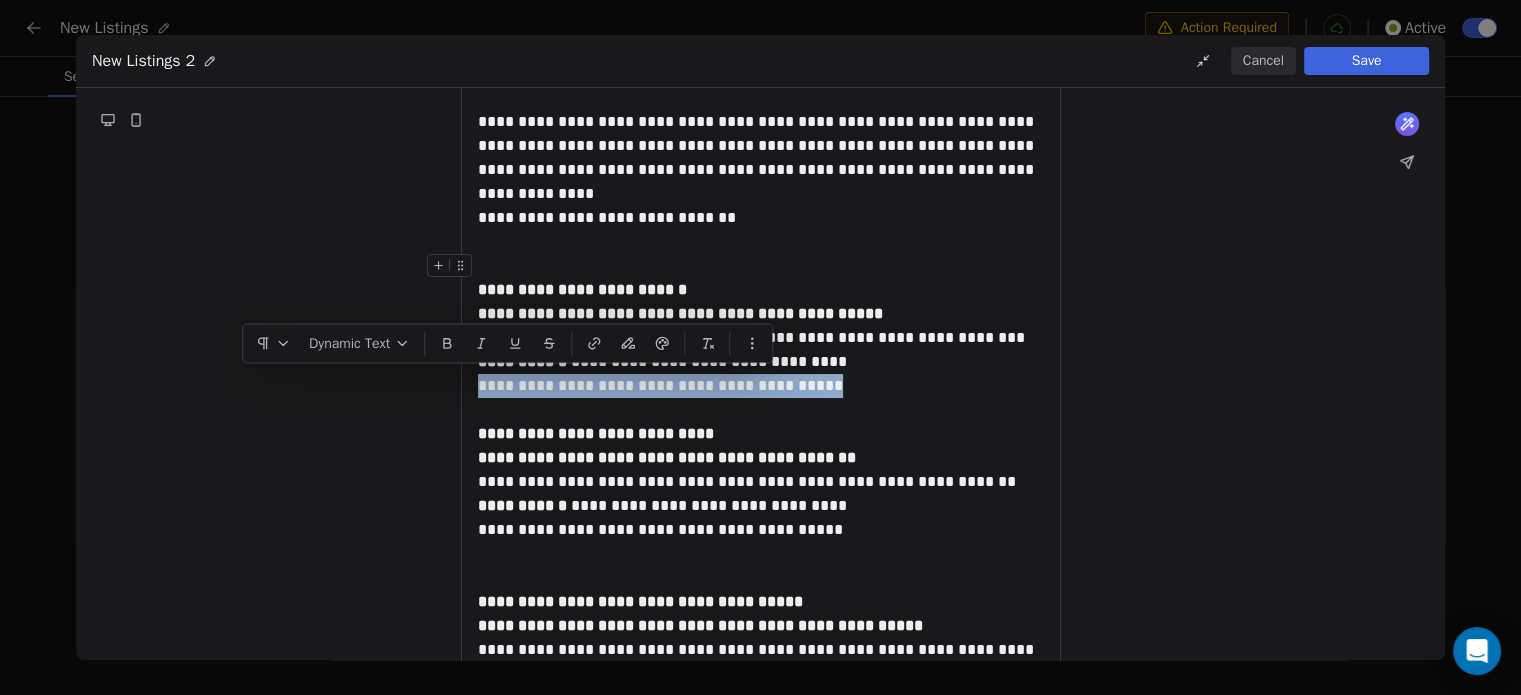 drag, startPoint x: 789, startPoint y: 387, endPoint x: 468, endPoint y: 392, distance: 321.03894 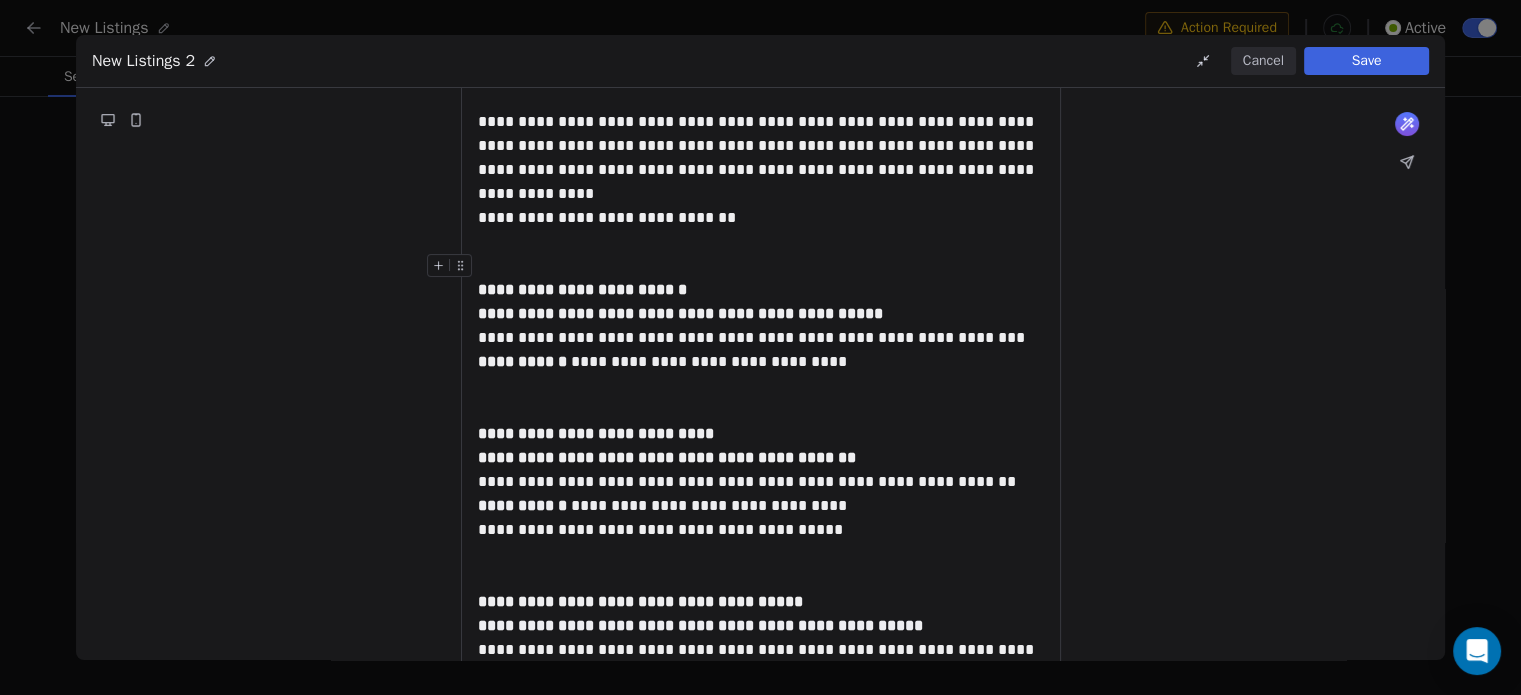 click on "**********" at bounding box center [761, 326] 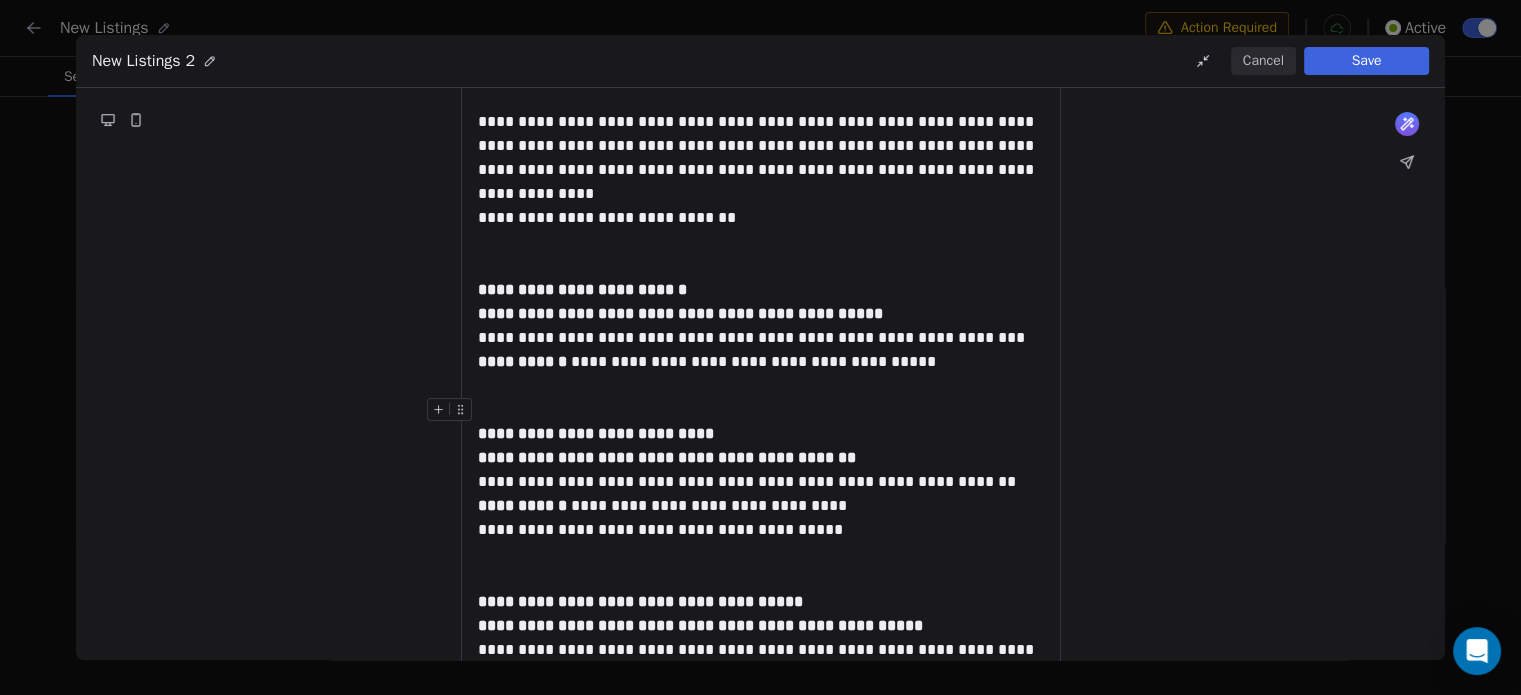 scroll, scrollTop: 197, scrollLeft: 0, axis: vertical 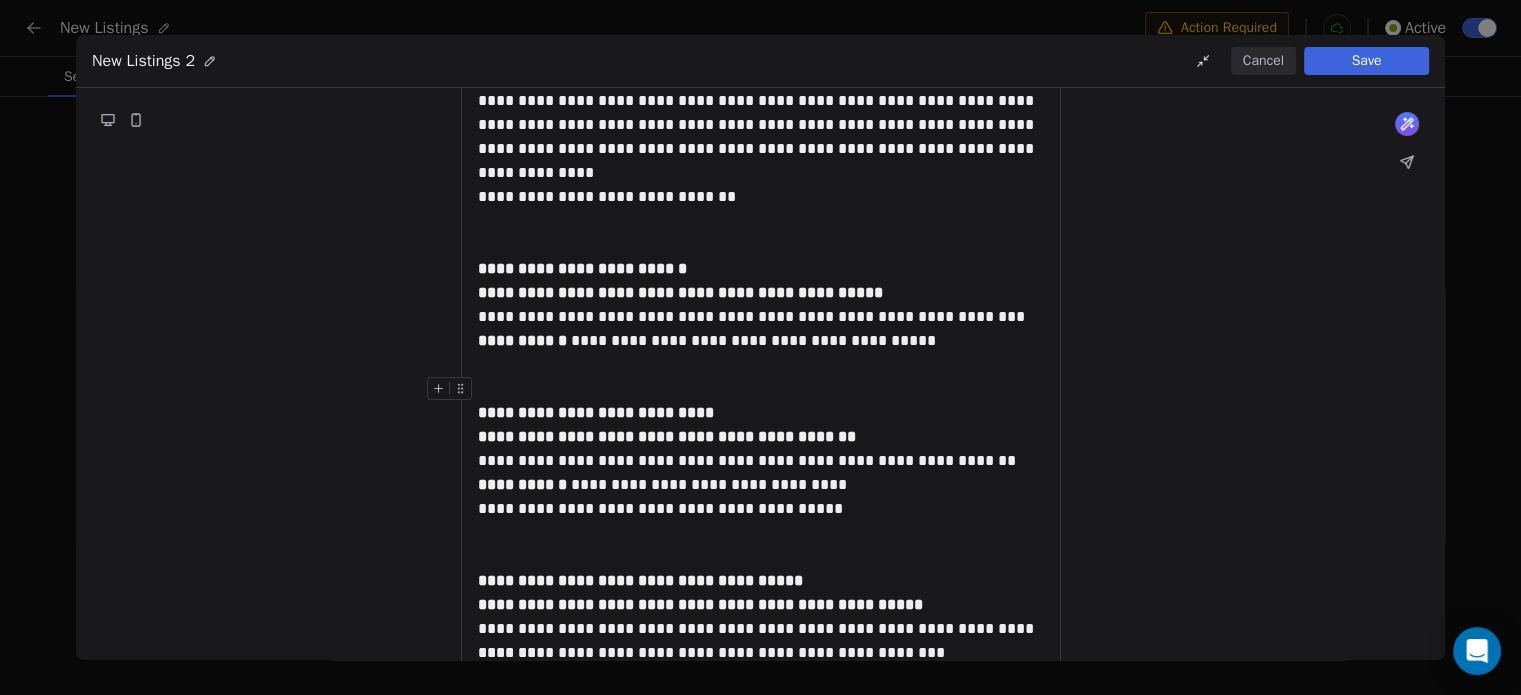 click on "**********" at bounding box center (761, 449) 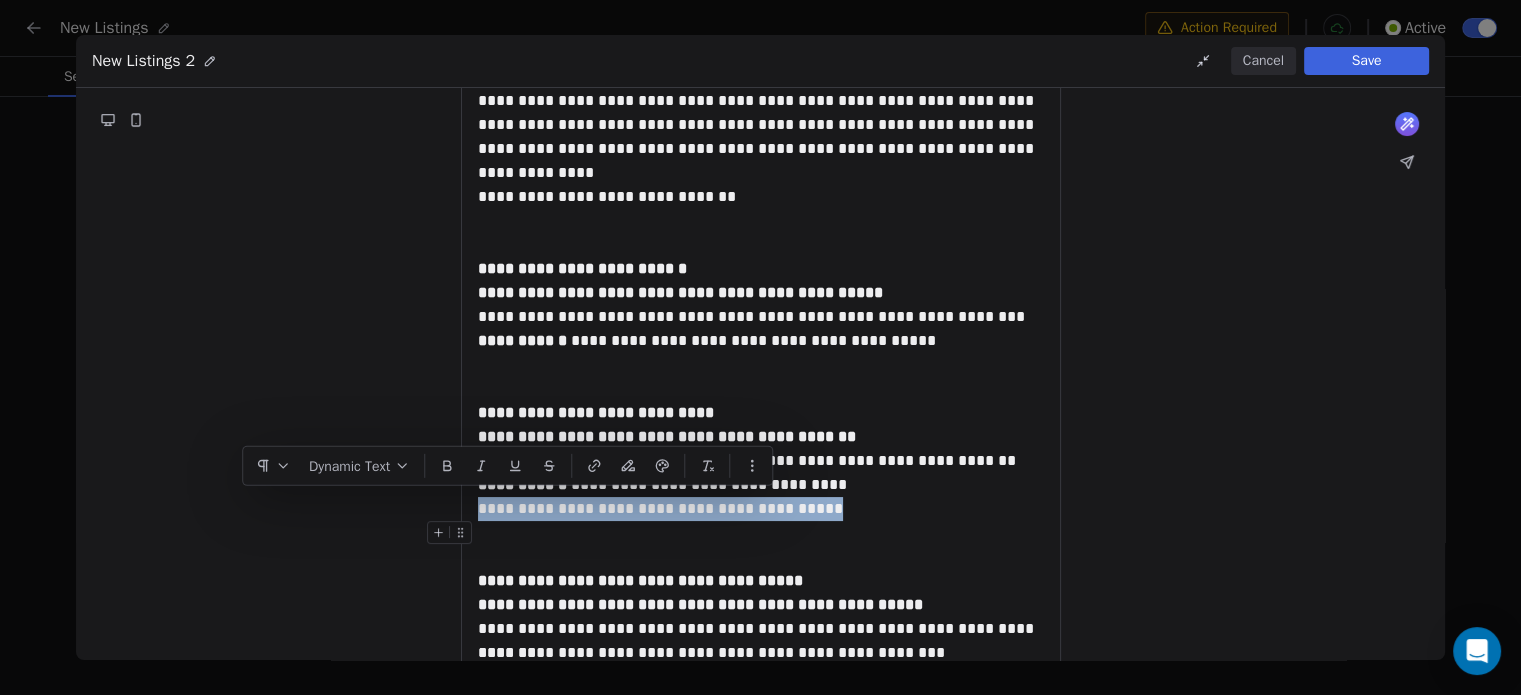 drag, startPoint x: 772, startPoint y: 508, endPoint x: 456, endPoint y: 512, distance: 316.02533 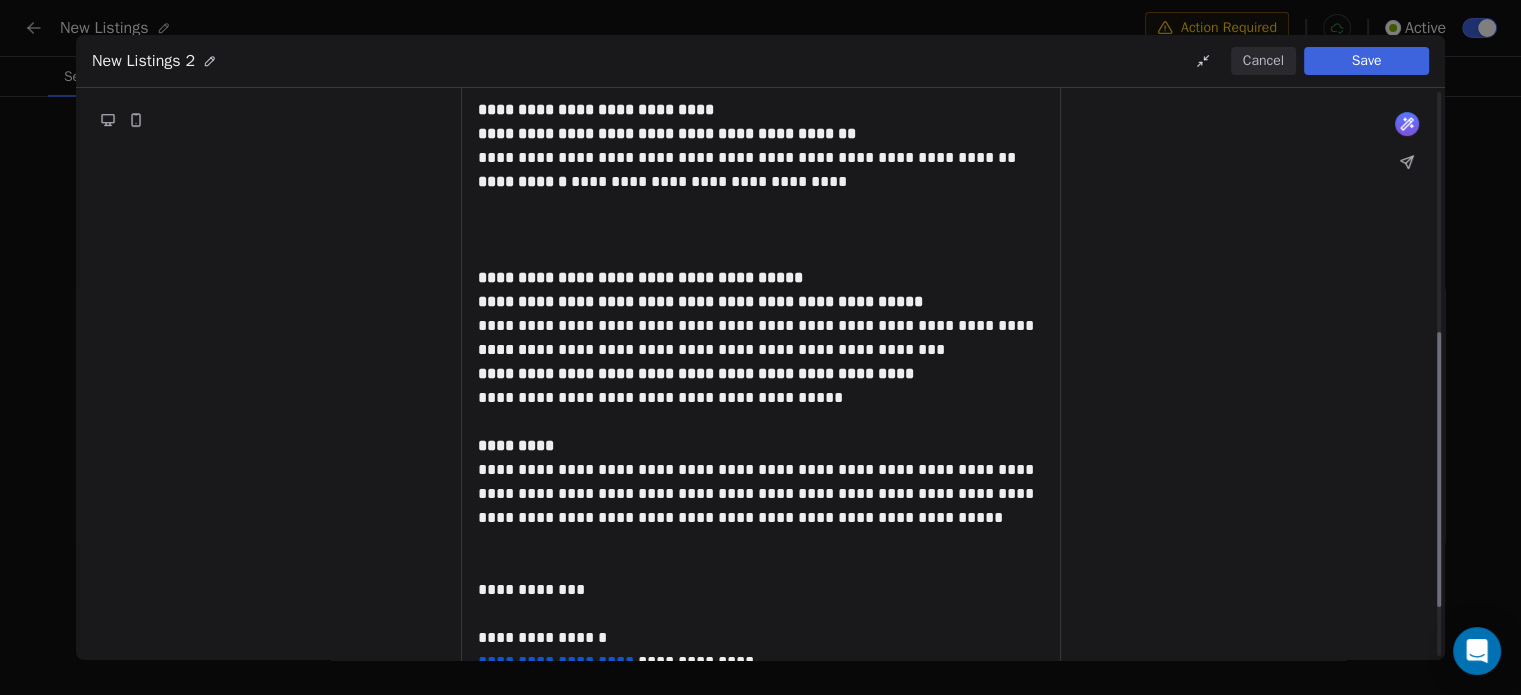 scroll, scrollTop: 501, scrollLeft: 0, axis: vertical 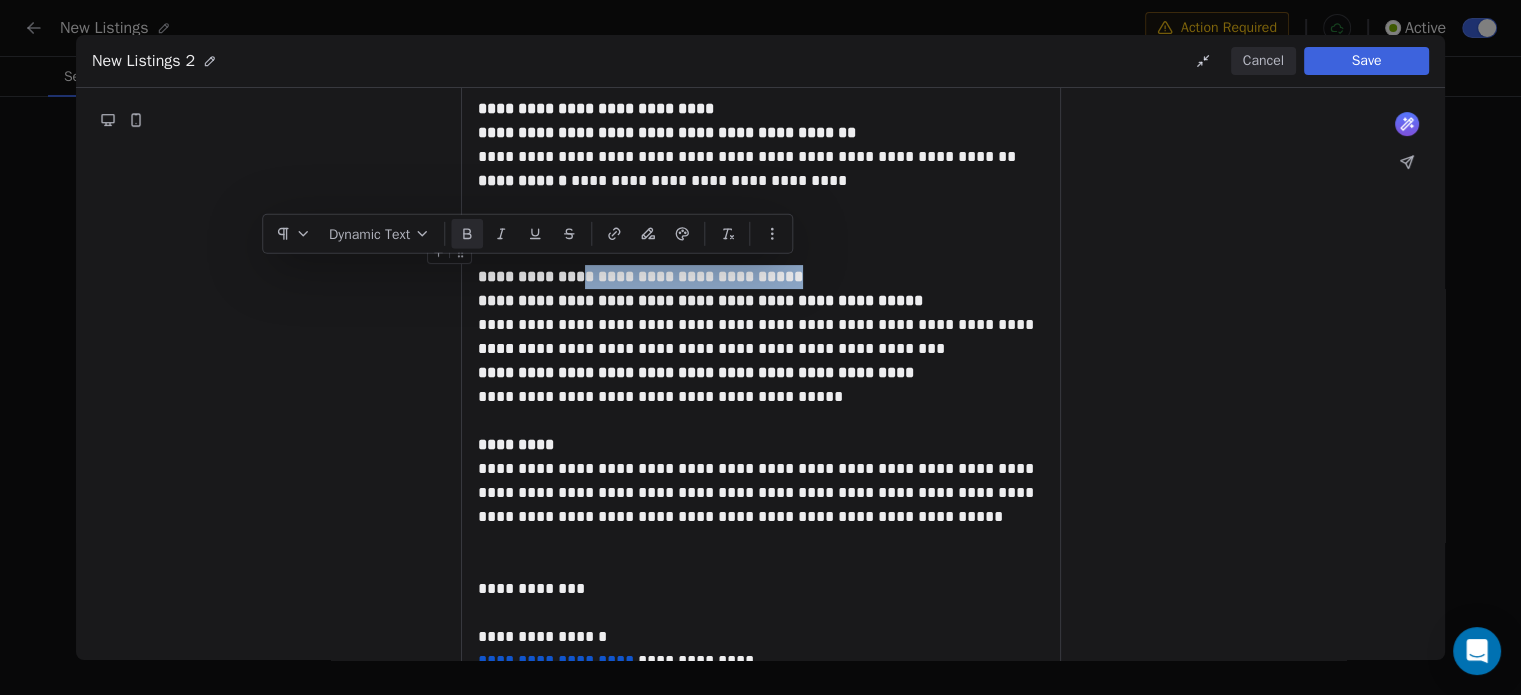 drag, startPoint x: 804, startPoint y: 281, endPoint x: 568, endPoint y: 269, distance: 236.30489 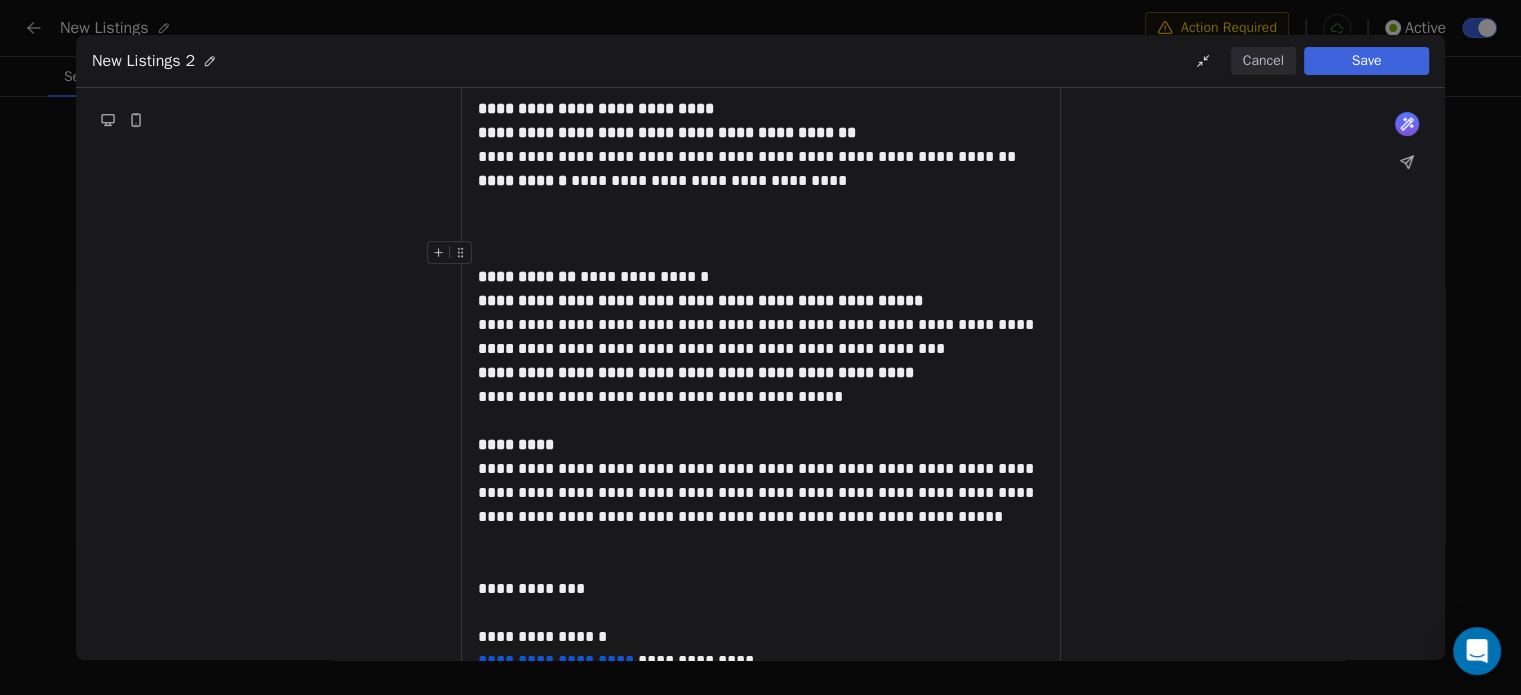 click on "**********" at bounding box center [529, 276] 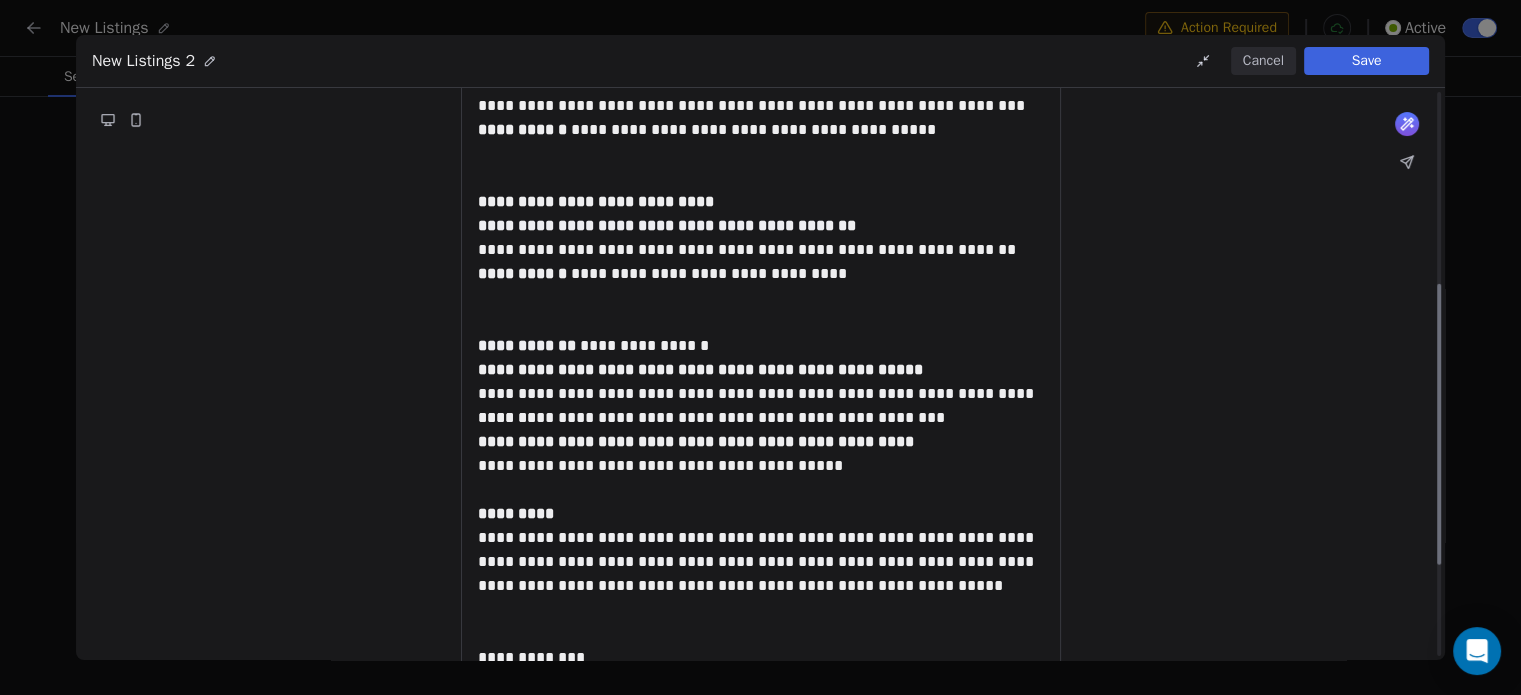 scroll, scrollTop: 412, scrollLeft: 0, axis: vertical 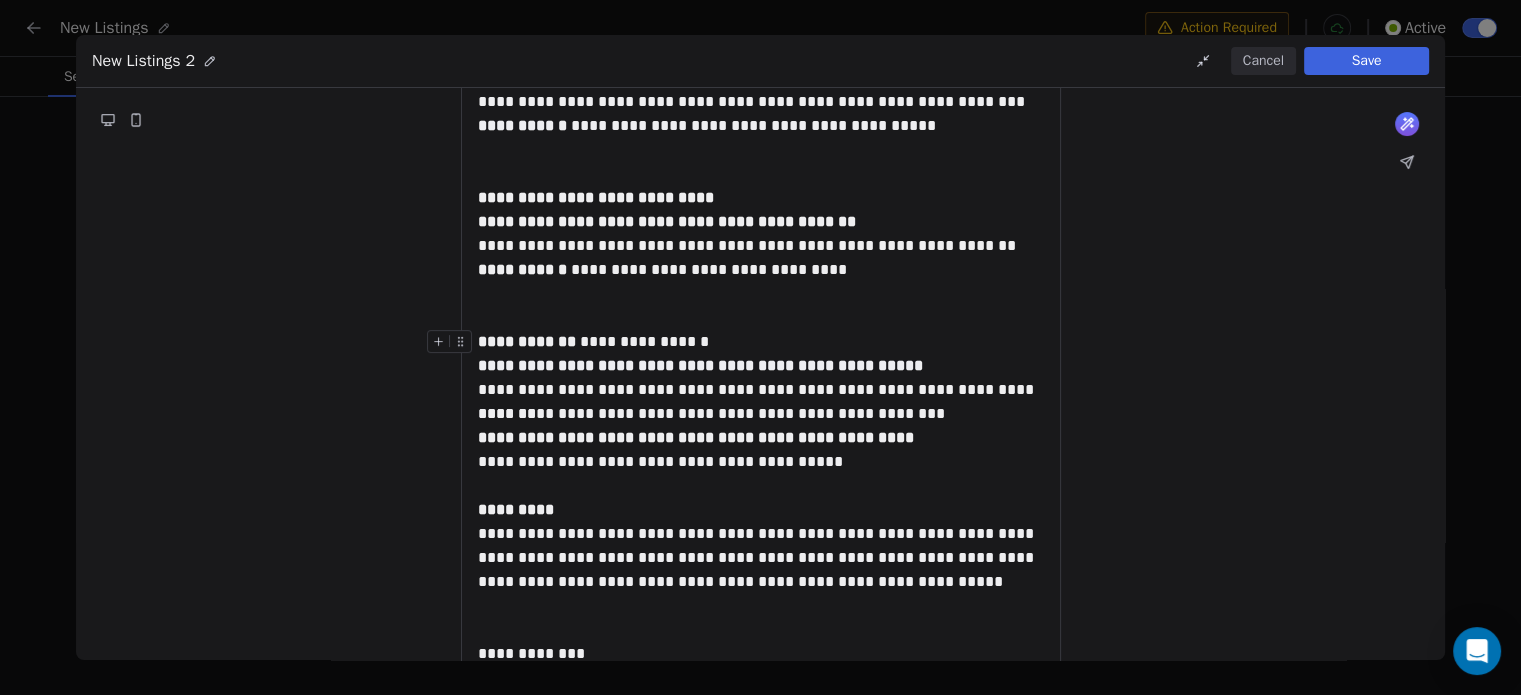 click on "**********" at bounding box center [761, 366] 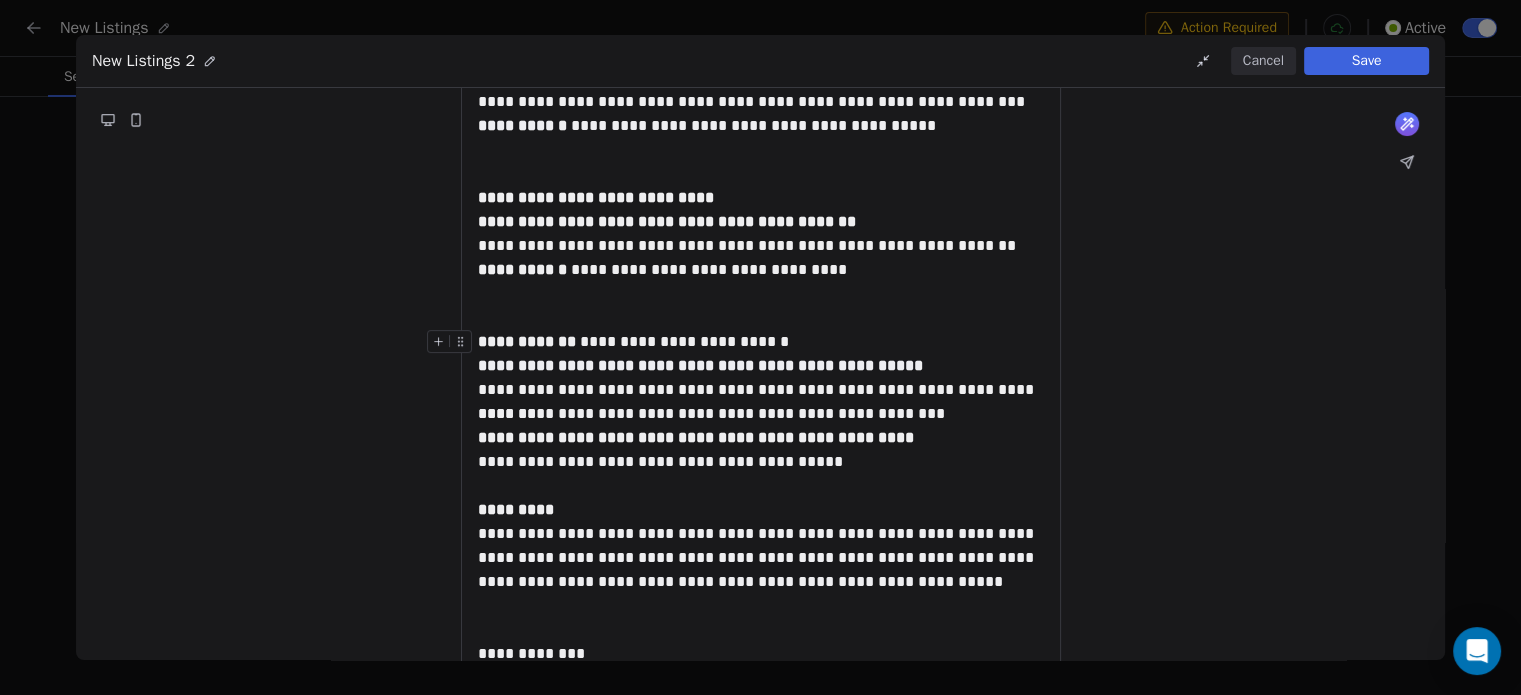 click on "**********" at bounding box center (700, 365) 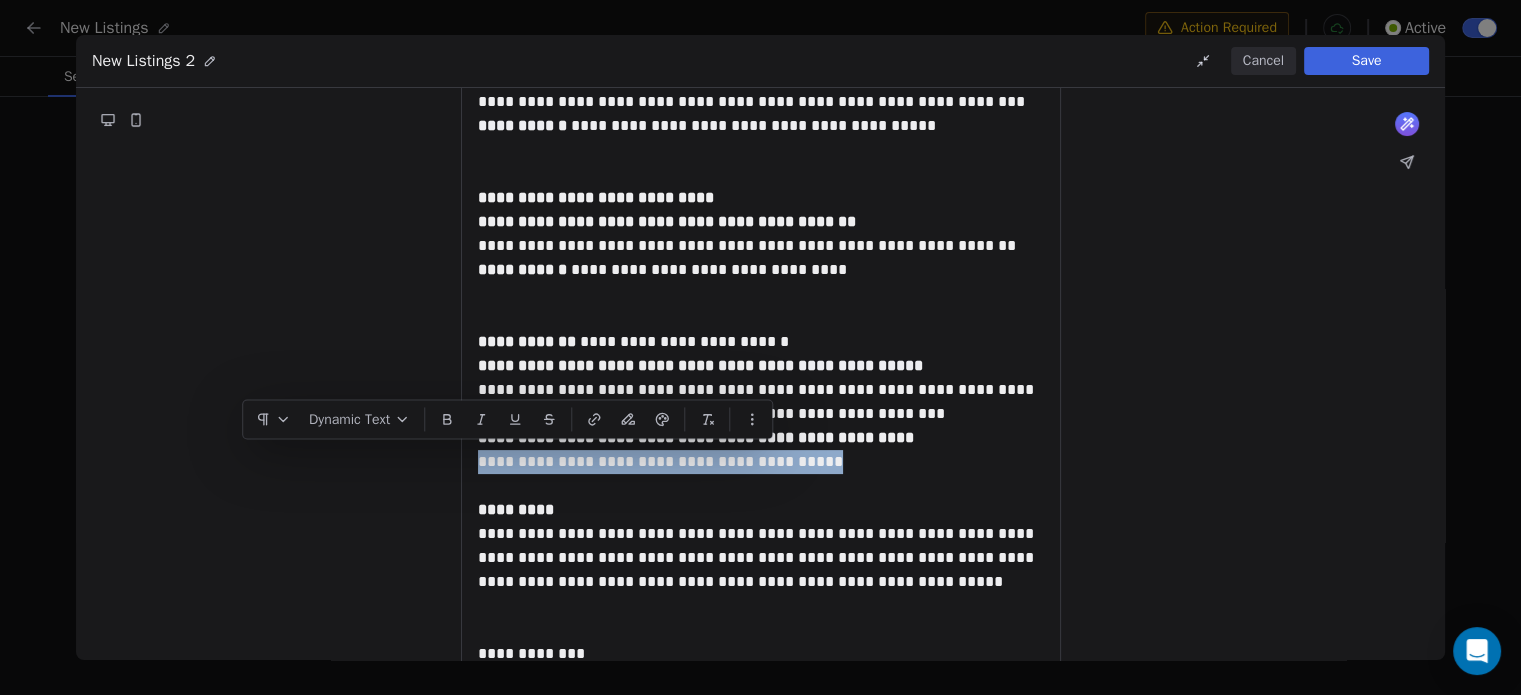 drag, startPoint x: 789, startPoint y: 463, endPoint x: 472, endPoint y: 463, distance: 317 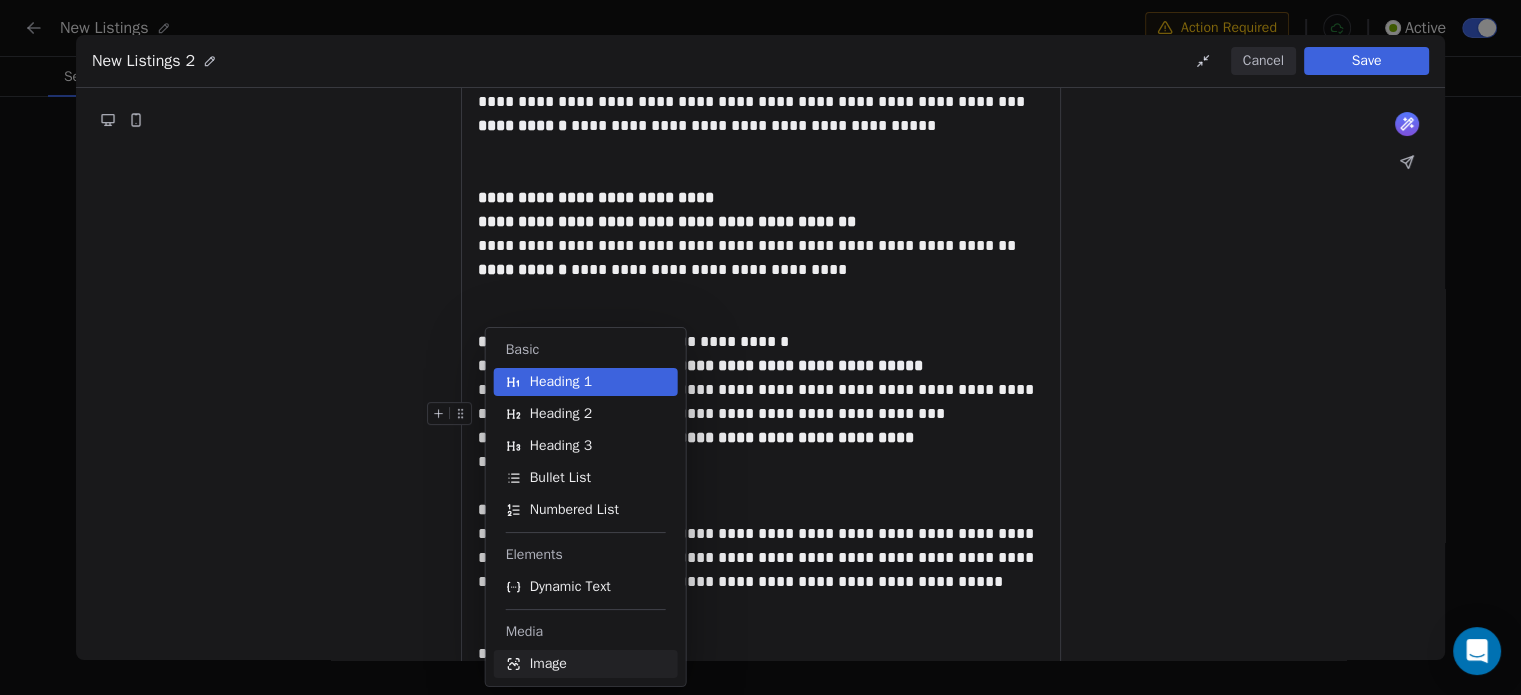 click on "Image" at bounding box center (586, 664) 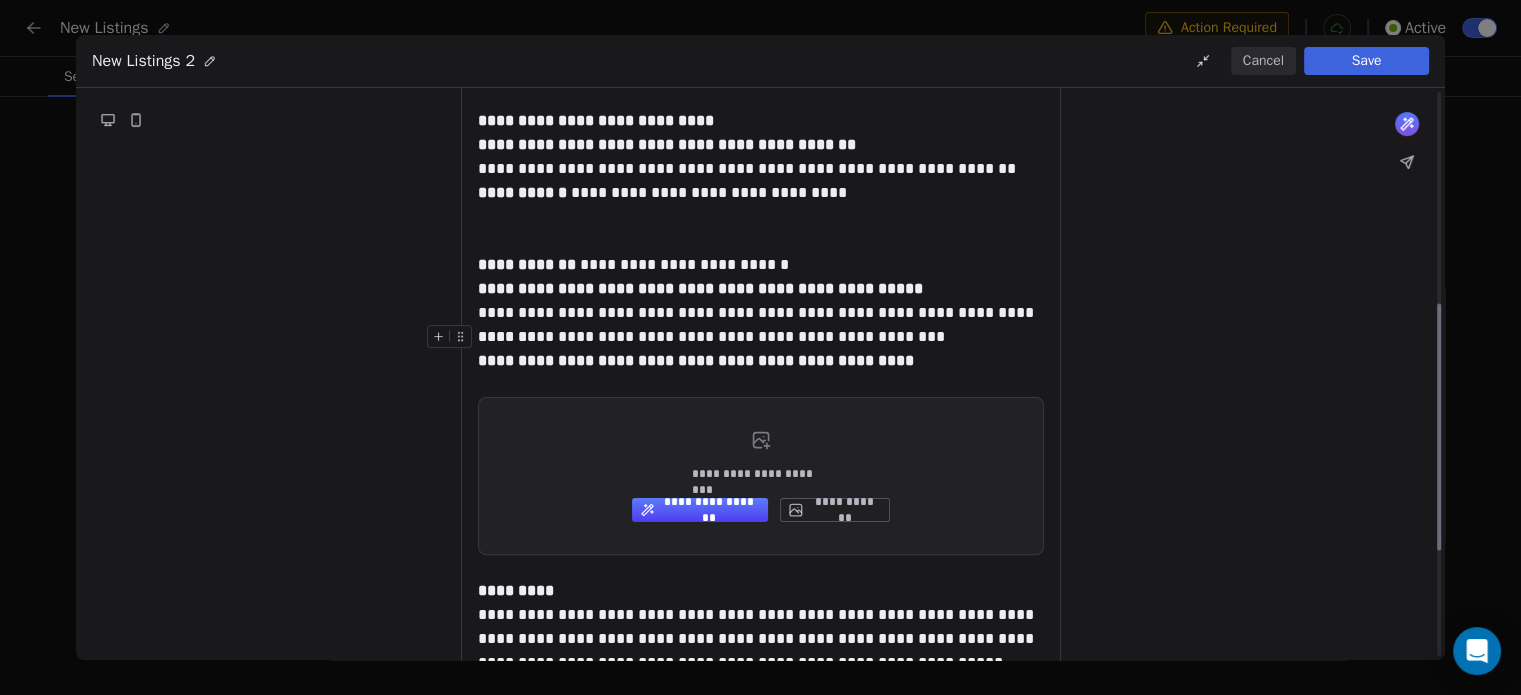 scroll, scrollTop: 490, scrollLeft: 0, axis: vertical 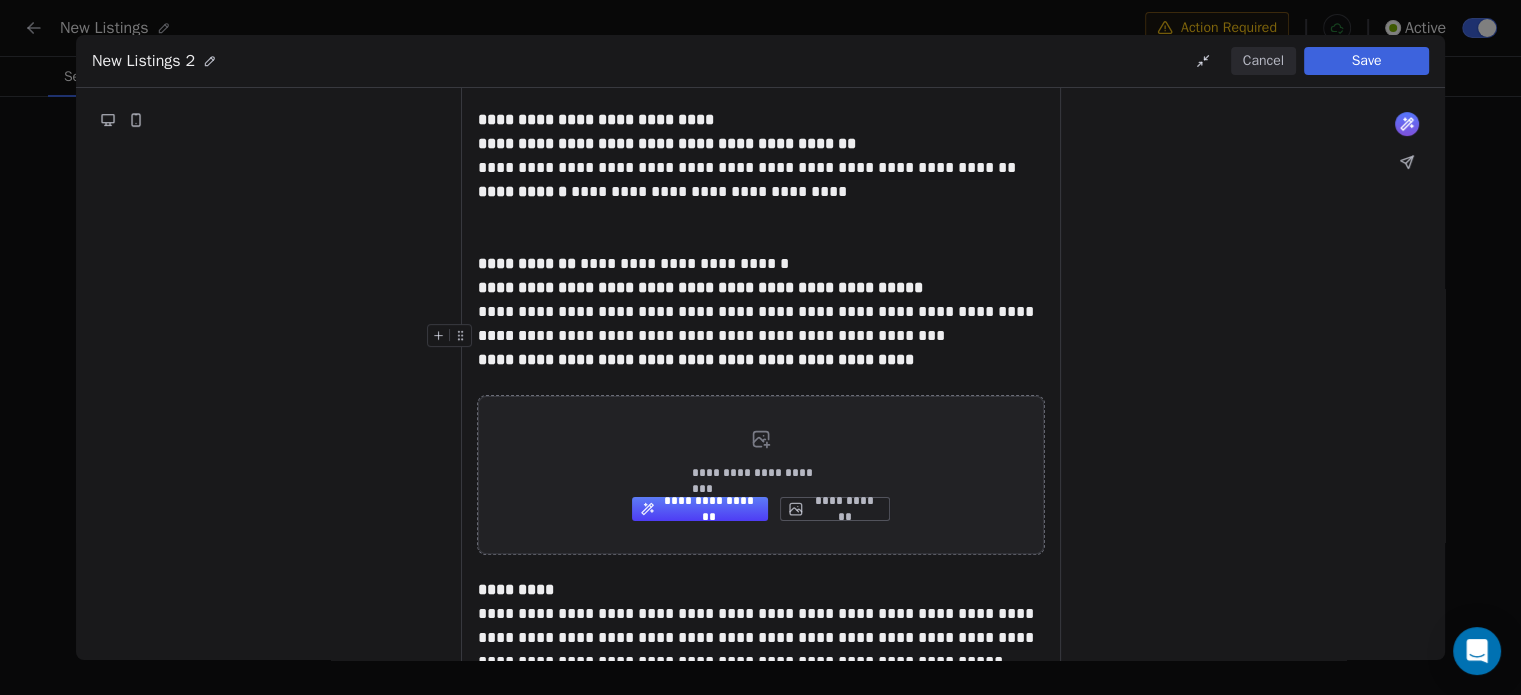 click on "**********" at bounding box center [834, 509] 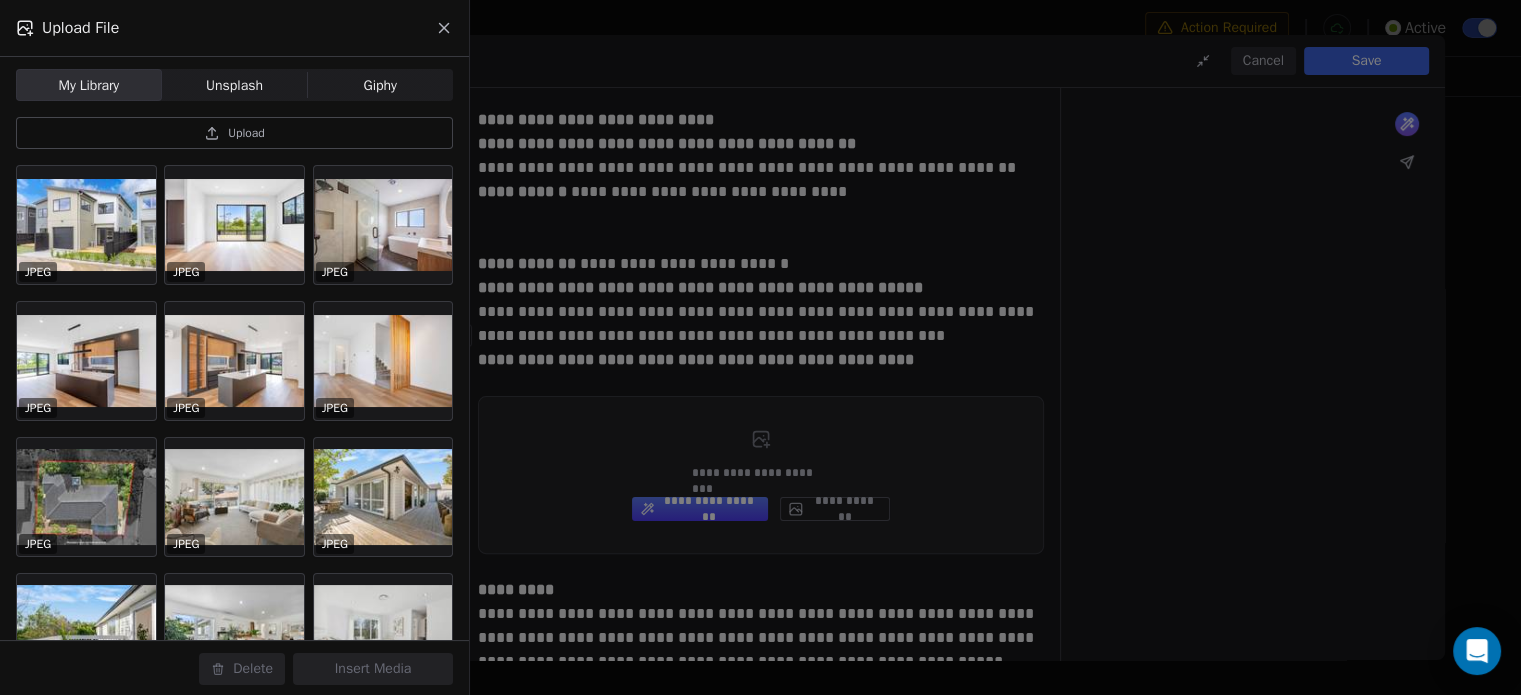 click on "Upload" at bounding box center (246, 133) 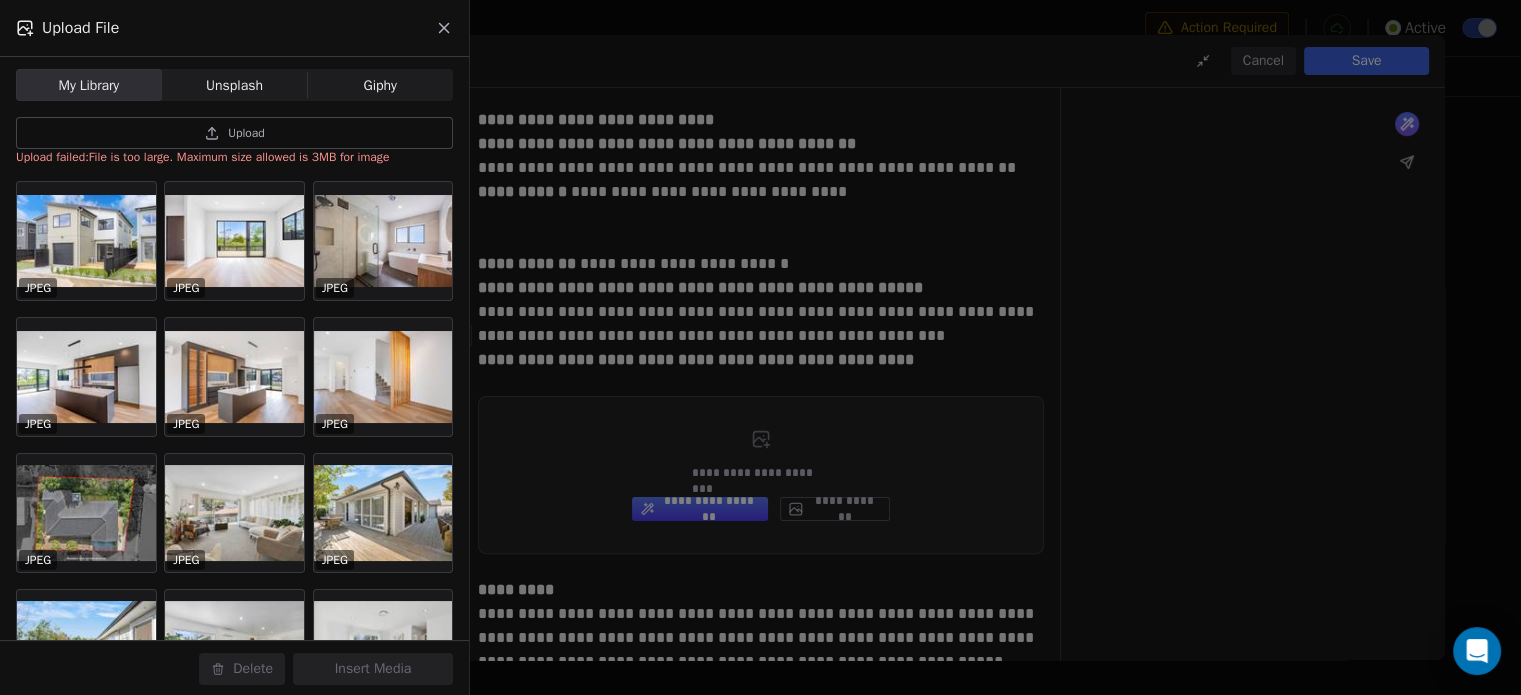 click on "Upload" at bounding box center (234, 133) 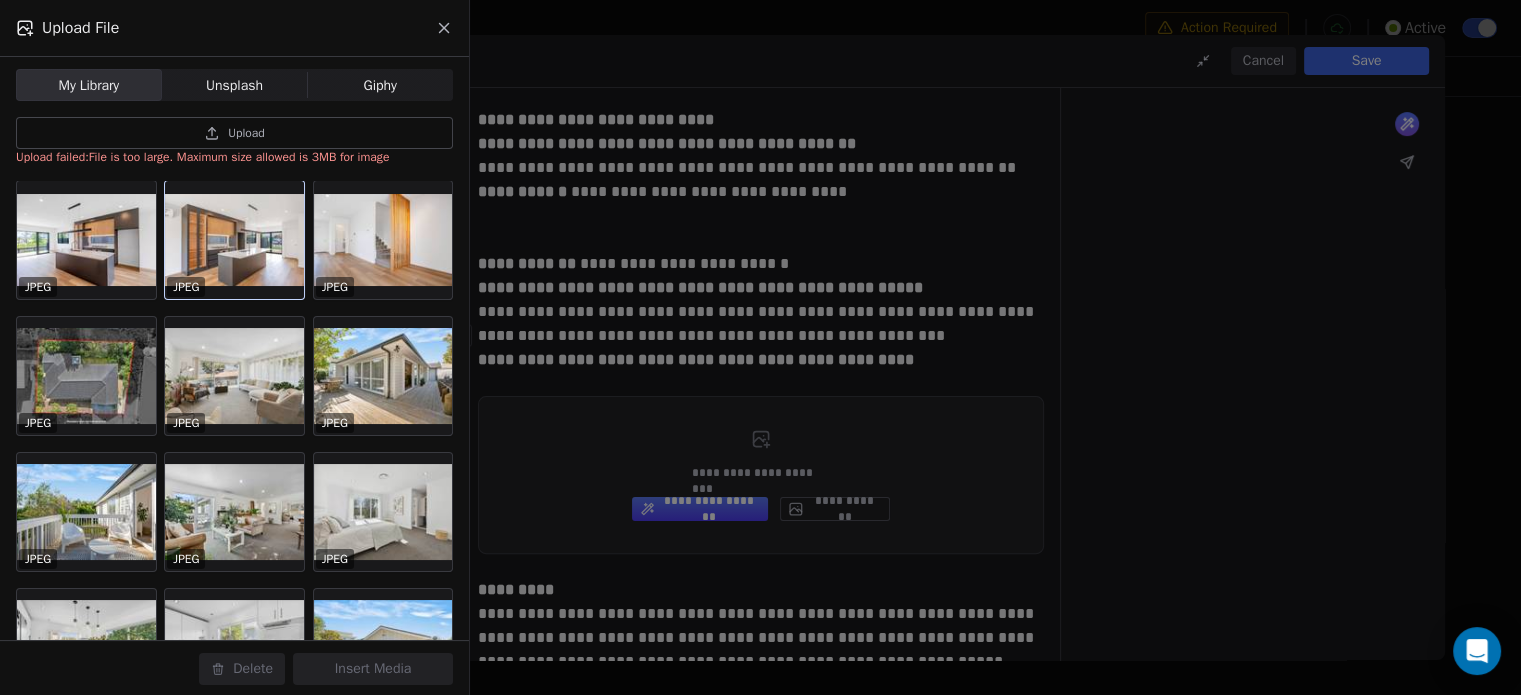 scroll, scrollTop: 0, scrollLeft: 0, axis: both 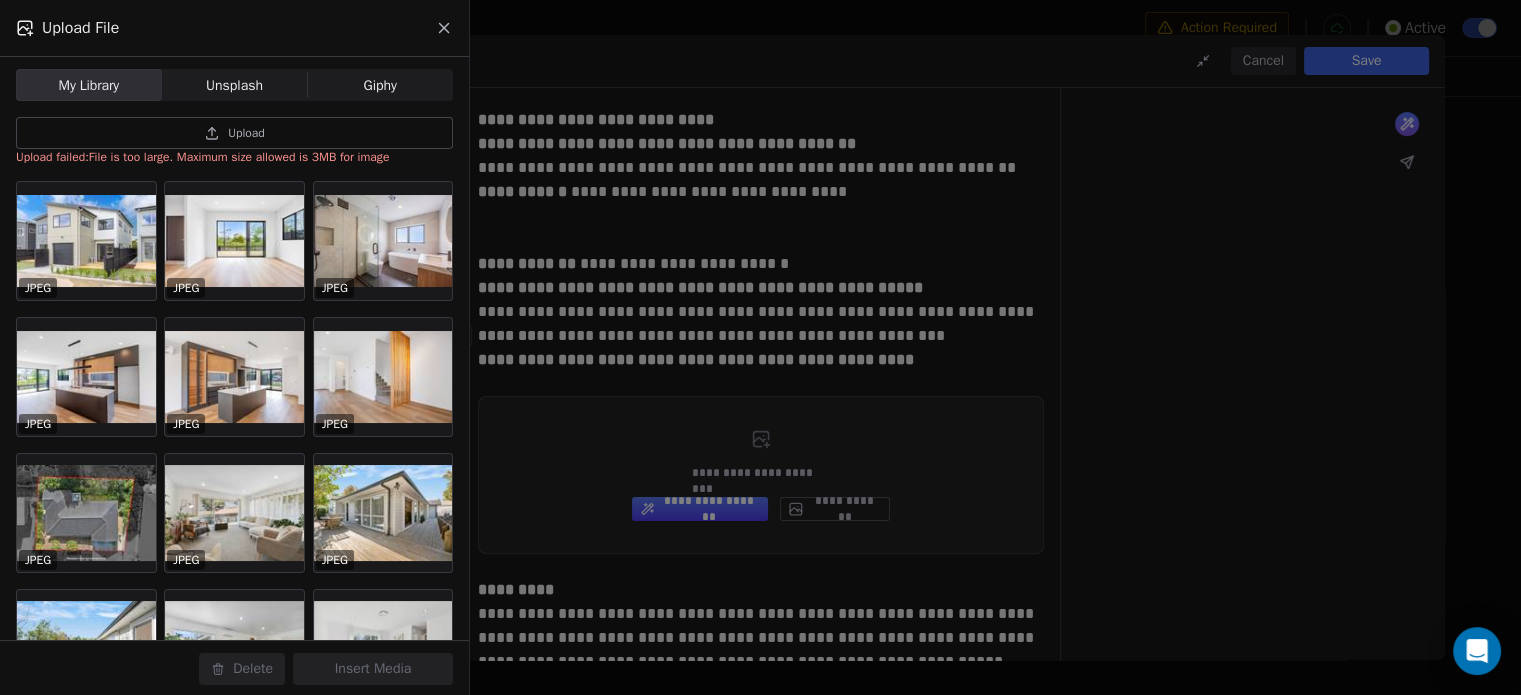 click on "Upload" at bounding box center [234, 133] 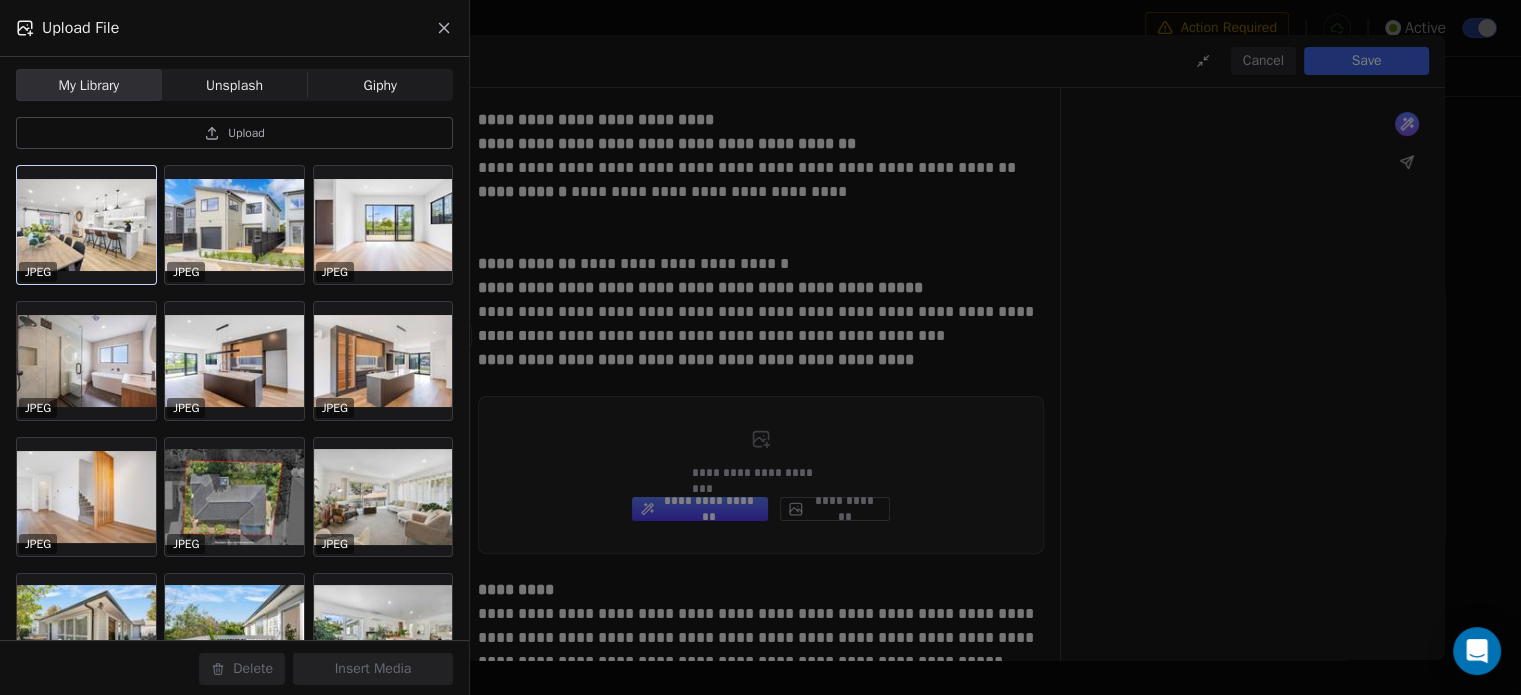 click at bounding box center (86, 225) 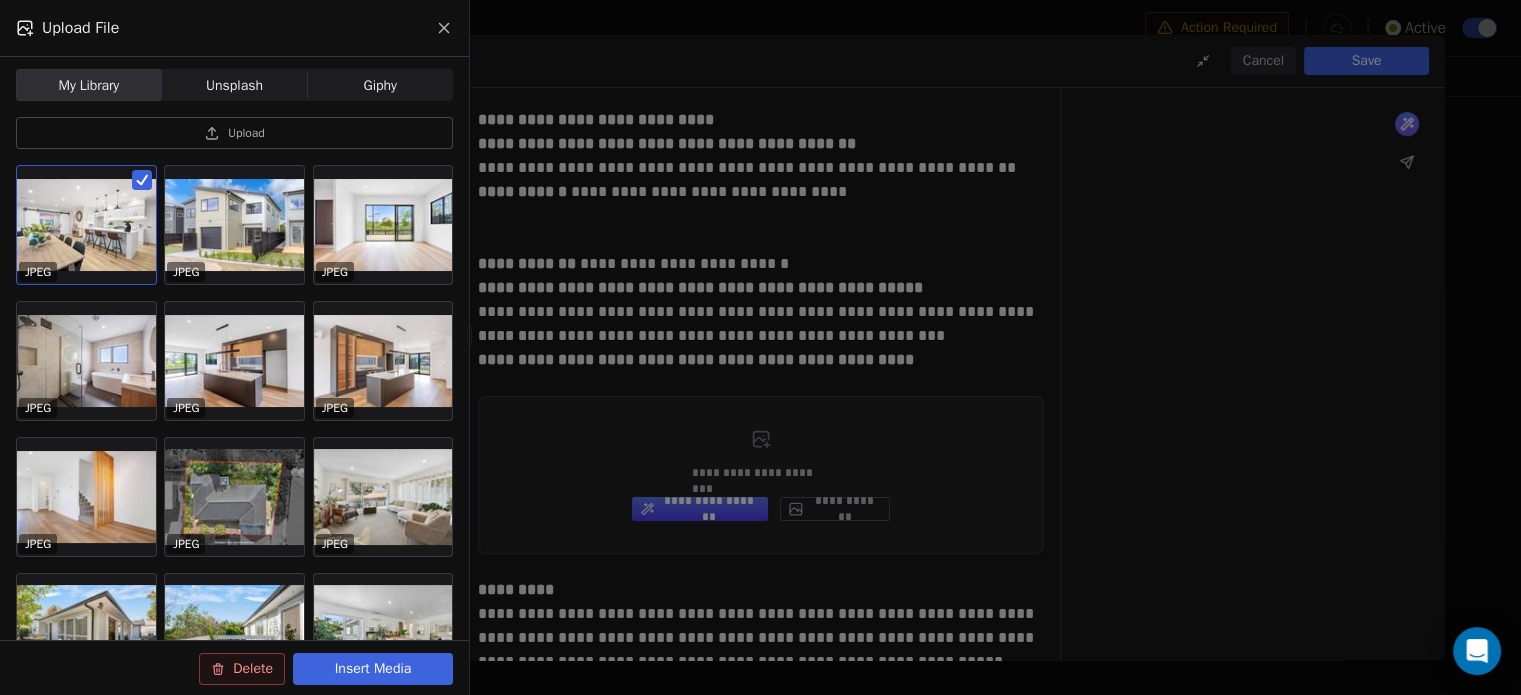 click on "Insert Media" at bounding box center [373, 669] 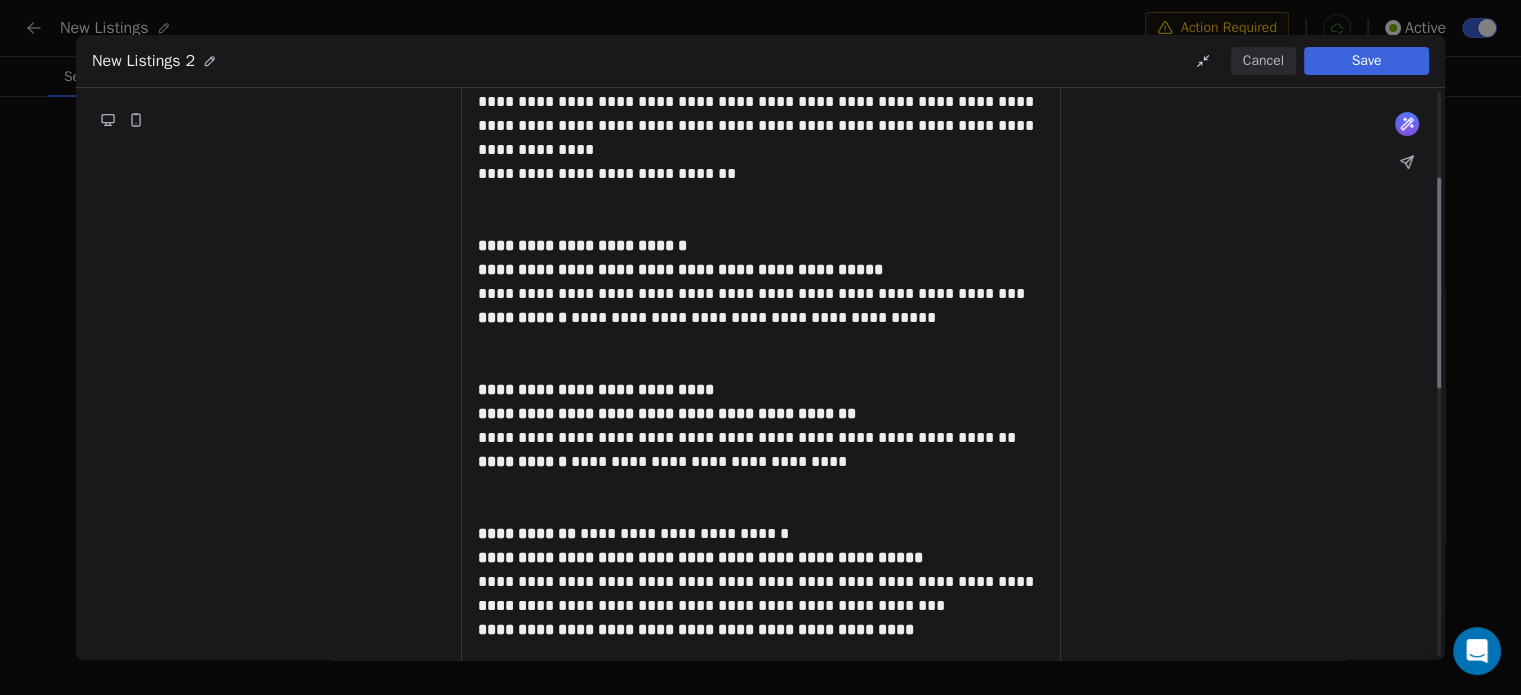 scroll, scrollTop: 219, scrollLeft: 0, axis: vertical 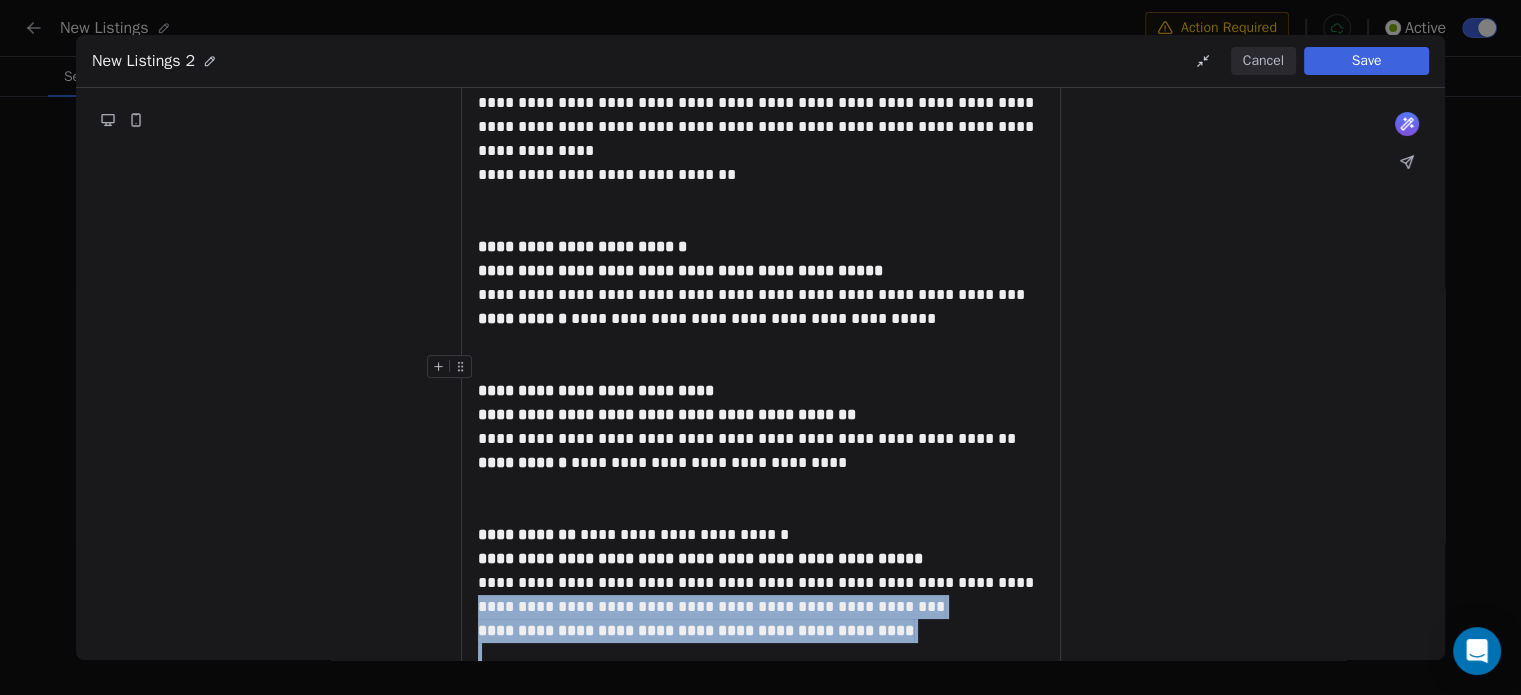 click on "**********" at bounding box center [761, 427] 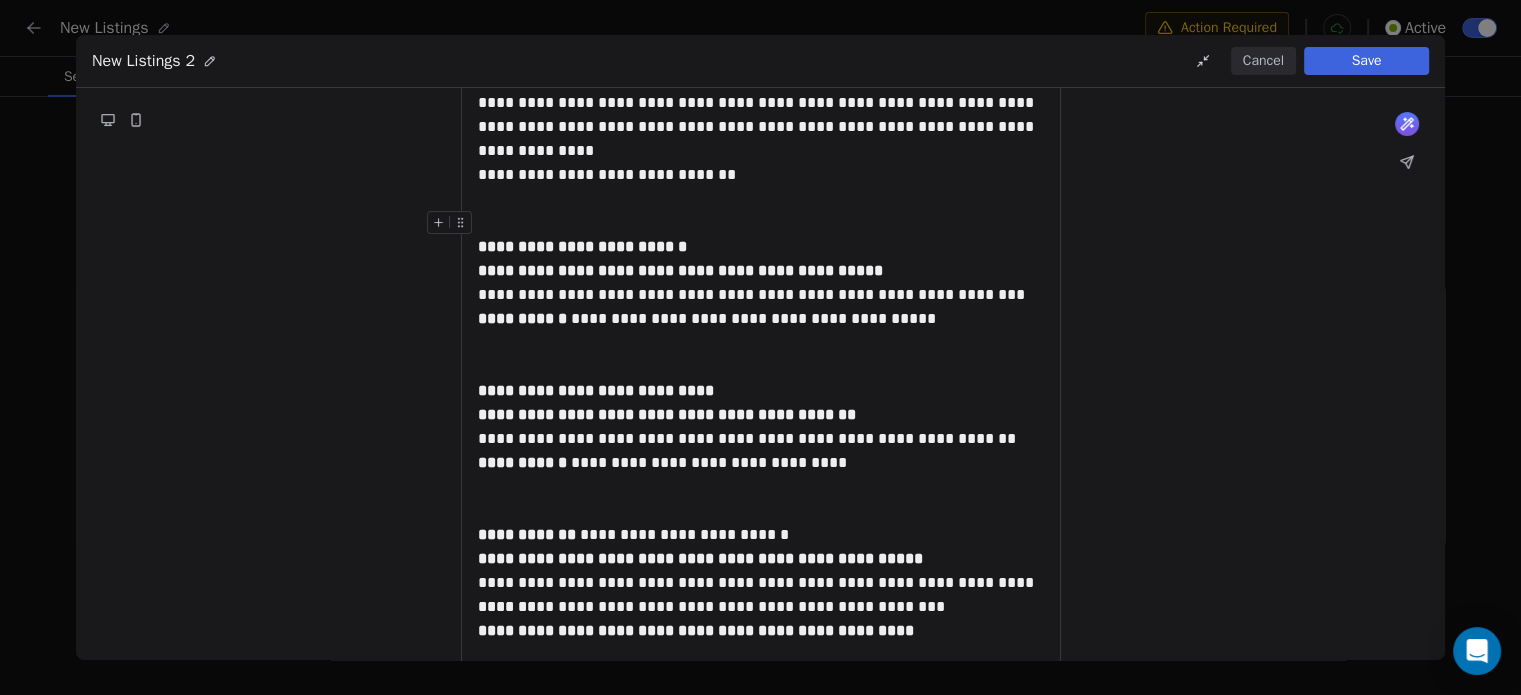 click on "**********" at bounding box center (761, 283) 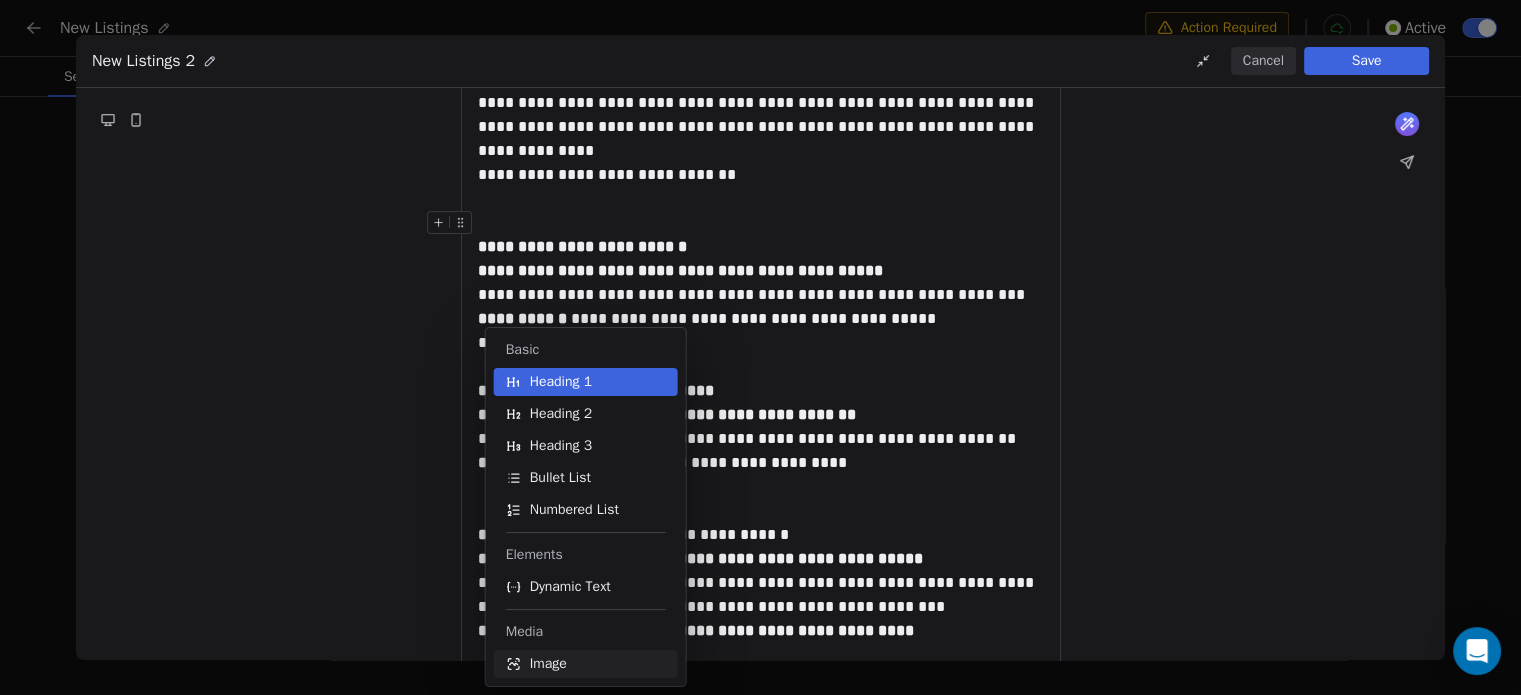 click on "Image" at bounding box center [586, 664] 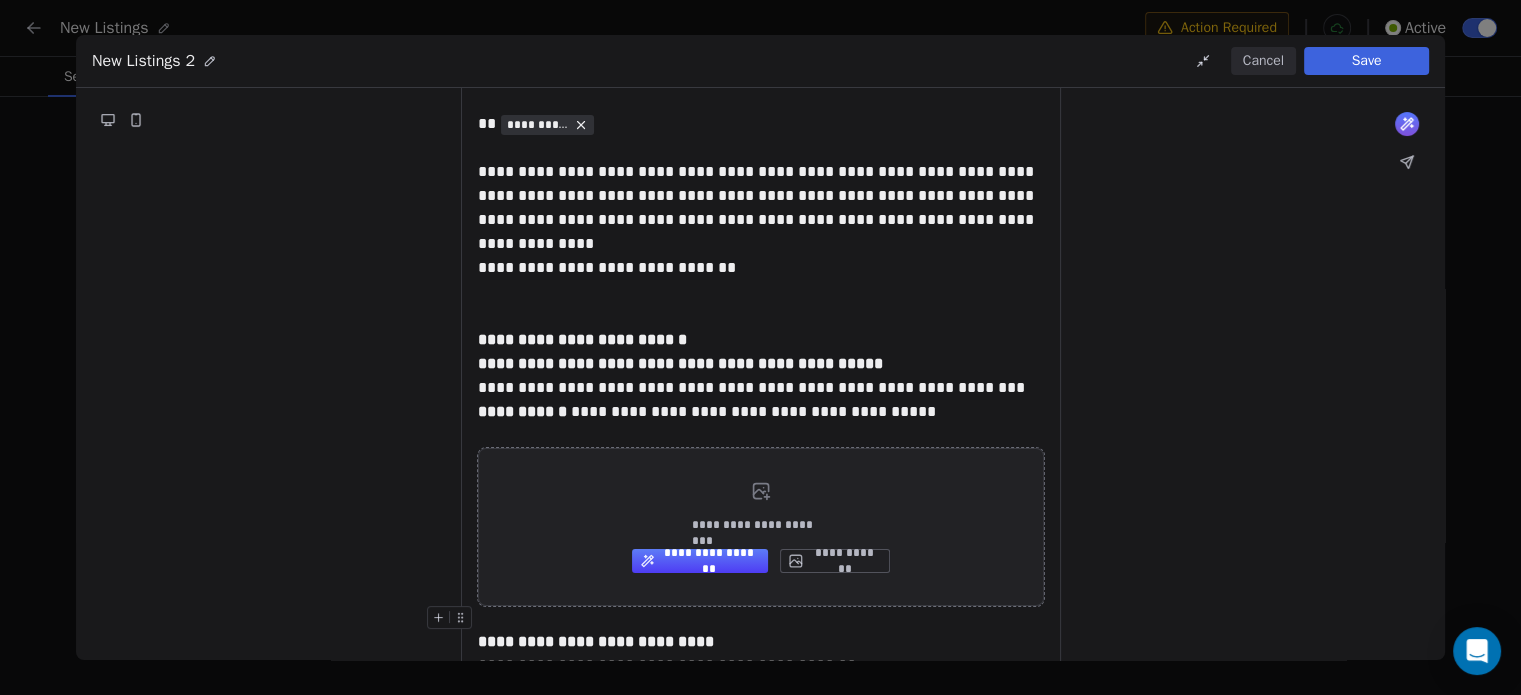 click 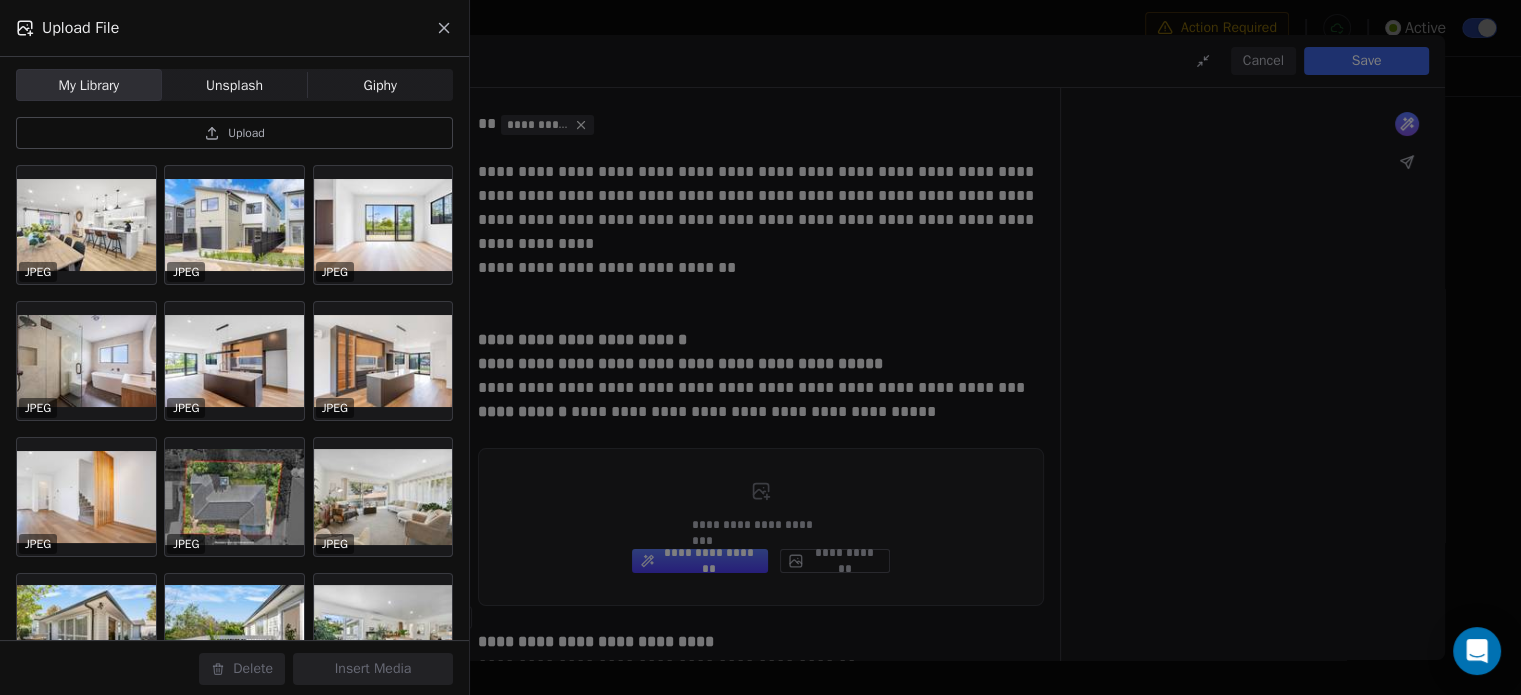 click on "Upload" at bounding box center [234, 133] 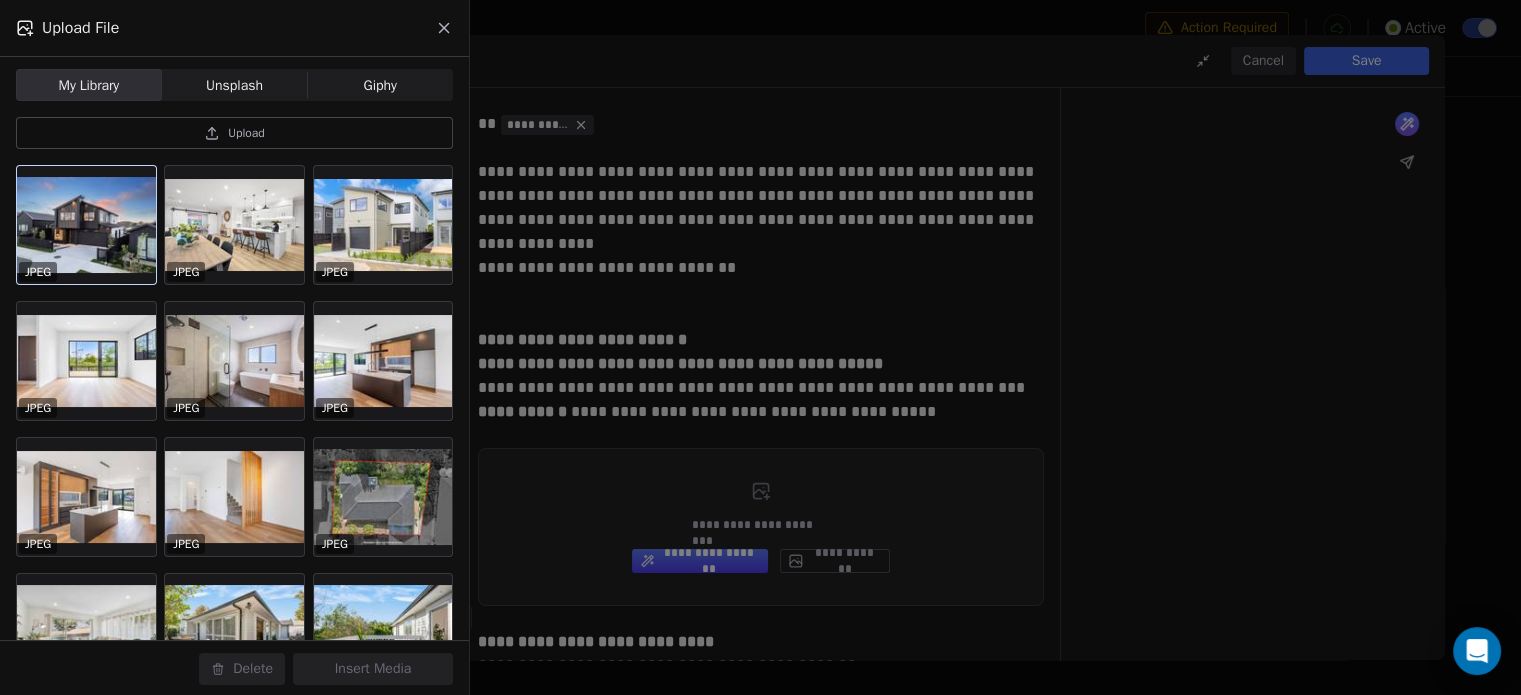 click at bounding box center [86, 225] 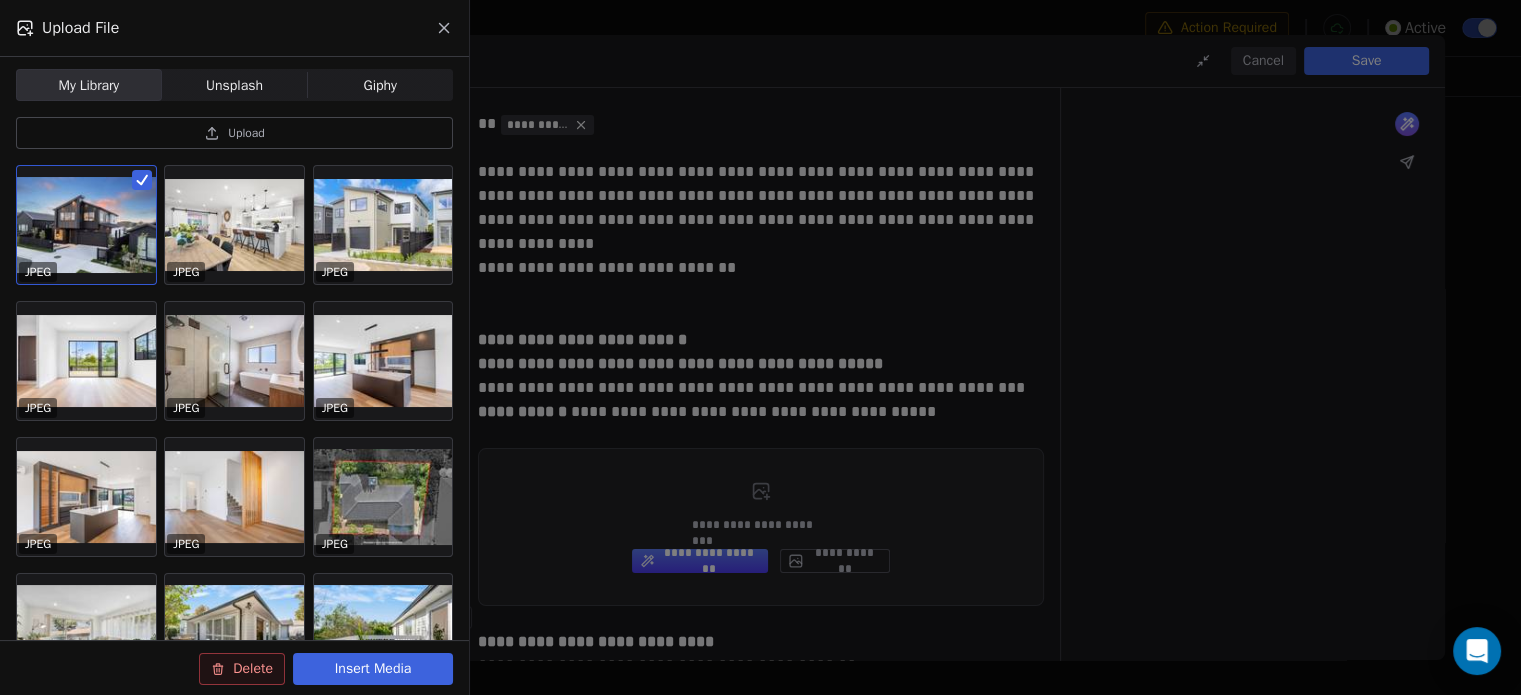 click on "Delete Insert Media" at bounding box center (326, 669) 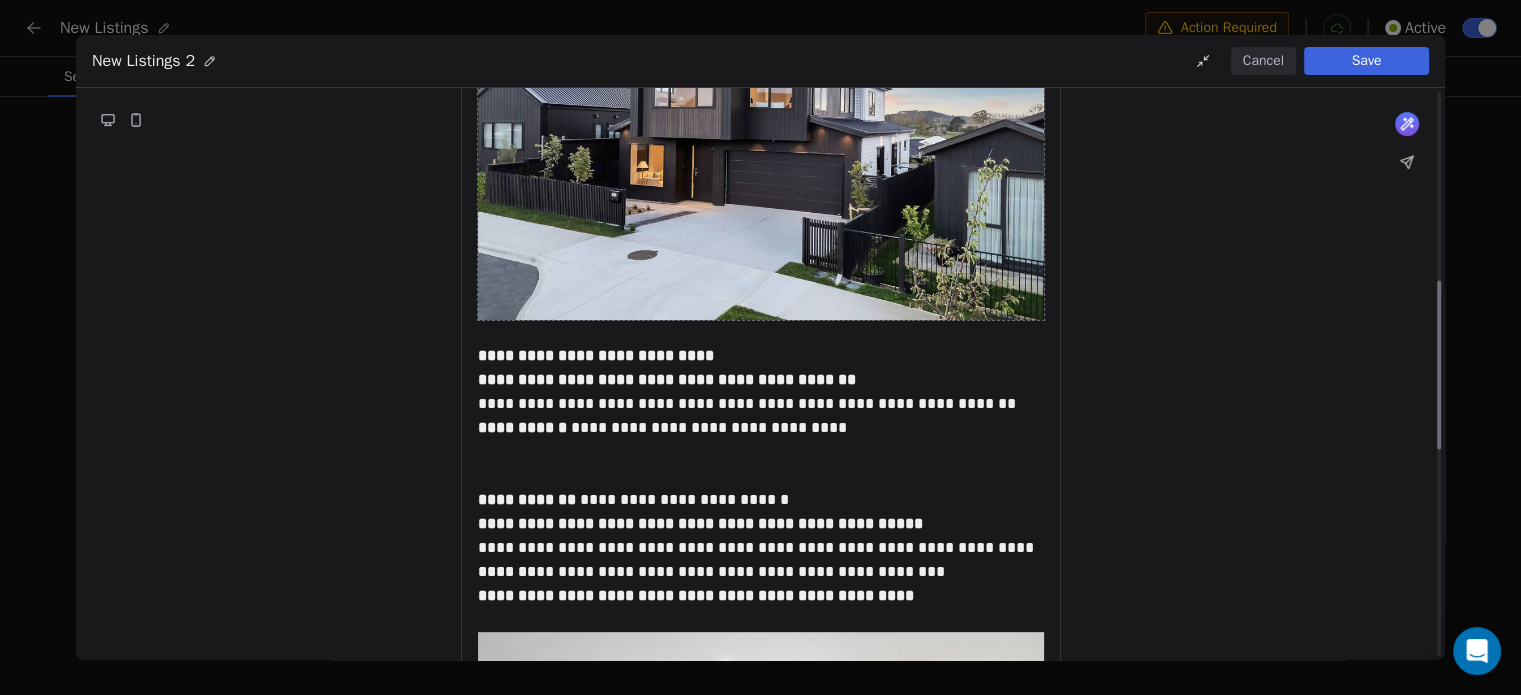scroll, scrollTop: 640, scrollLeft: 0, axis: vertical 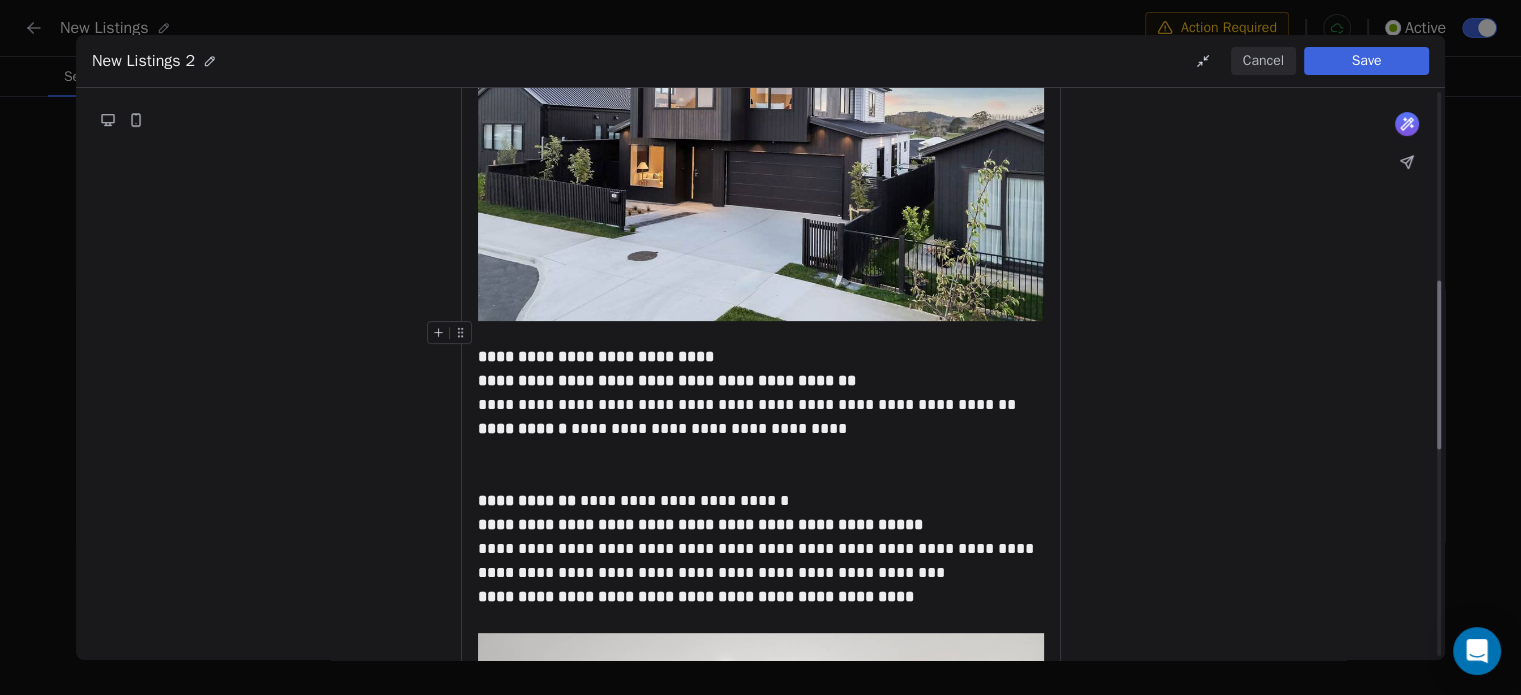 click on "**********" at bounding box center [761, 393] 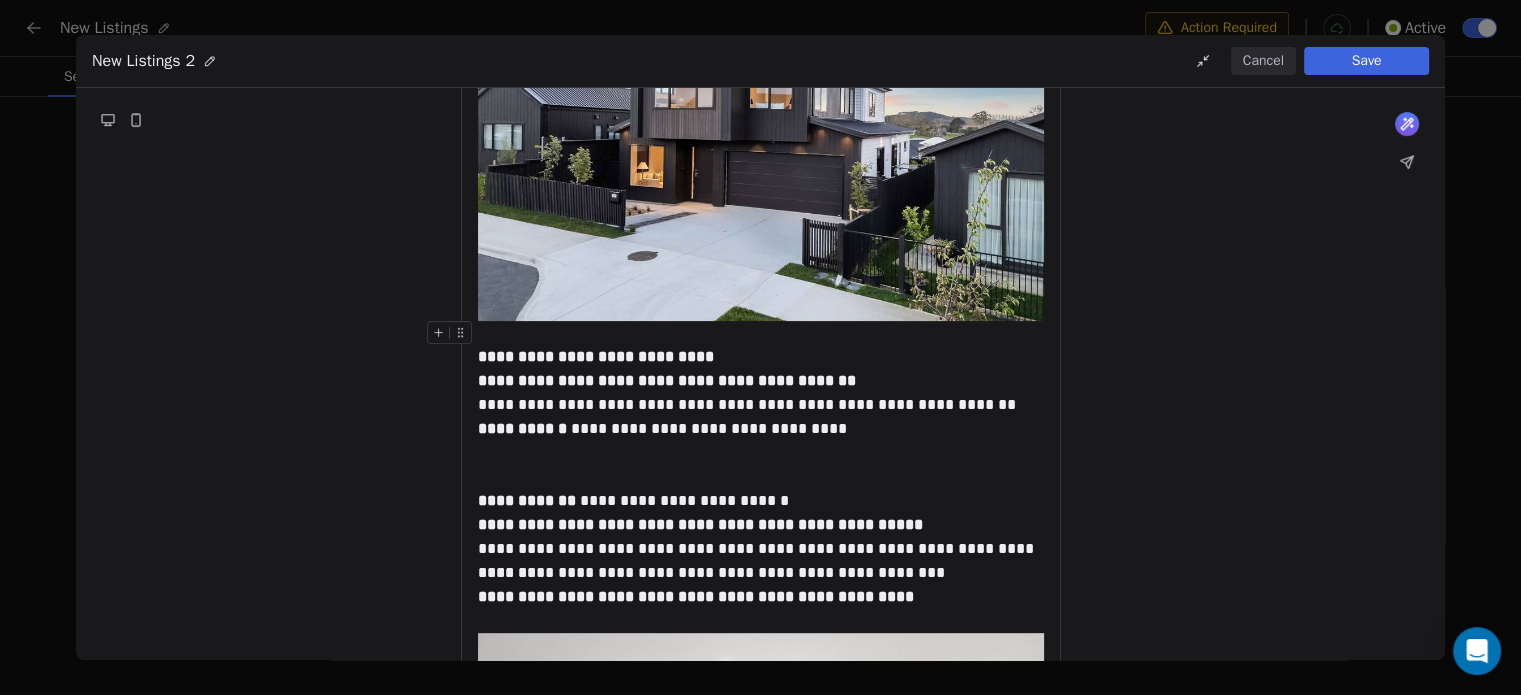 click on "**********" at bounding box center (761, 393) 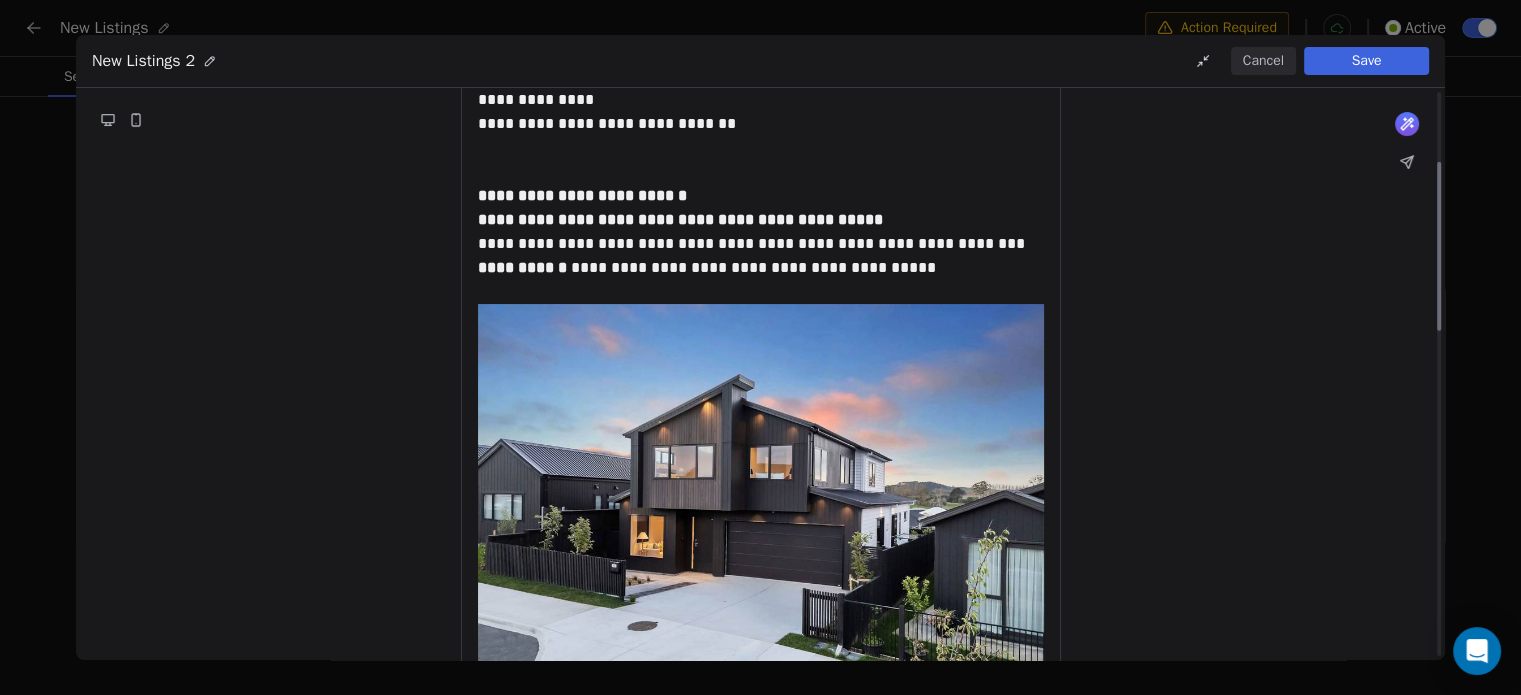 scroll, scrollTop: 236, scrollLeft: 0, axis: vertical 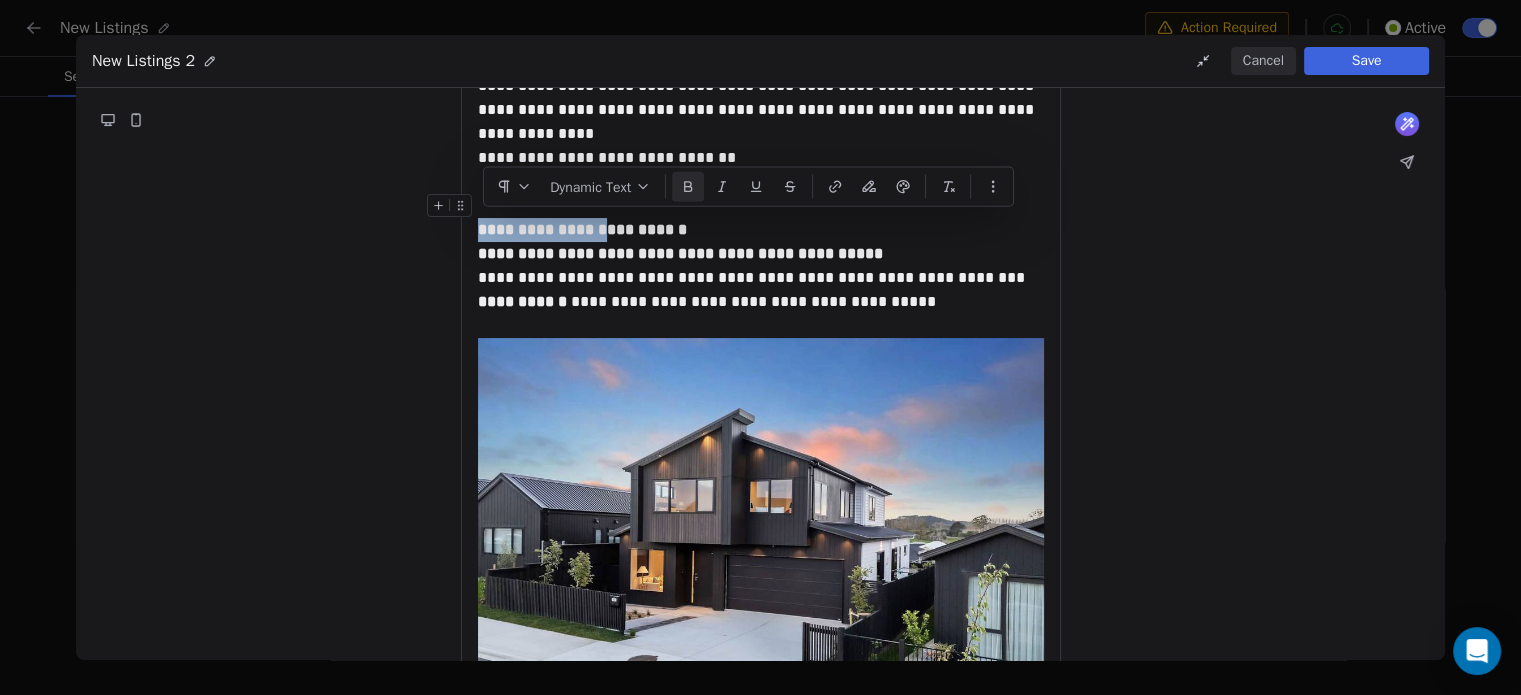 drag, startPoint x: 473, startPoint y: 227, endPoint x: 606, endPoint y: 219, distance: 133.24039 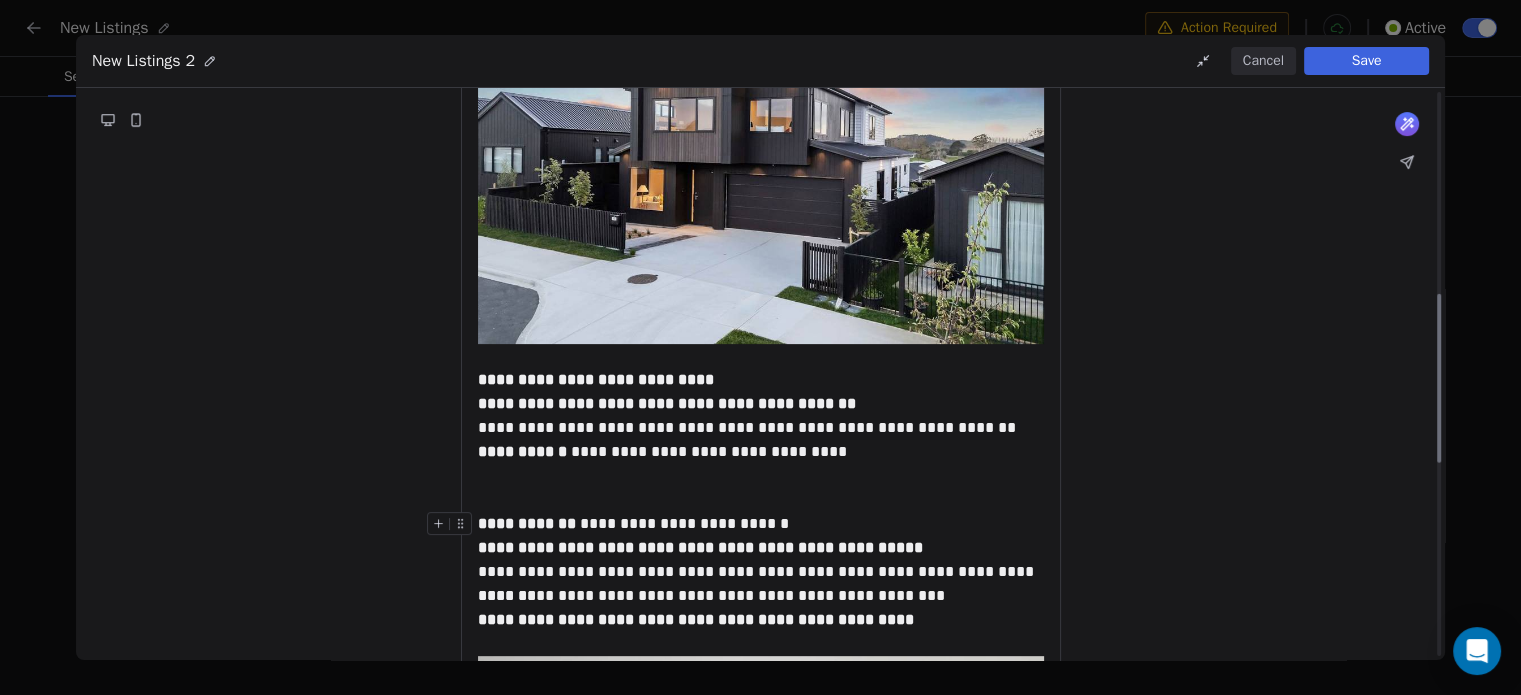 scroll, scrollTop: 696, scrollLeft: 0, axis: vertical 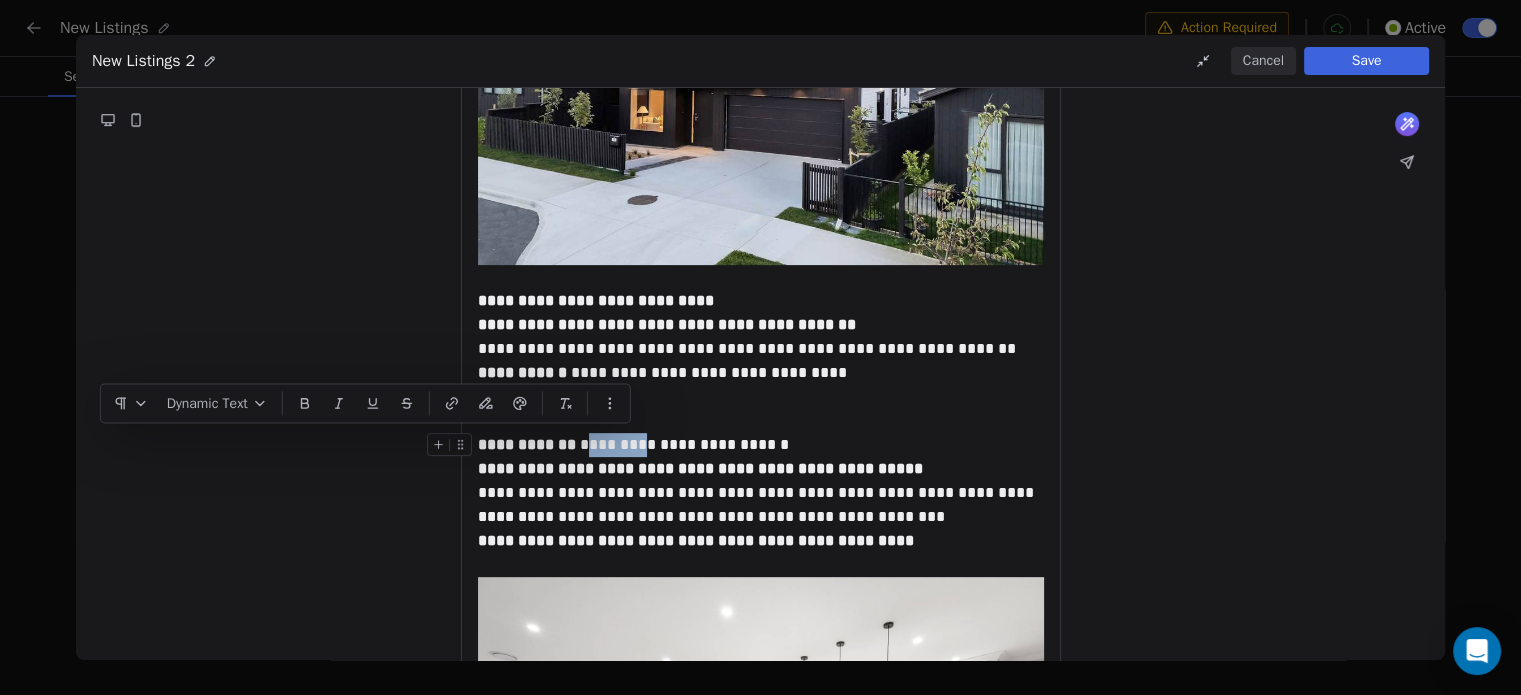 drag, startPoint x: 576, startPoint y: 445, endPoint x: 629, endPoint y: 437, distance: 53.600372 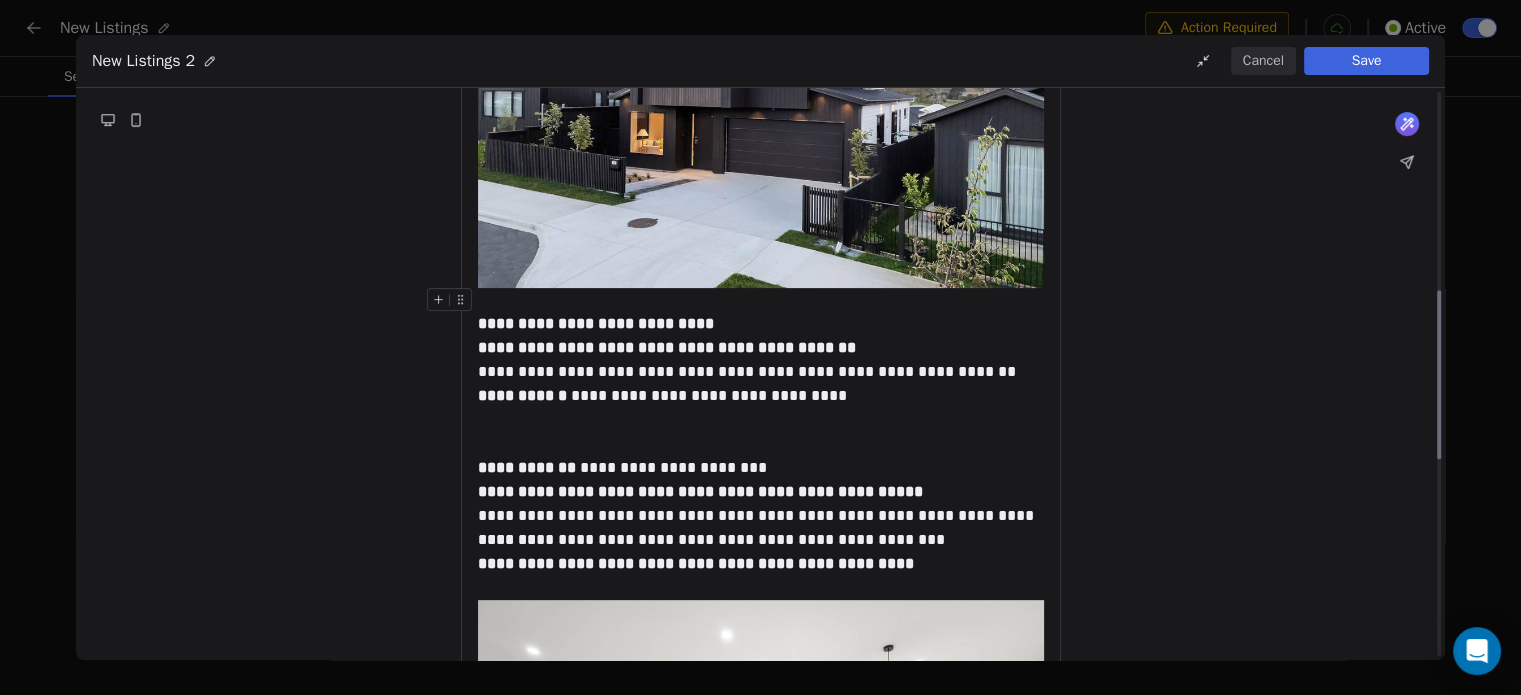 scroll, scrollTop: 672, scrollLeft: 0, axis: vertical 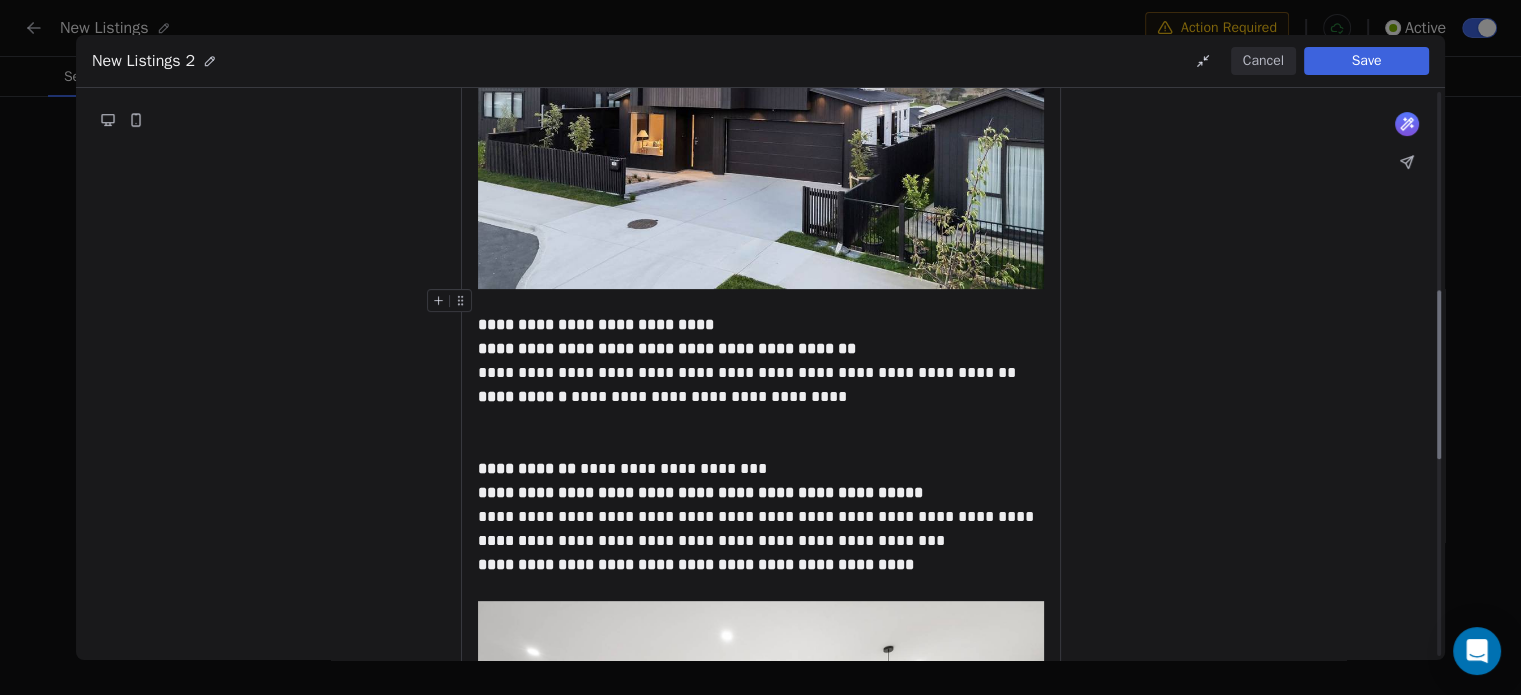 click on "**********" at bounding box center (761, 361) 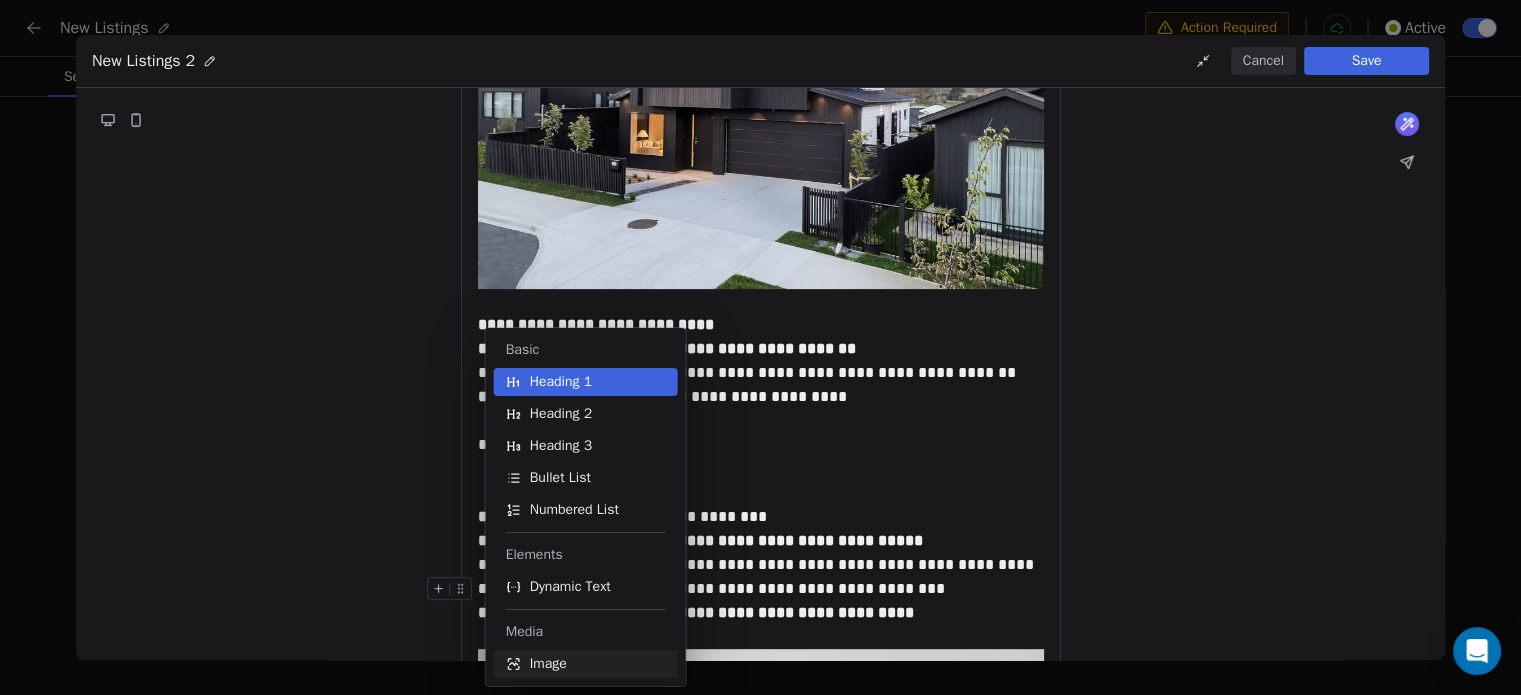 click on "Image" at bounding box center [586, 664] 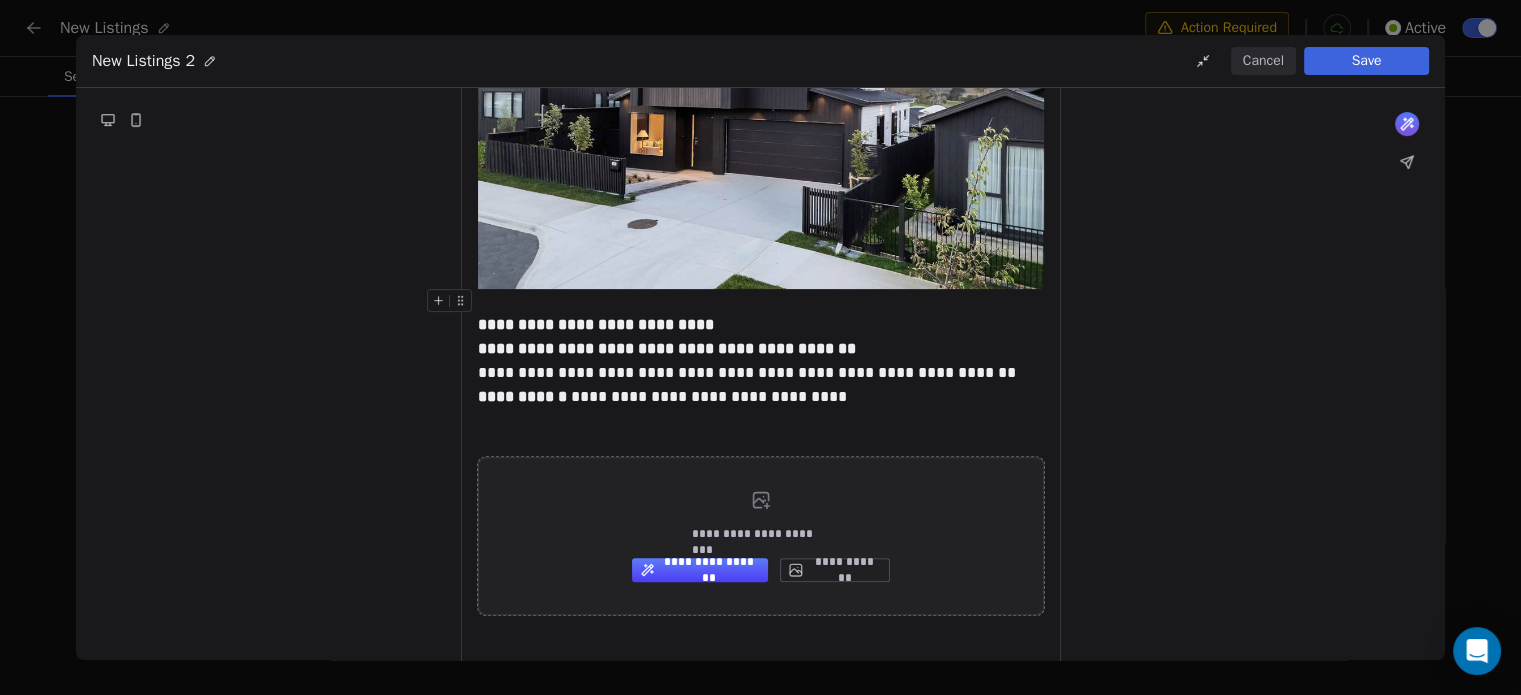 click on "**********" at bounding box center [834, 570] 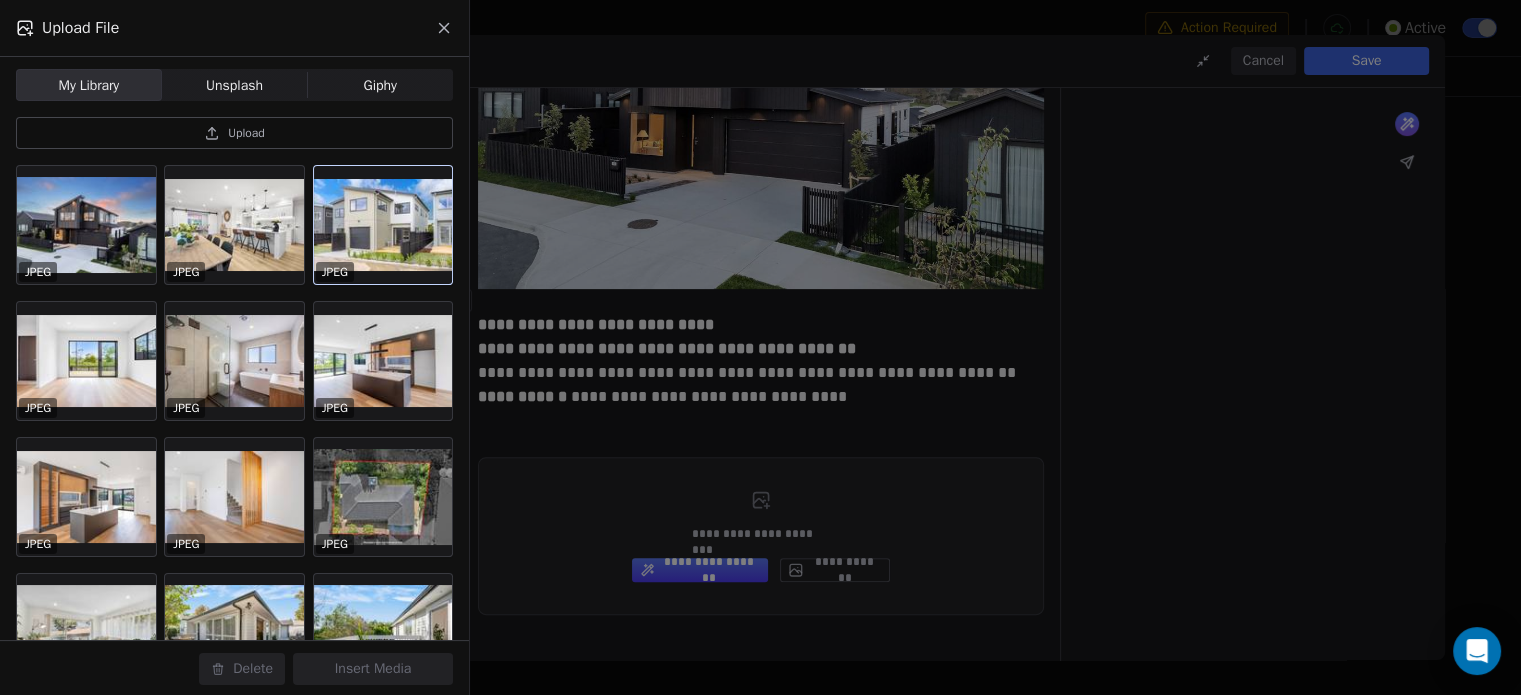 click at bounding box center [383, 225] 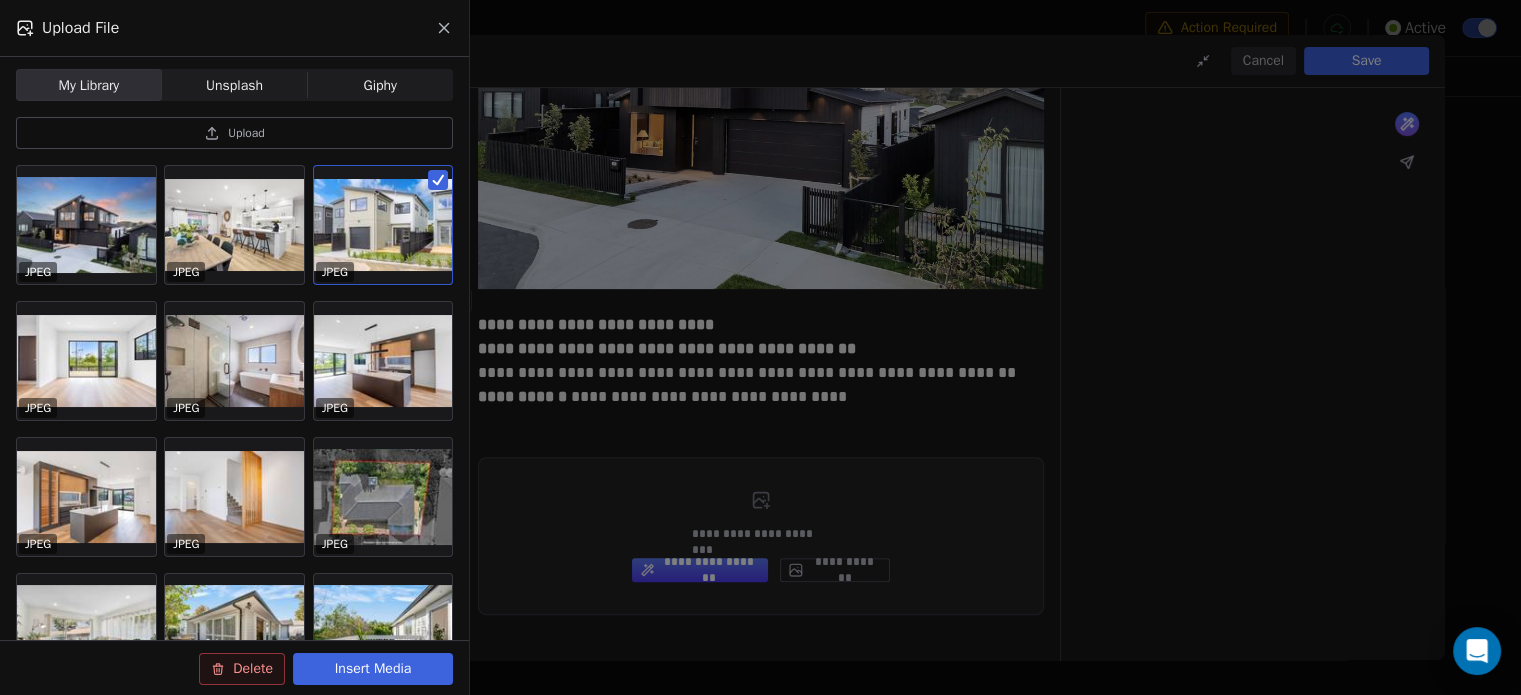 click on "Insert Media" at bounding box center (373, 669) 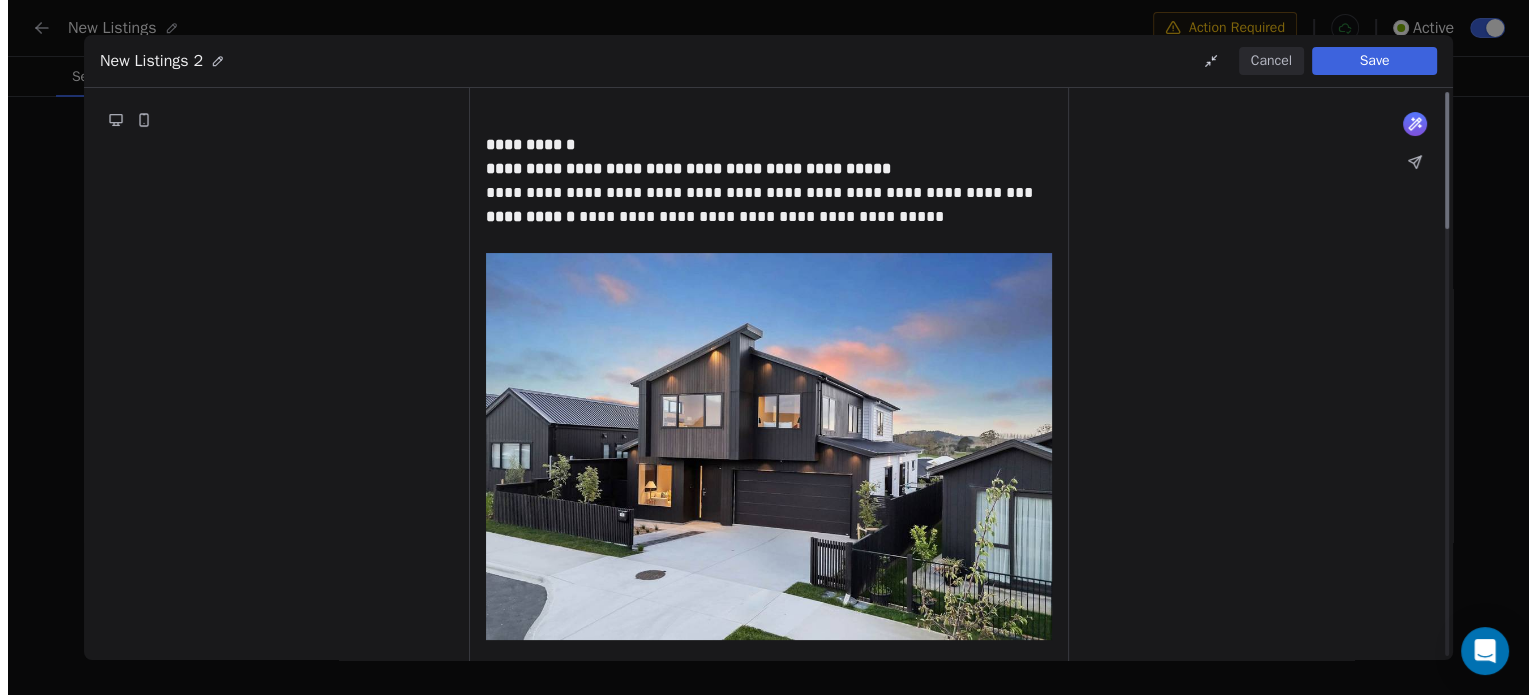 scroll, scrollTop: 0, scrollLeft: 0, axis: both 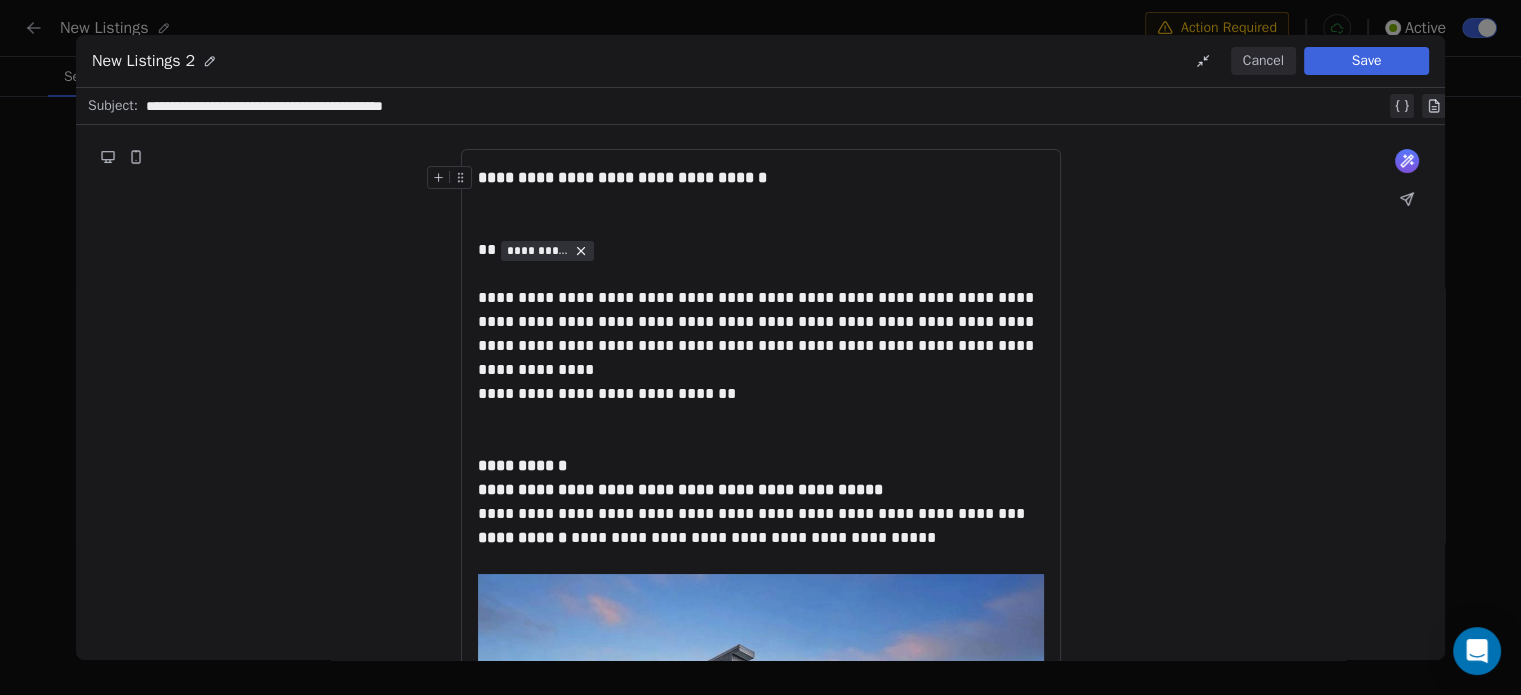 click on "Save" at bounding box center (1366, 61) 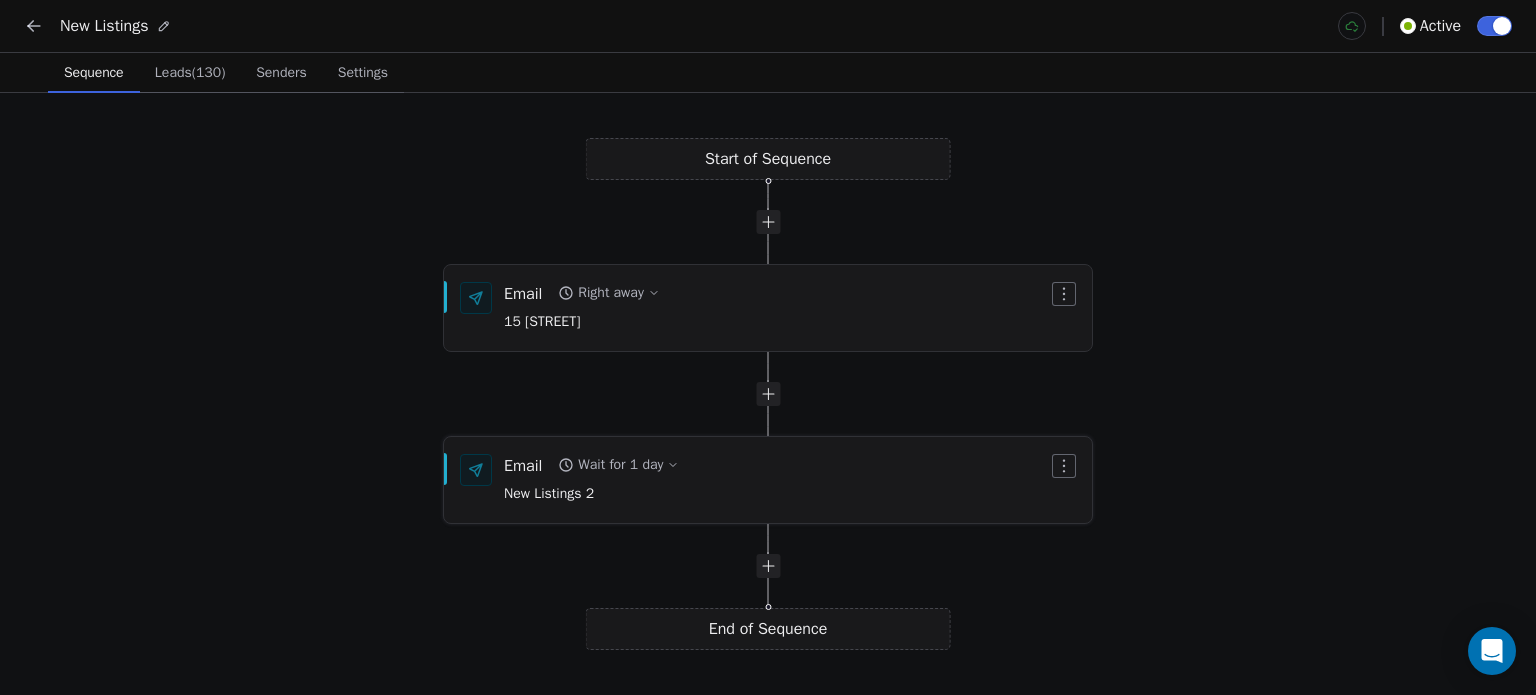 click on "Wait for 1 day" at bounding box center (620, 465) 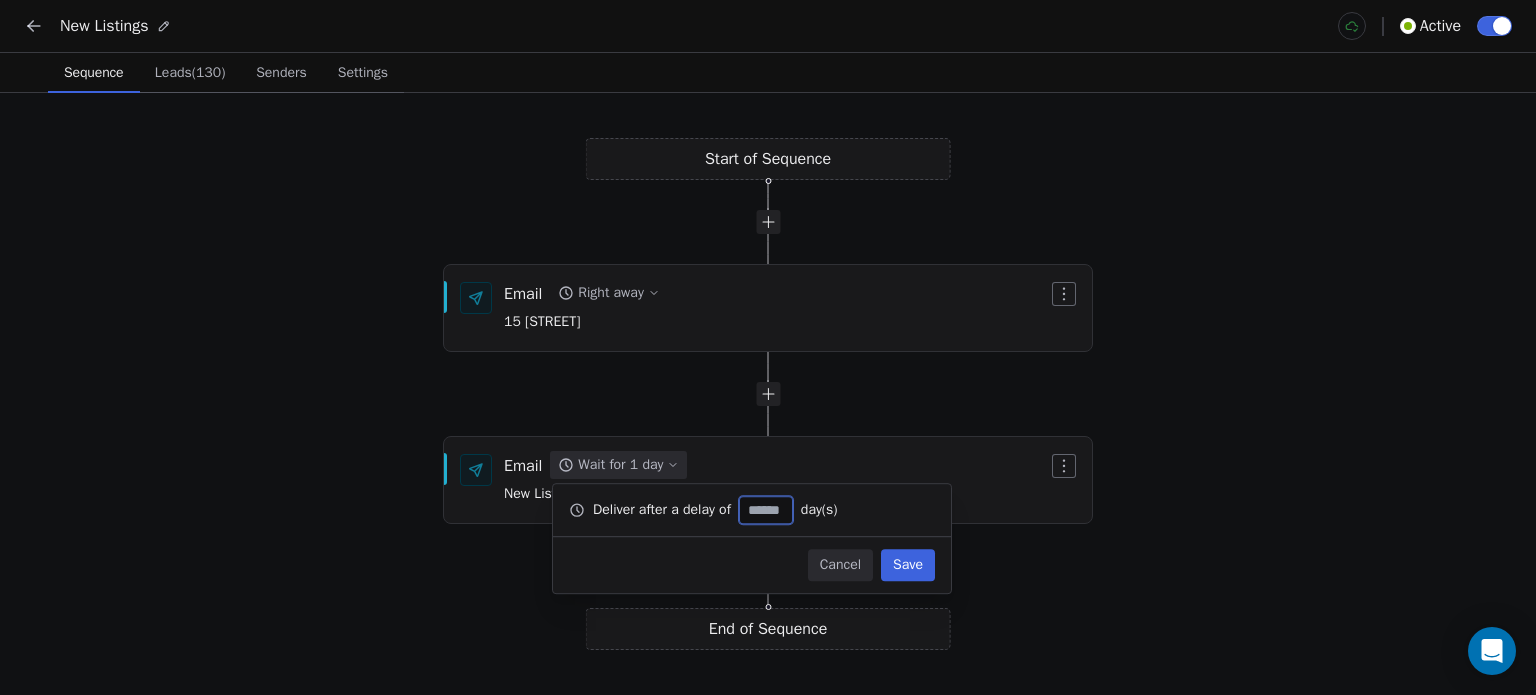 type on "*" 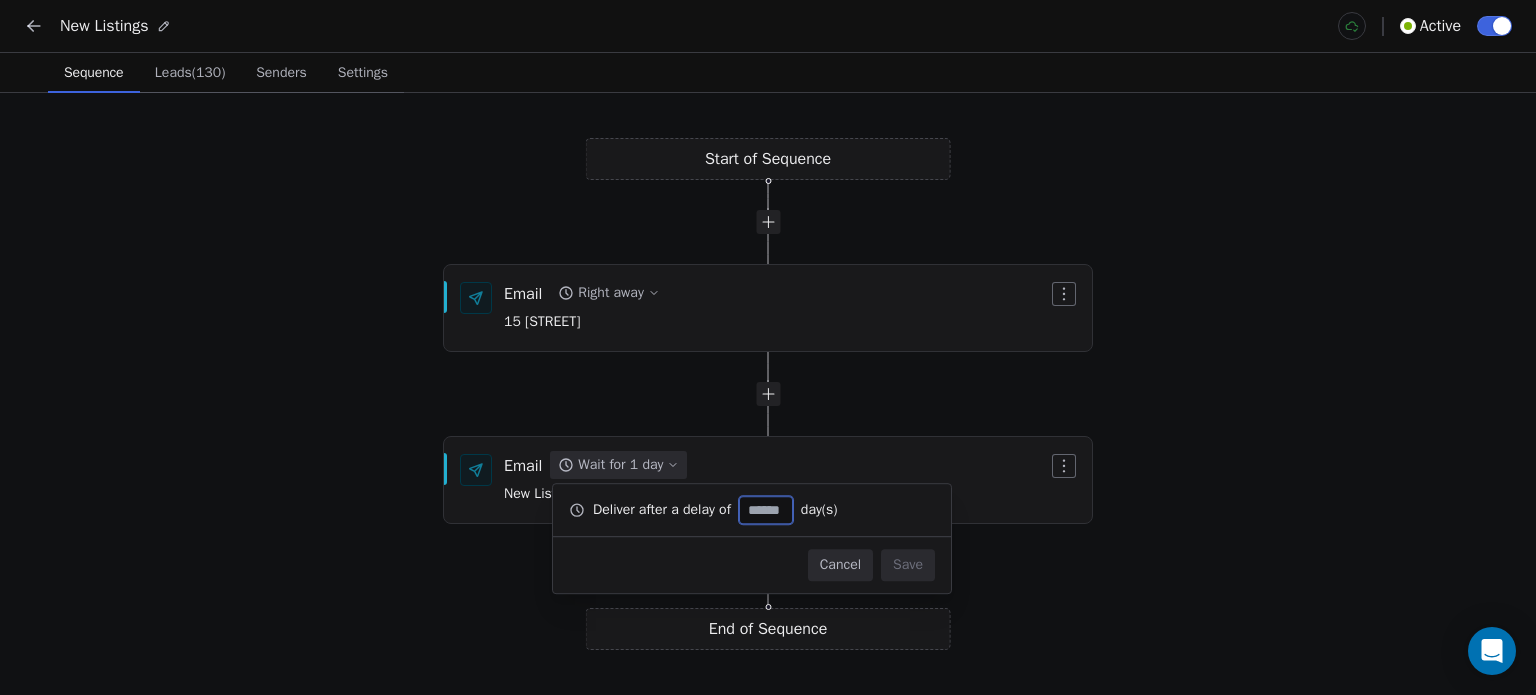 type on "*" 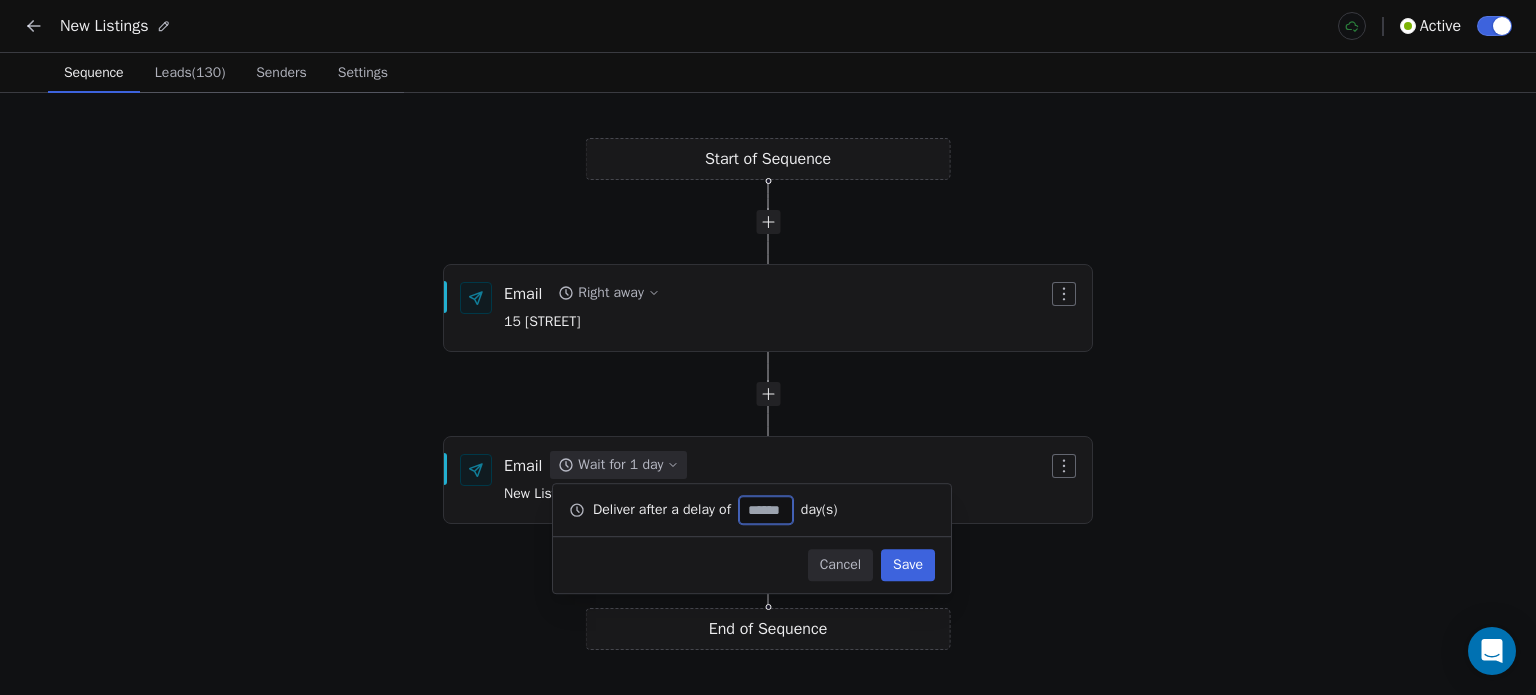 click on "Save" at bounding box center [908, 565] 